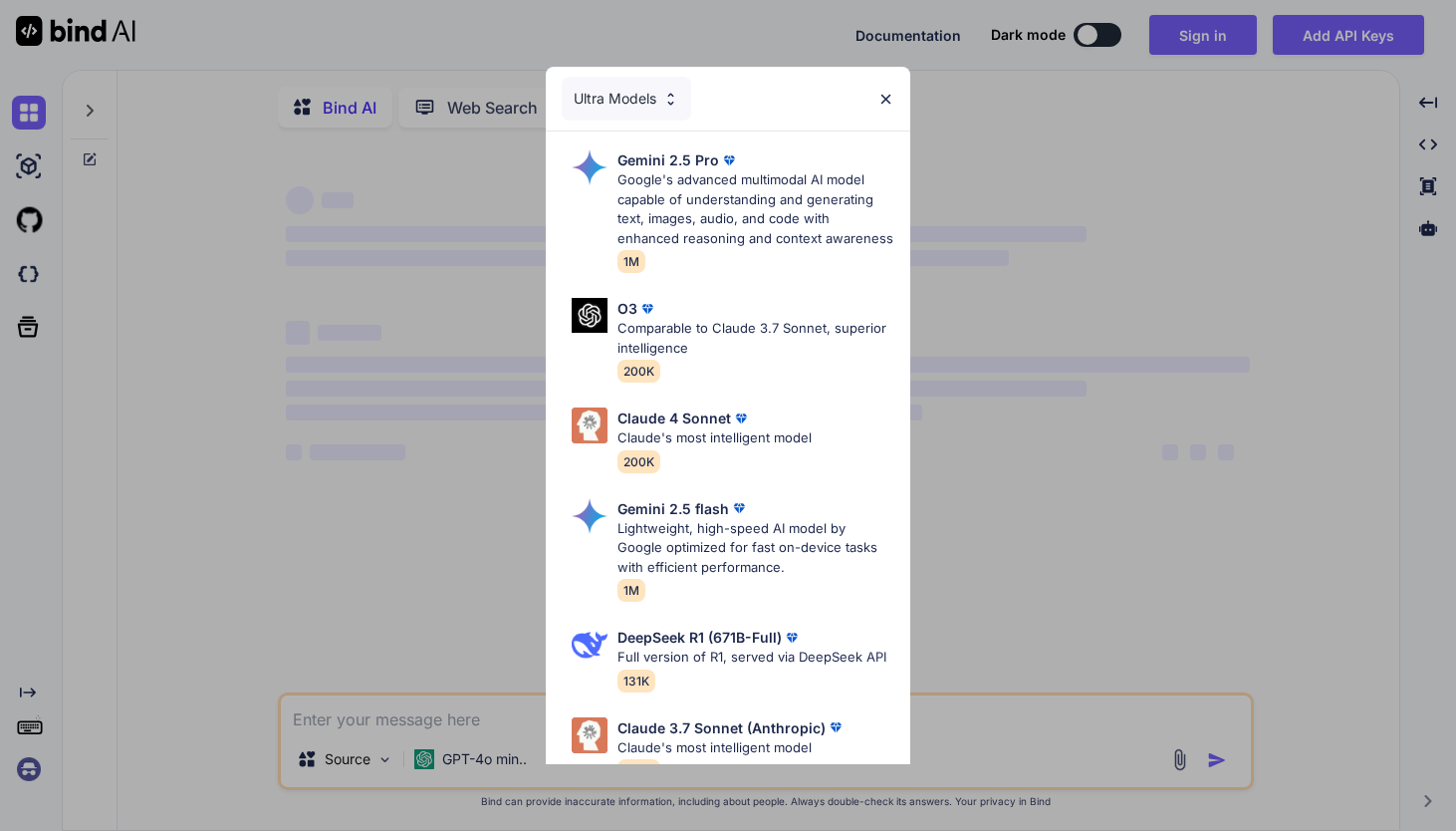 scroll, scrollTop: 0, scrollLeft: 0, axis: both 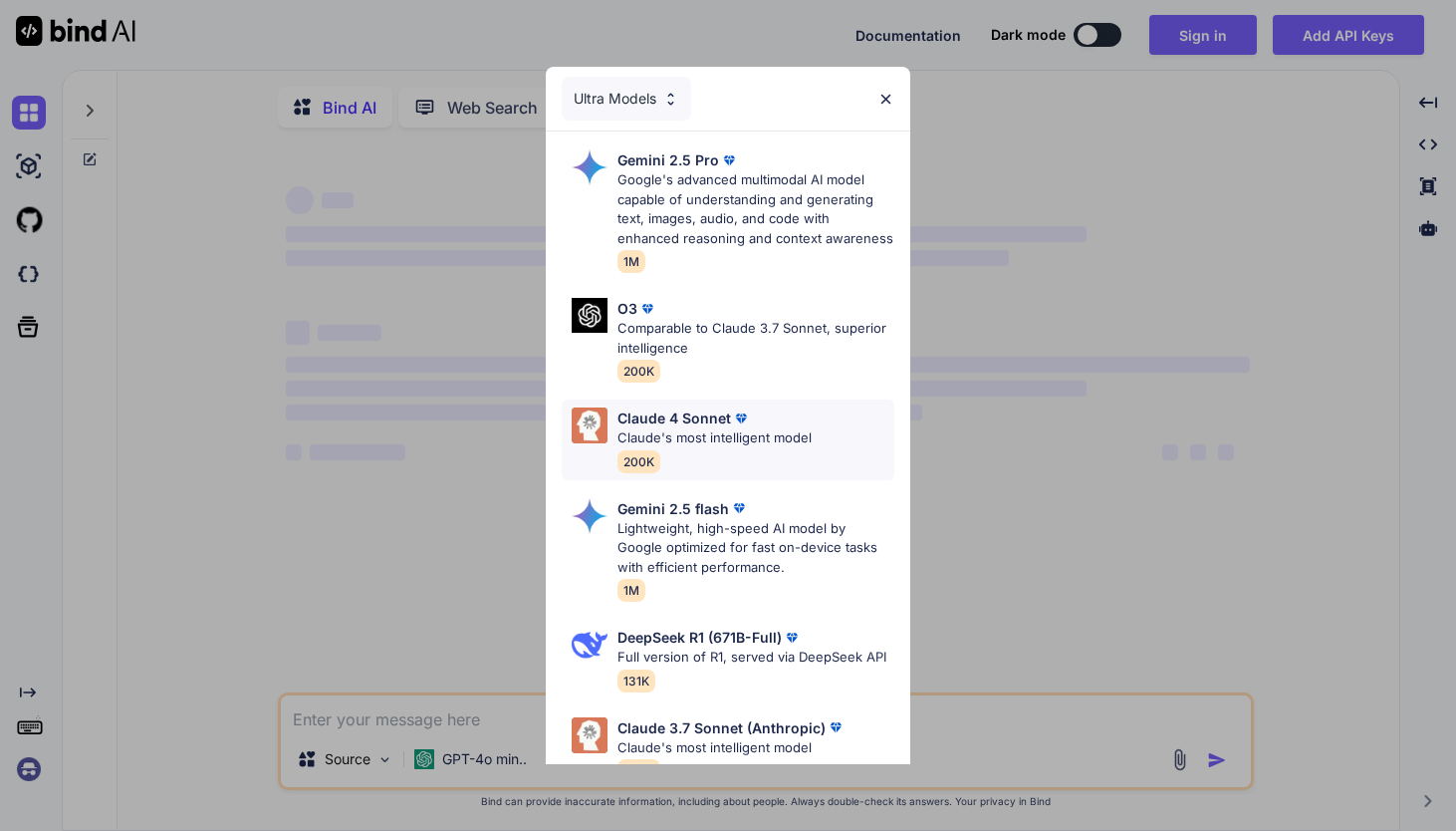 click on "Claude's most intelligent model" at bounding box center (714, 438) 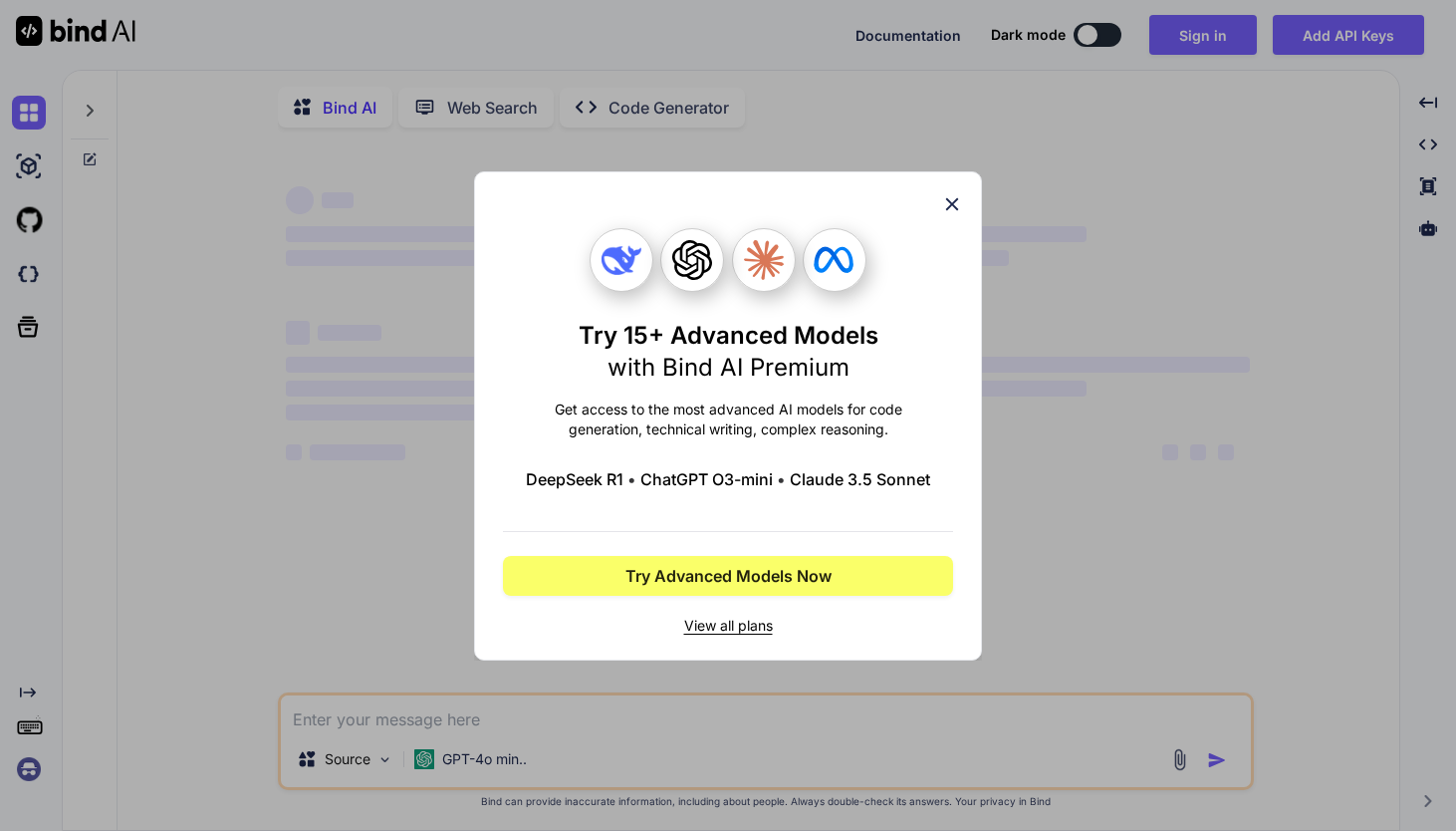 type on "x" 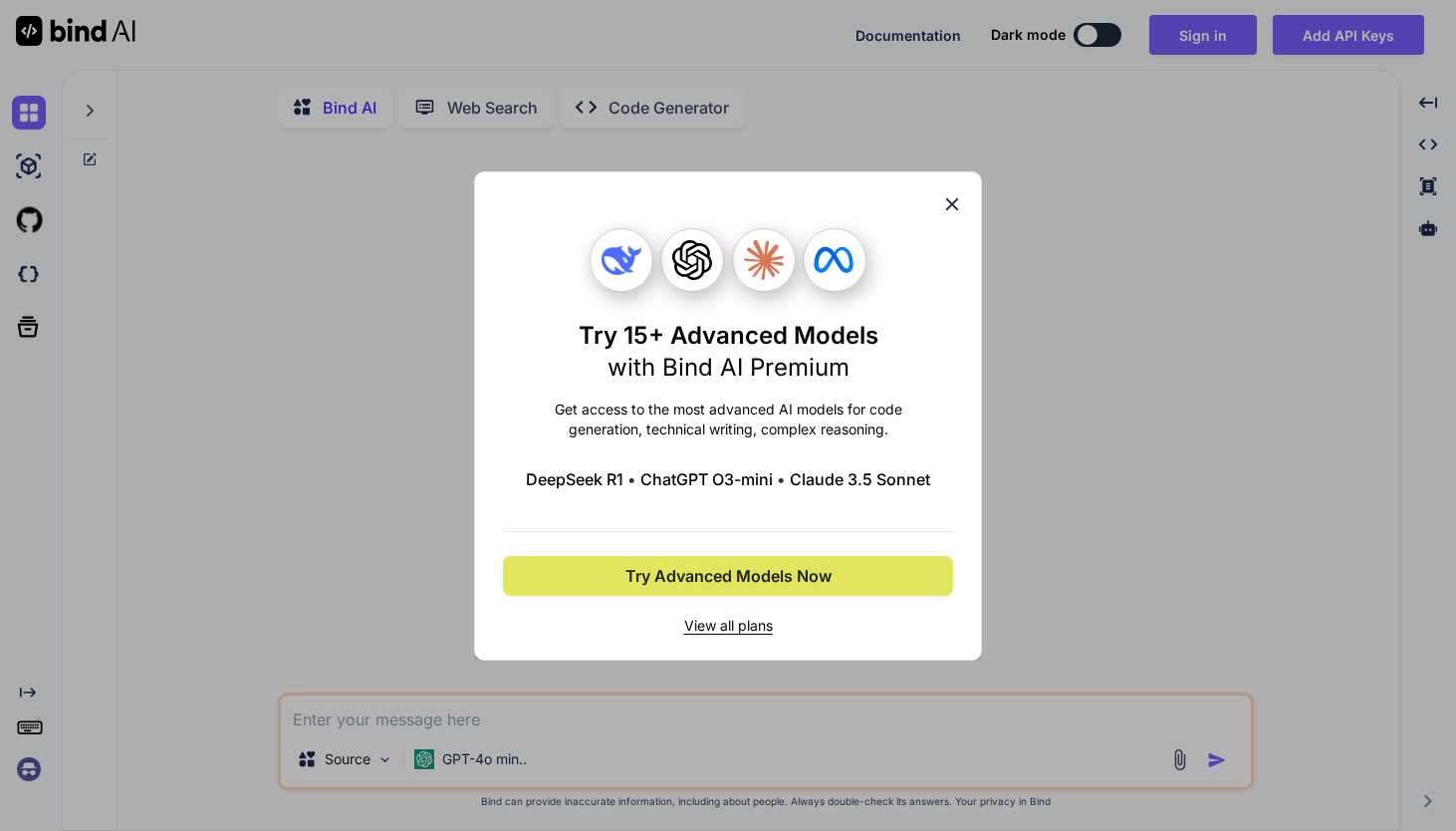 click on "Try Advanced Models Now" at bounding box center [728, 576] 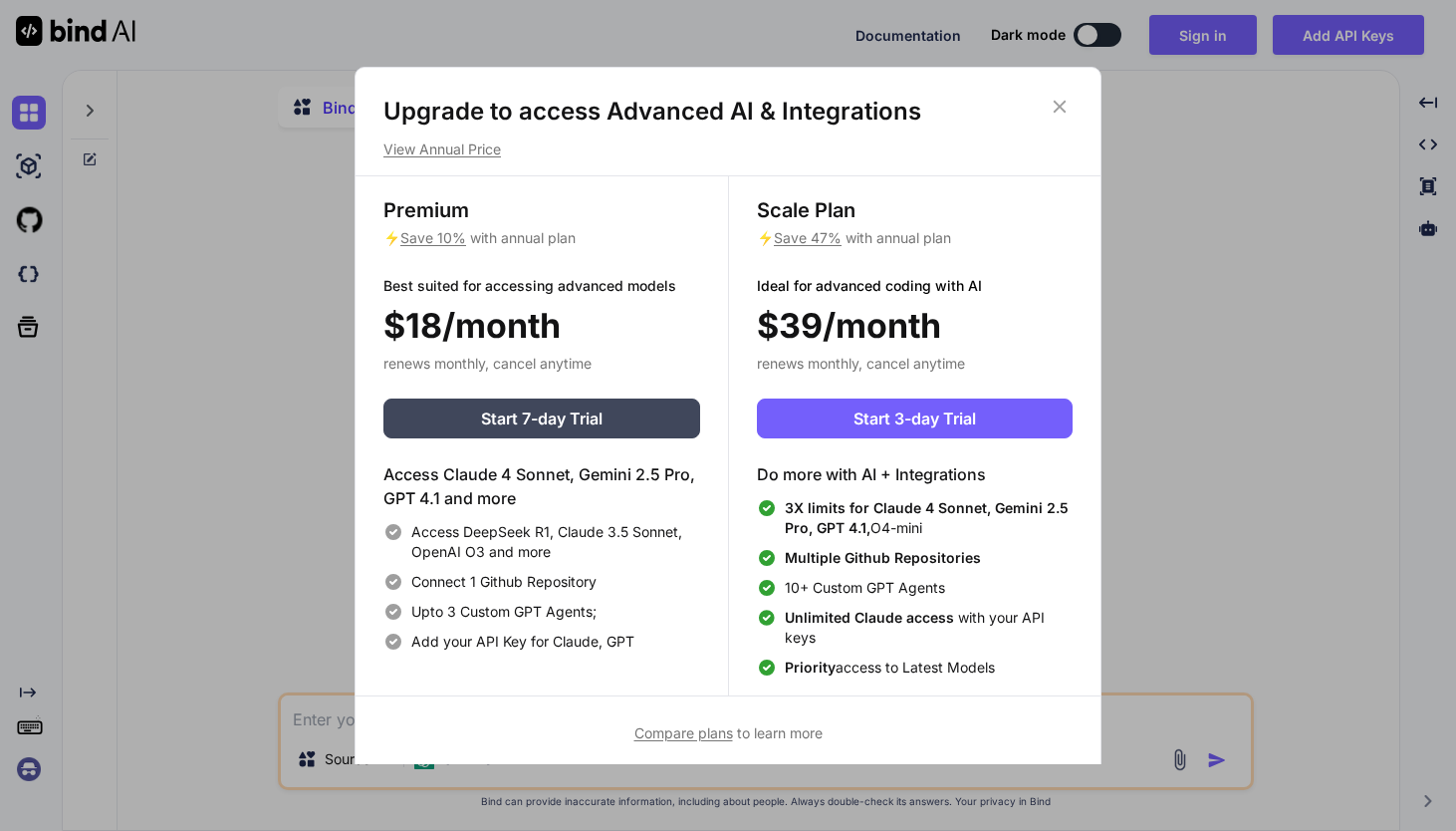 click 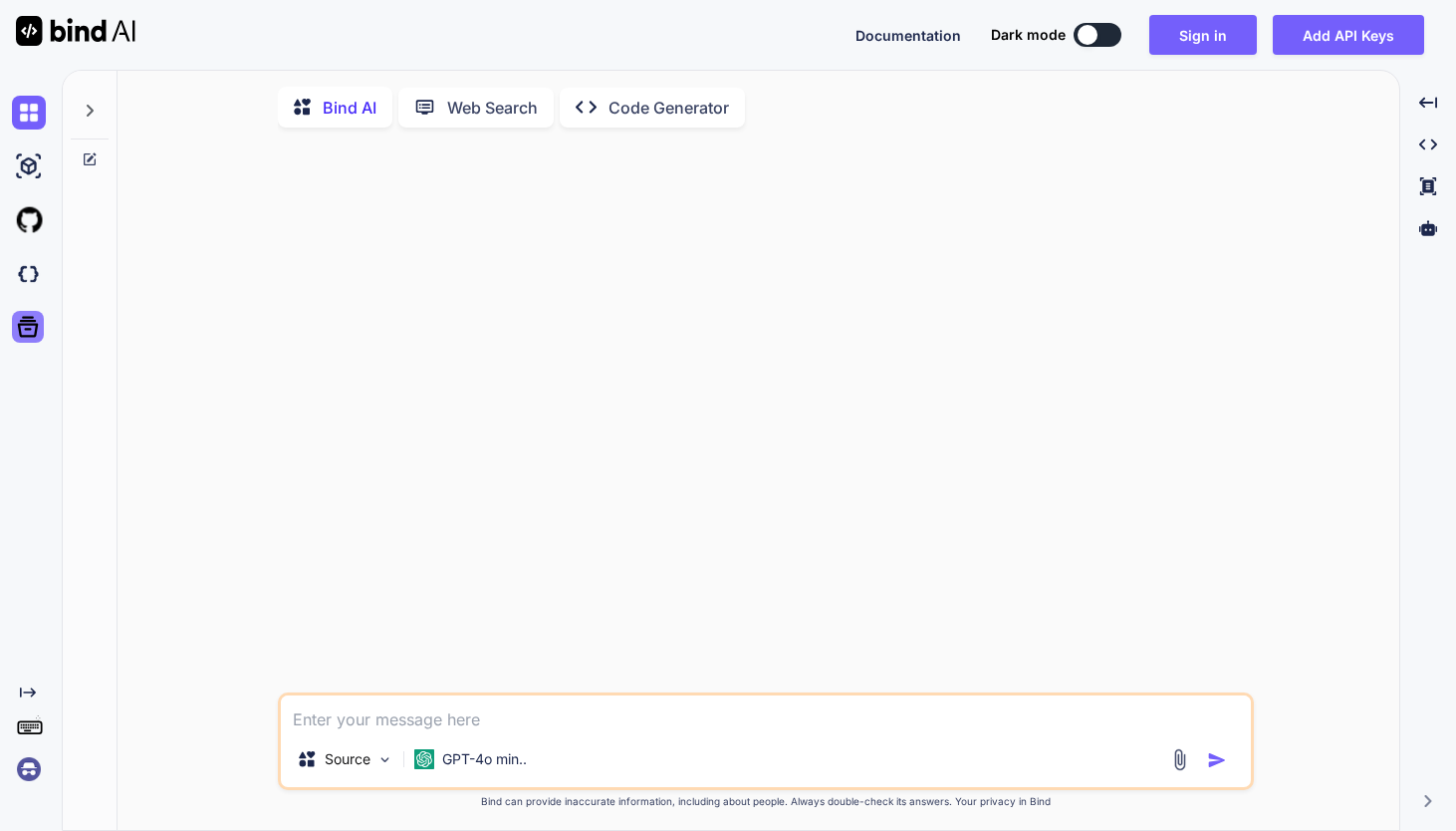 click 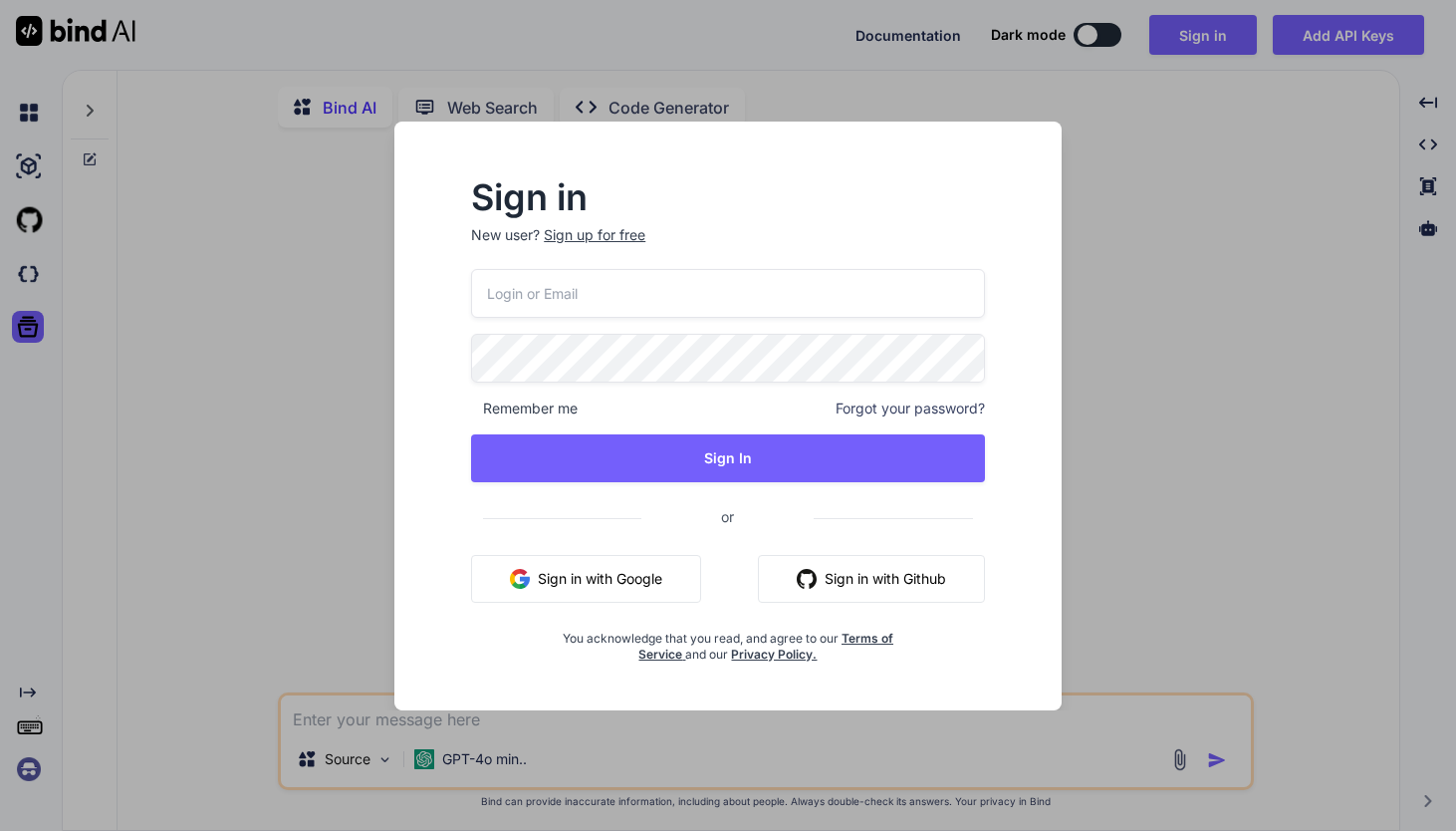 click on "Sign up for free" at bounding box center [595, 235] 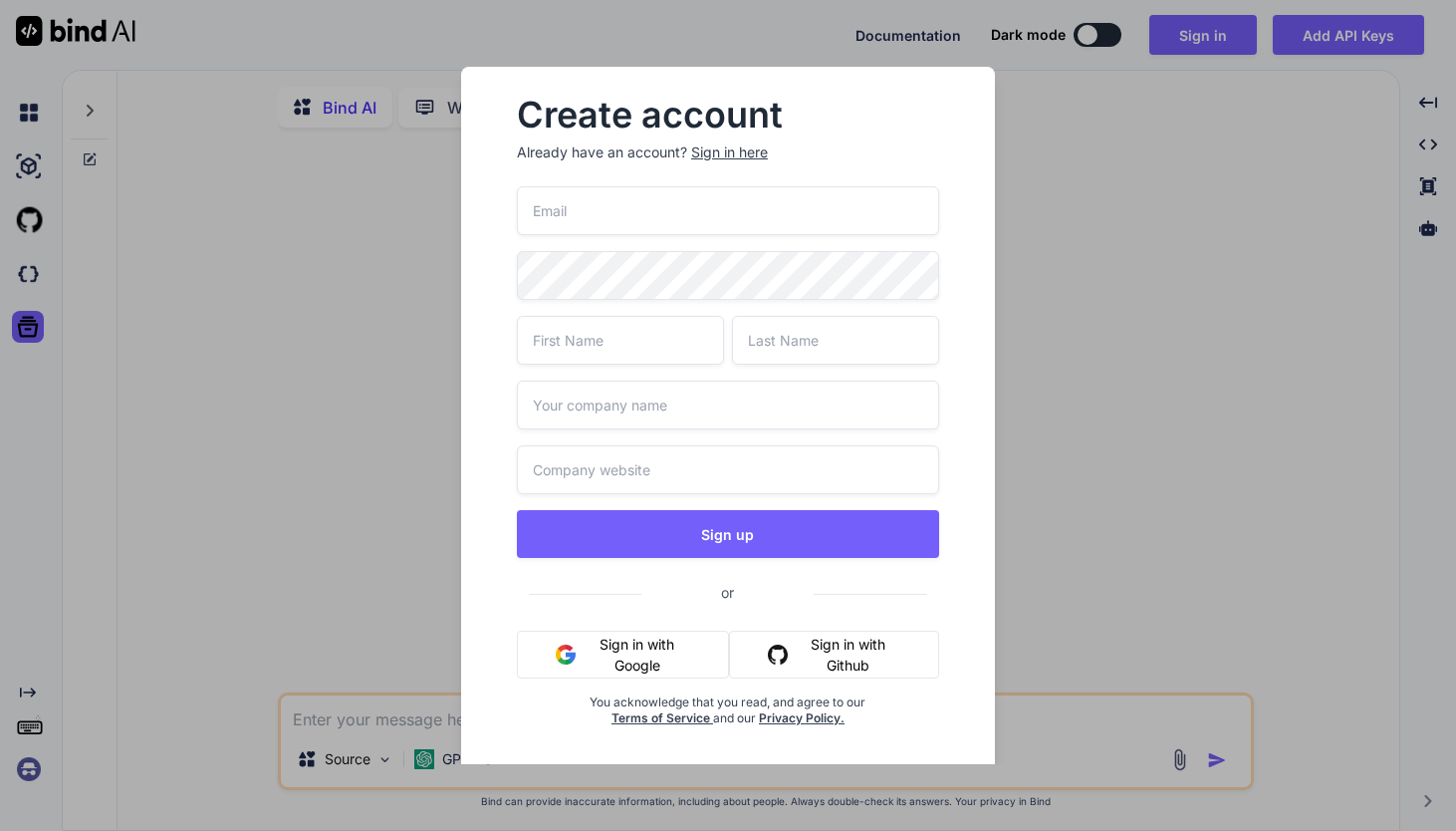 click at bounding box center (728, 210) 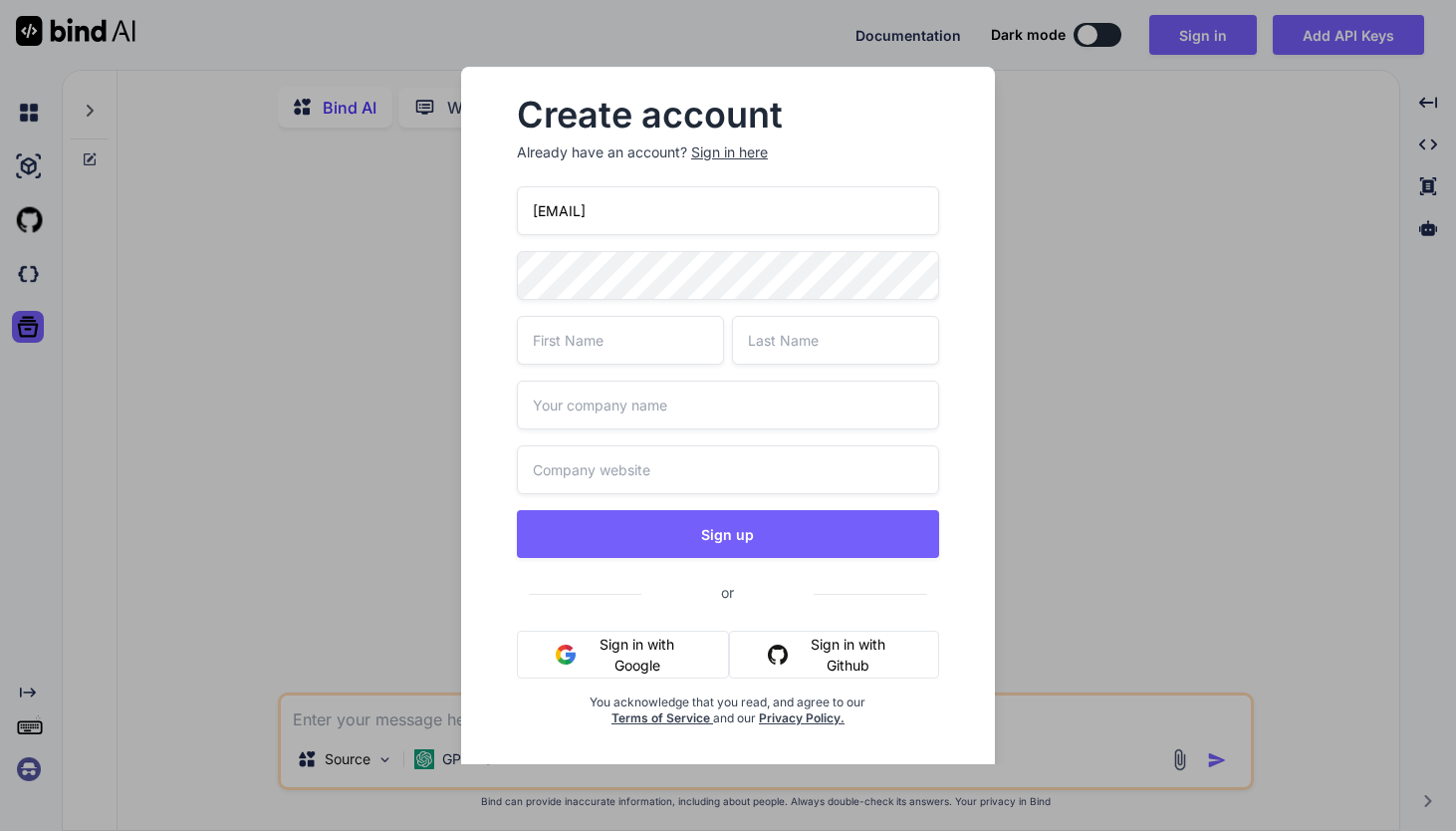 type on "sellspot01-1@yahoo.com" 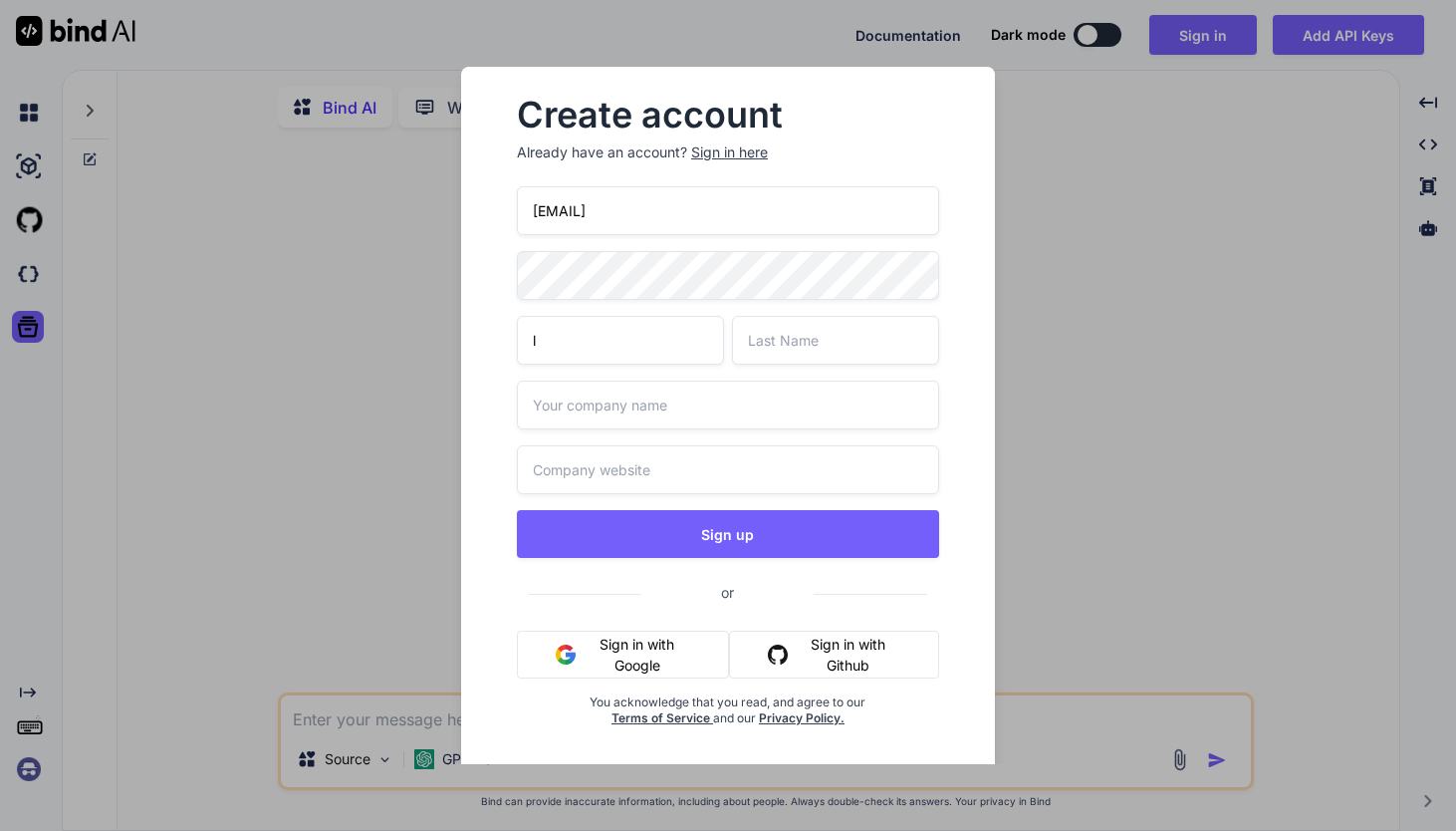click on "l" at bounding box center [620, 340] 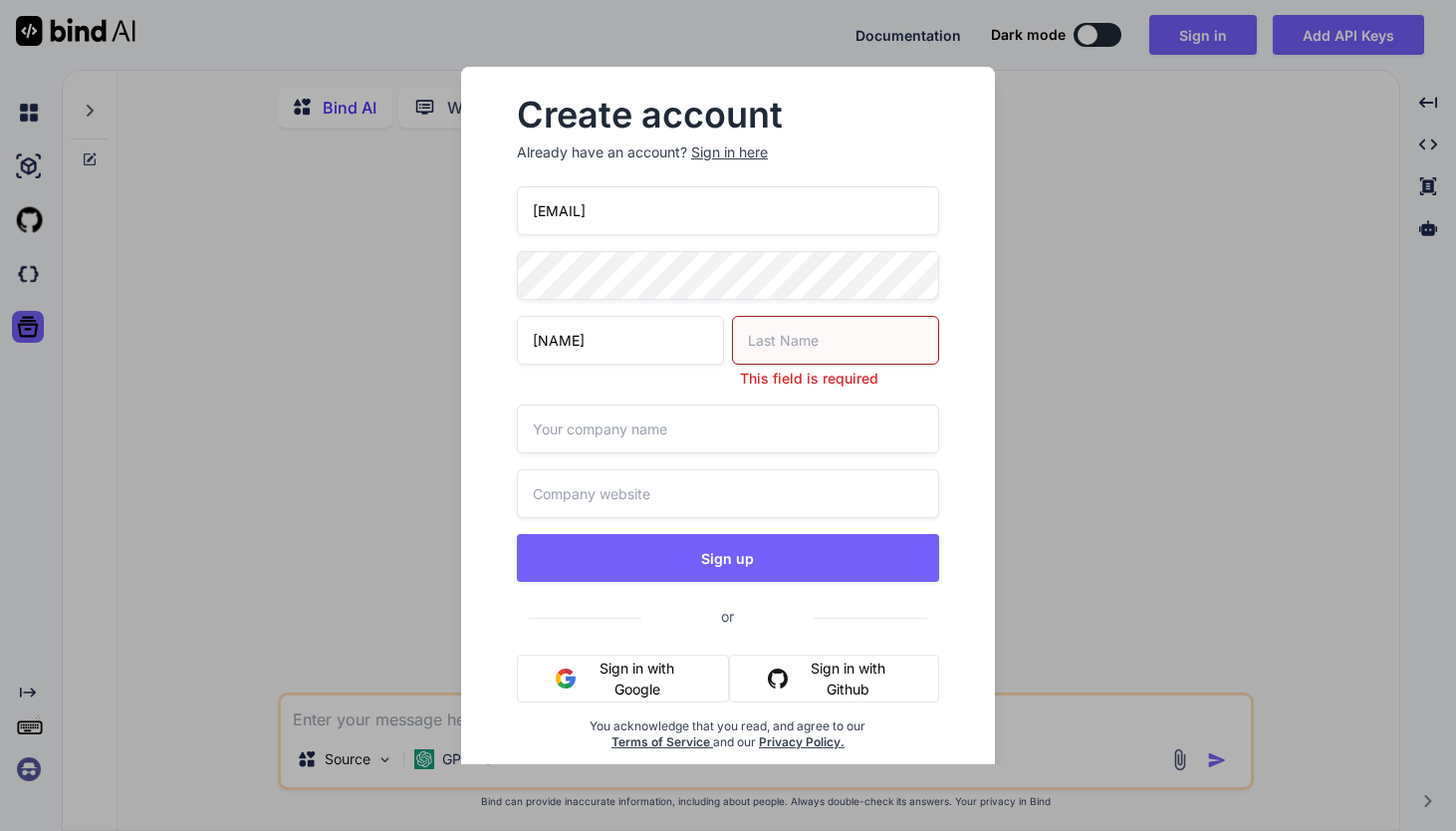 type on "lintang" 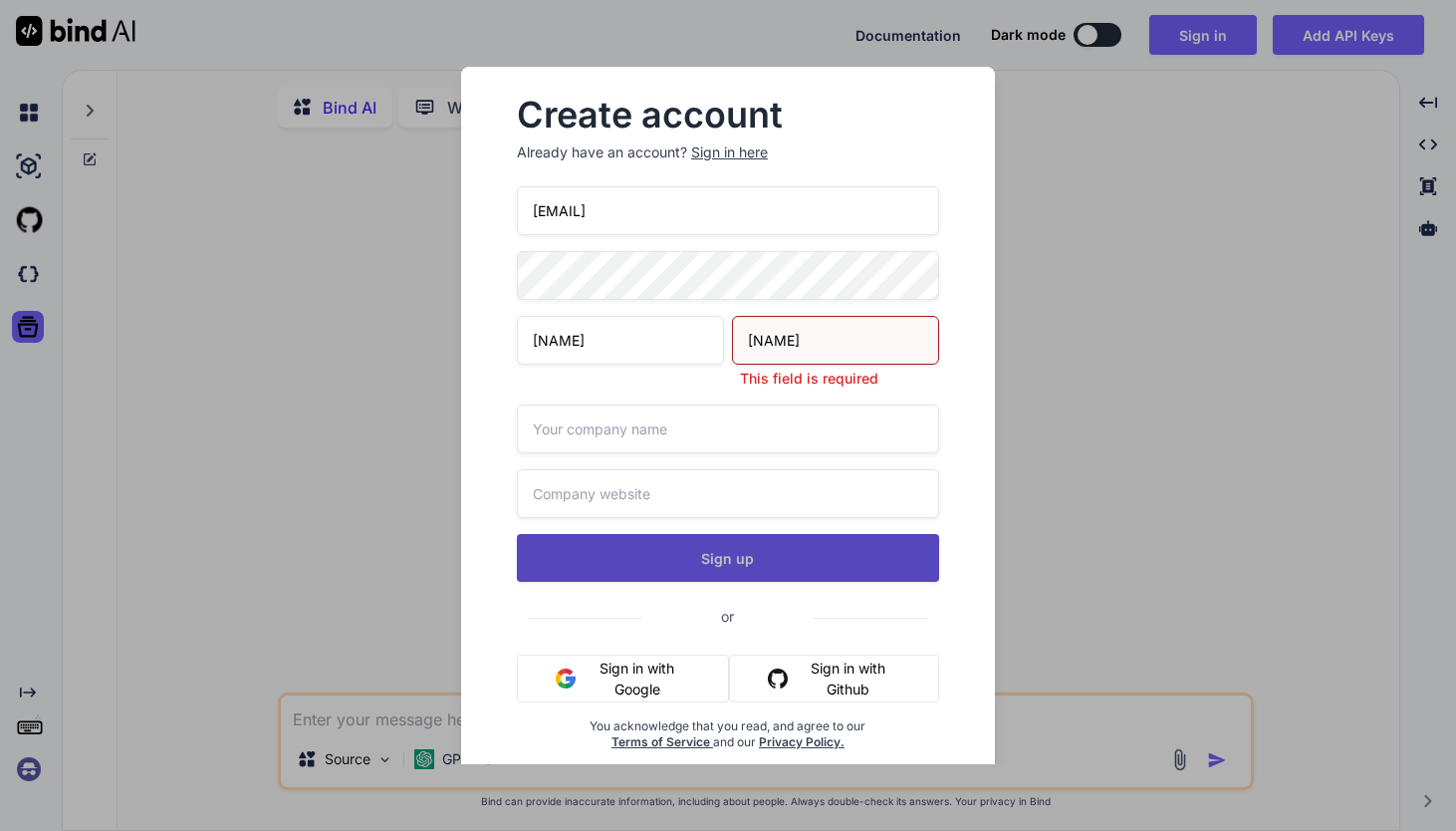 type on "tang" 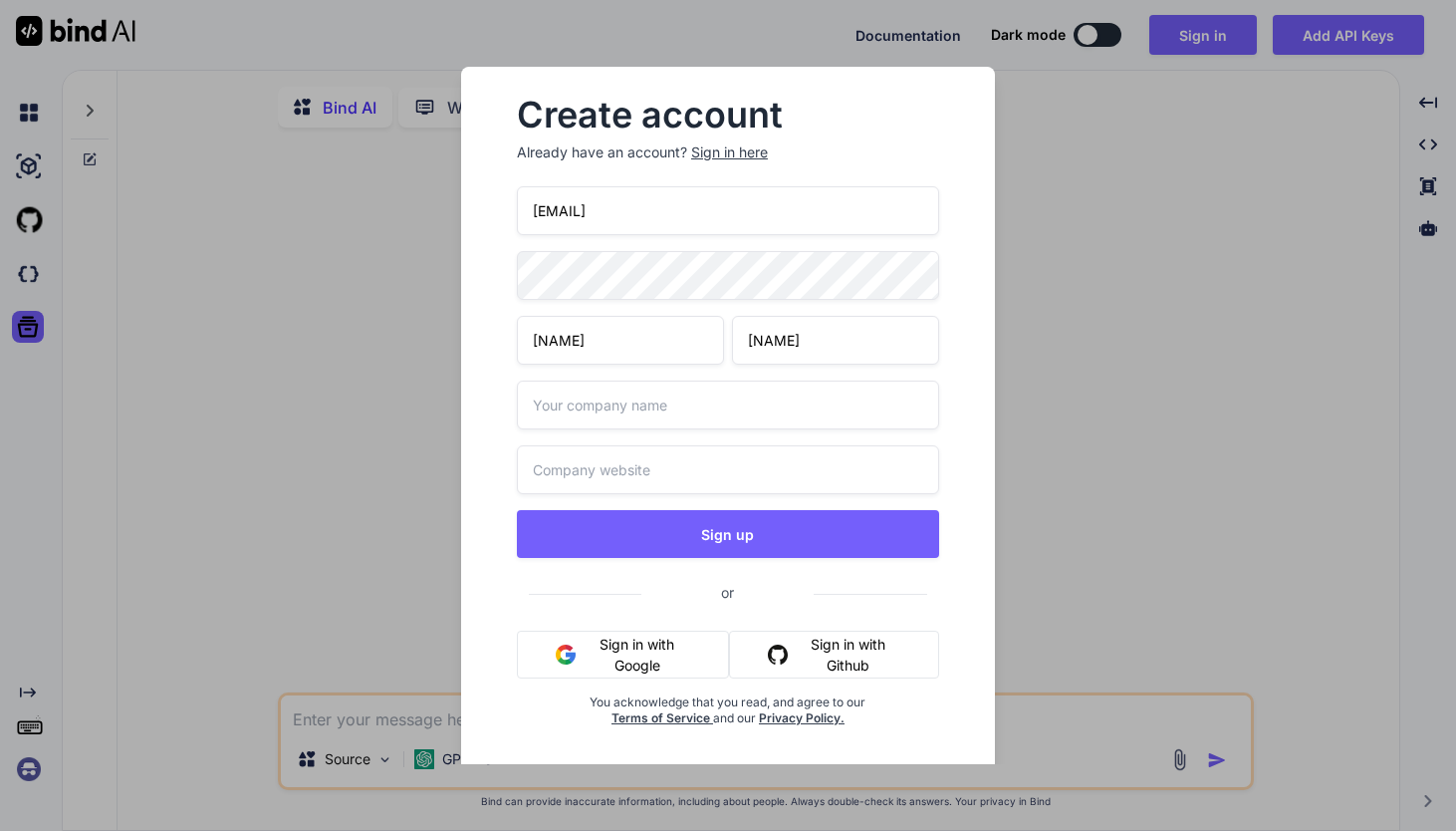 click at bounding box center [728, 405] 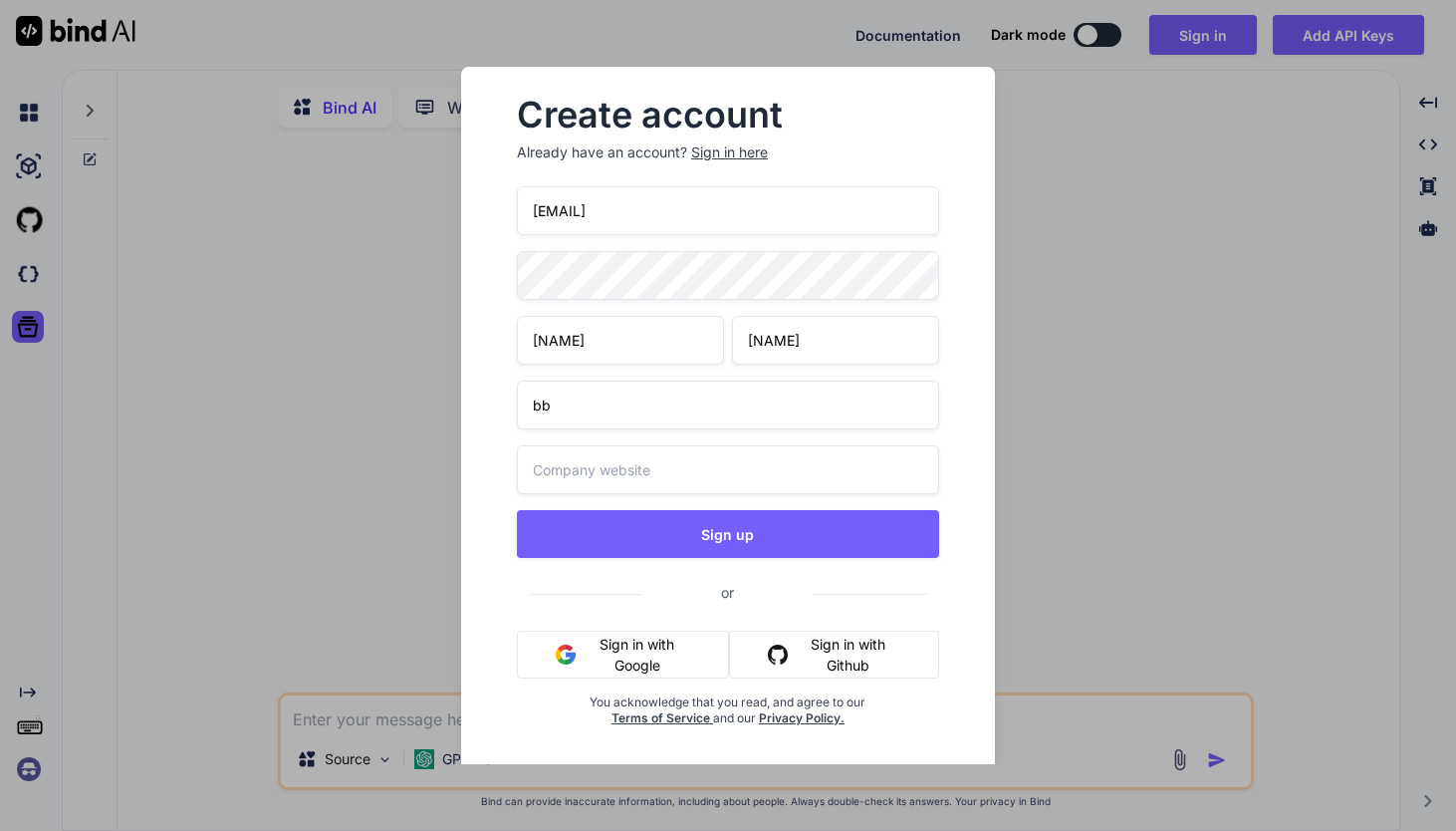 type on "bb" 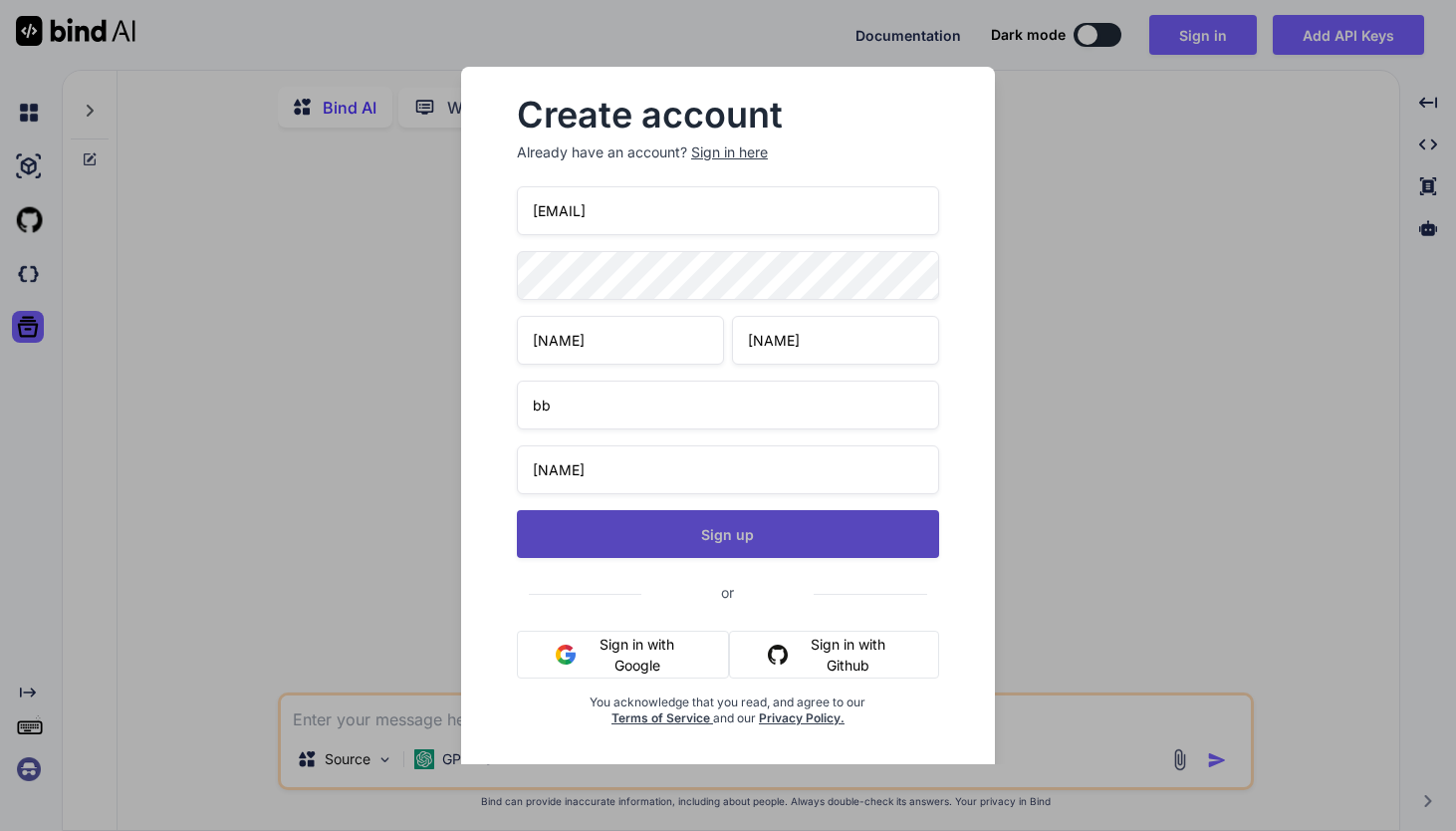 type on "bbb" 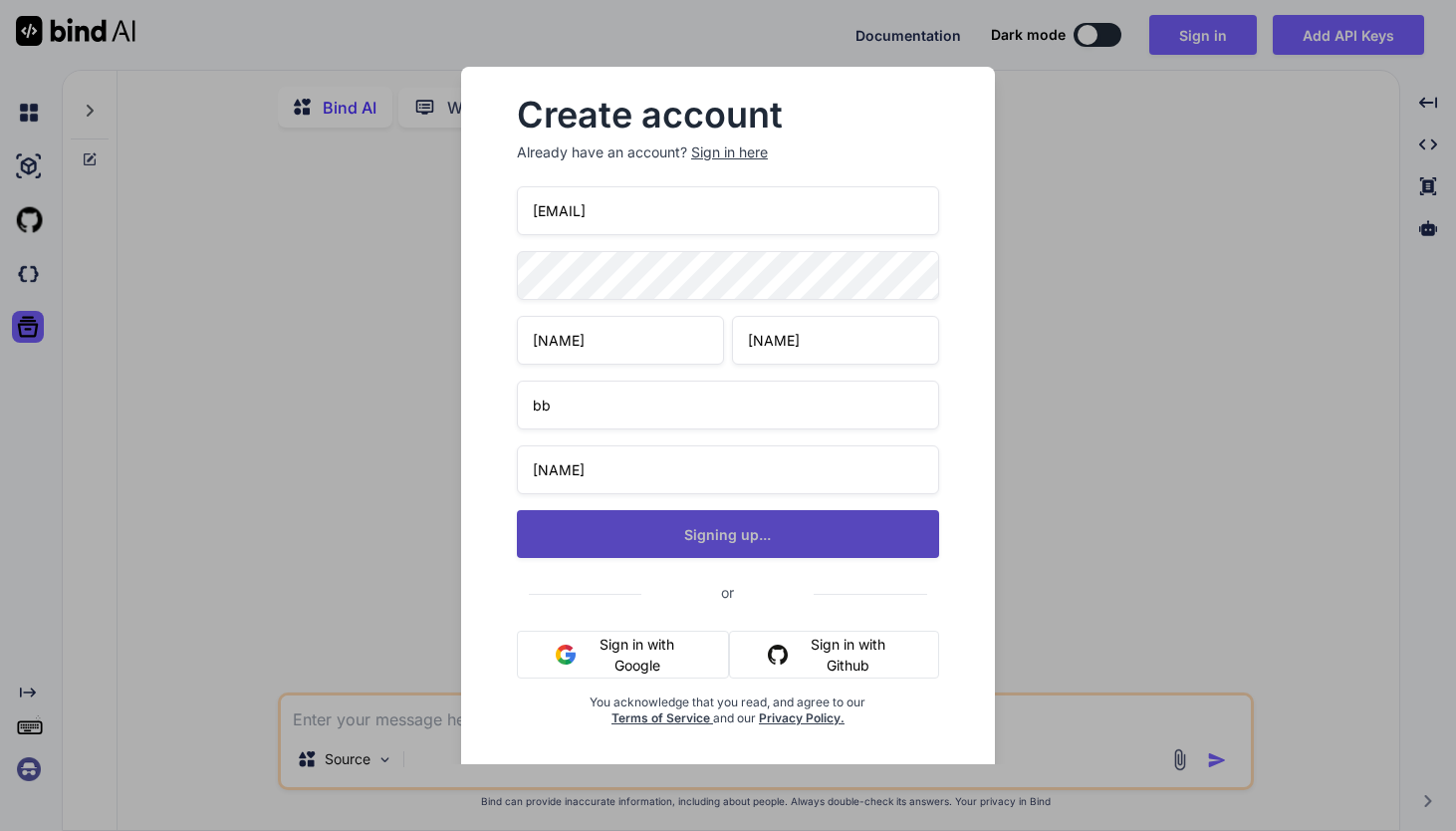 type on "x" 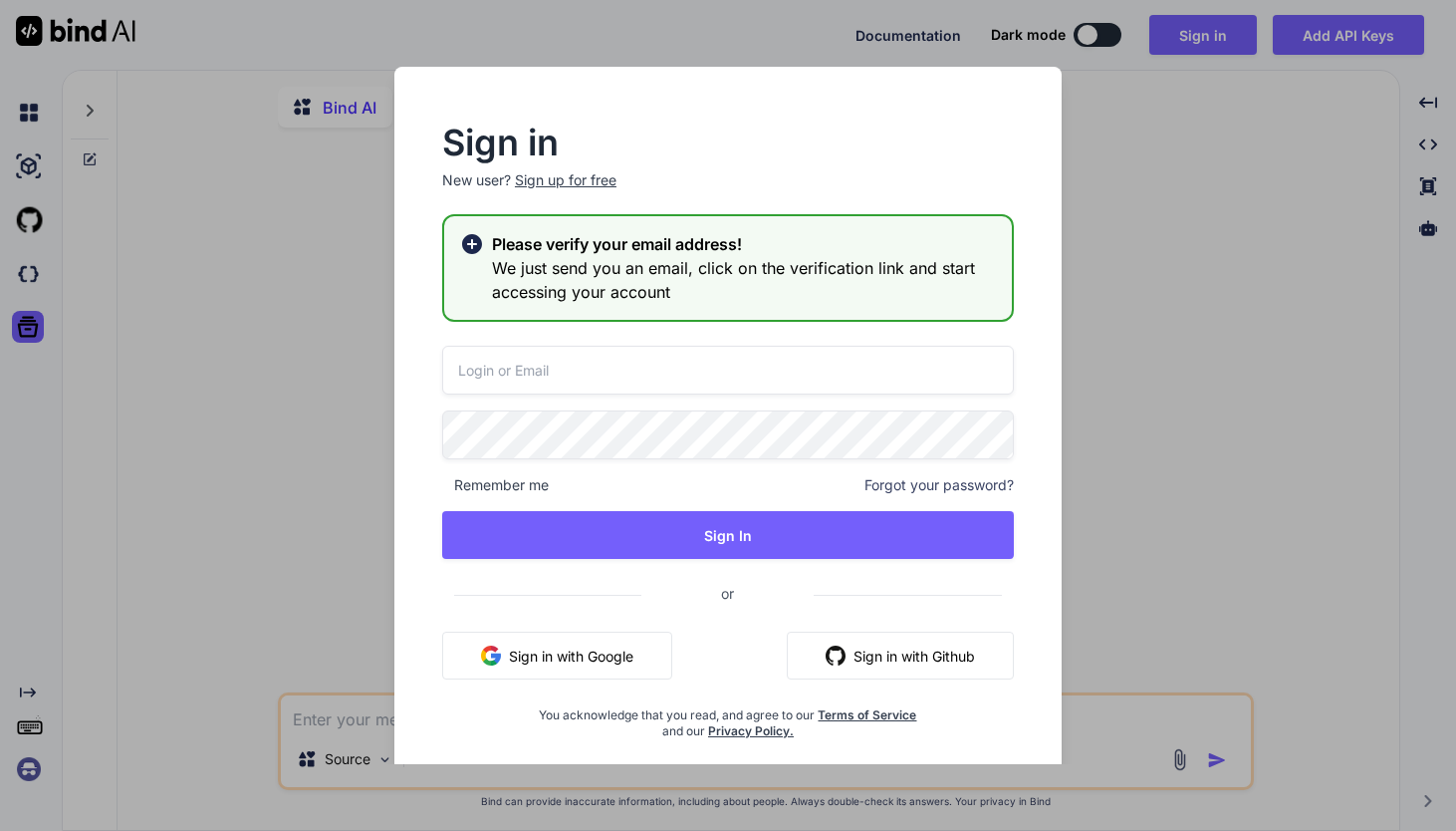 click at bounding box center [728, 370] 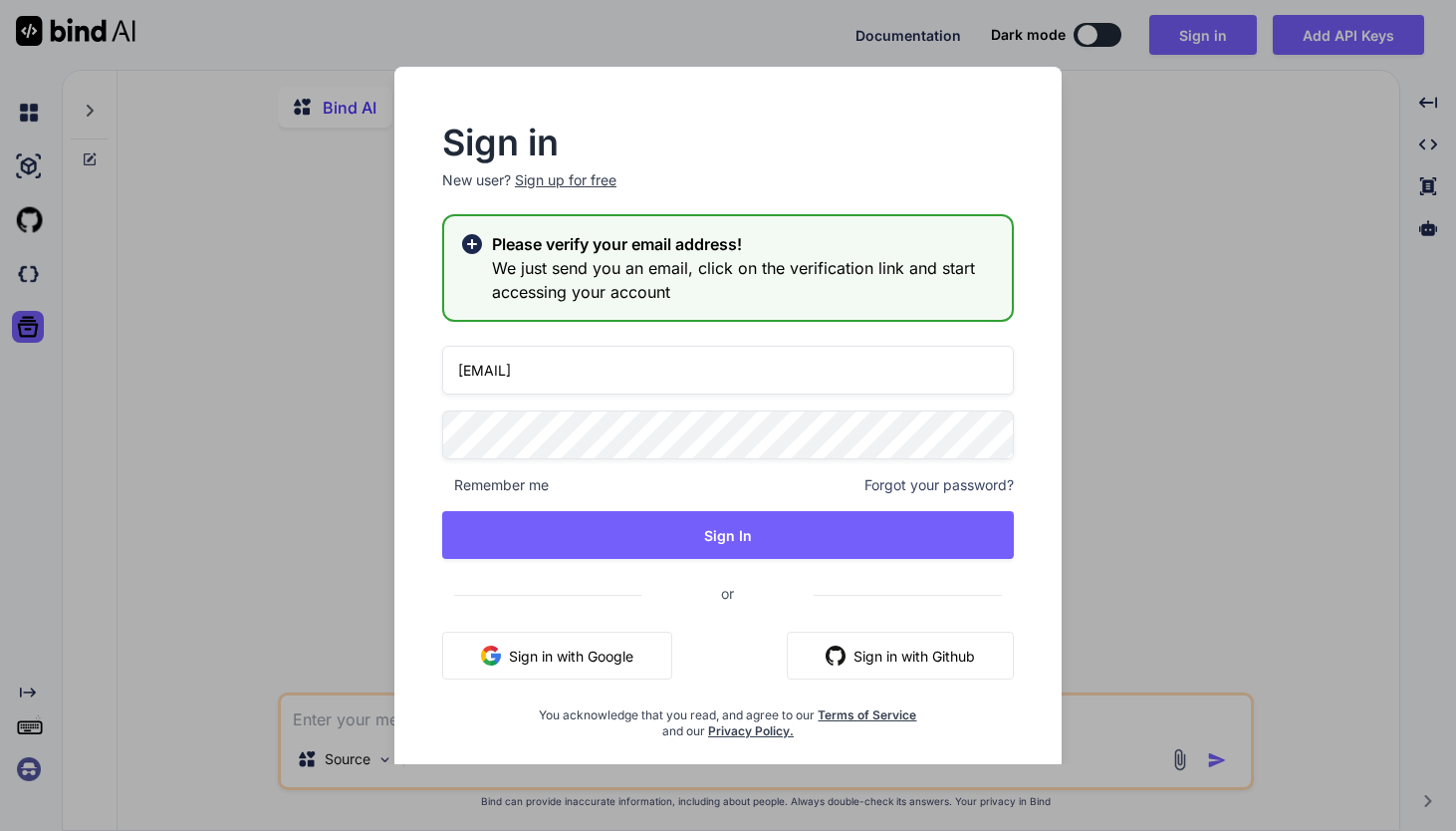 click on "sellspt01-1@yahoo.co" at bounding box center [728, 370] 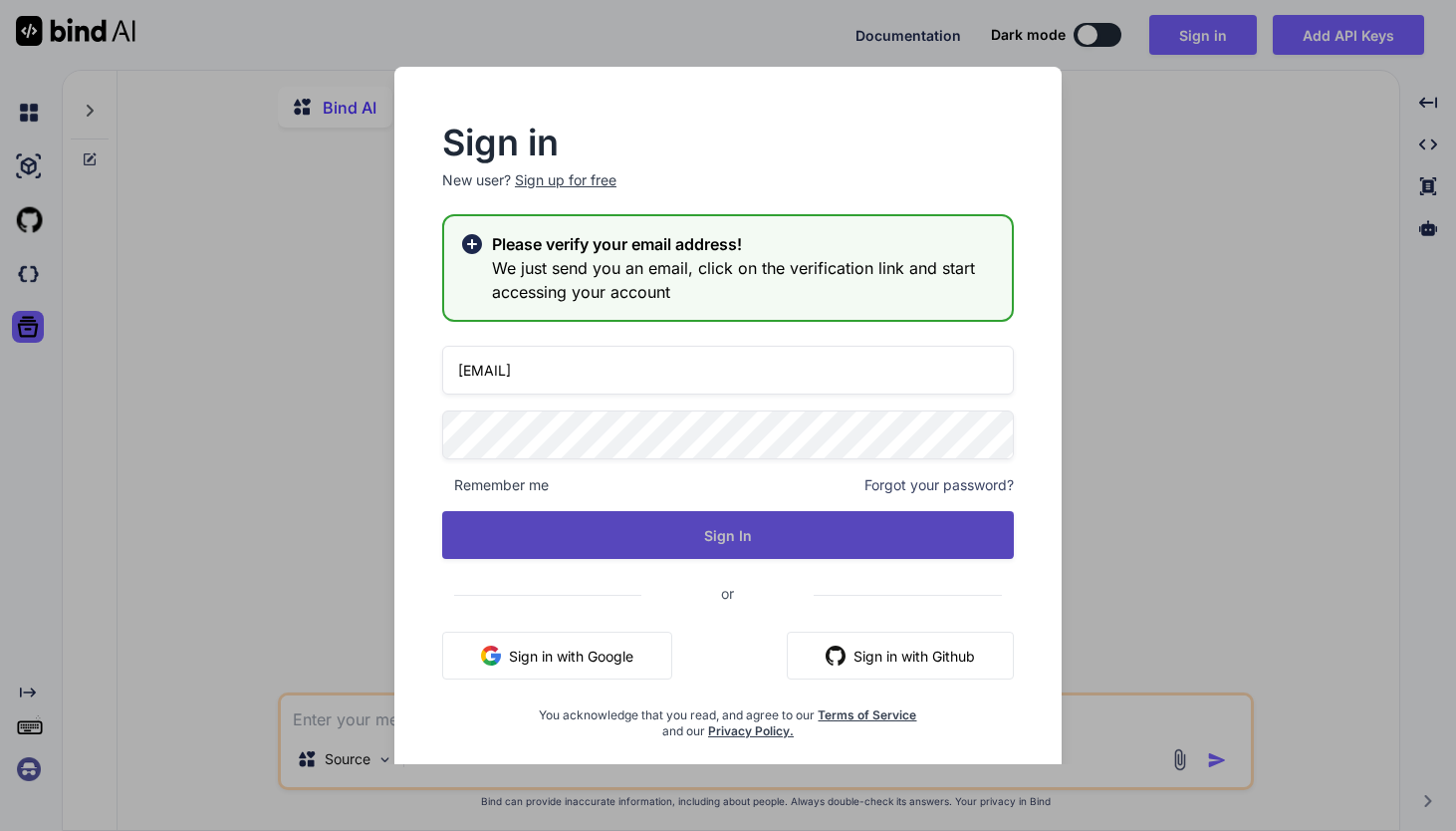 click on "Sign In" at bounding box center (728, 535) 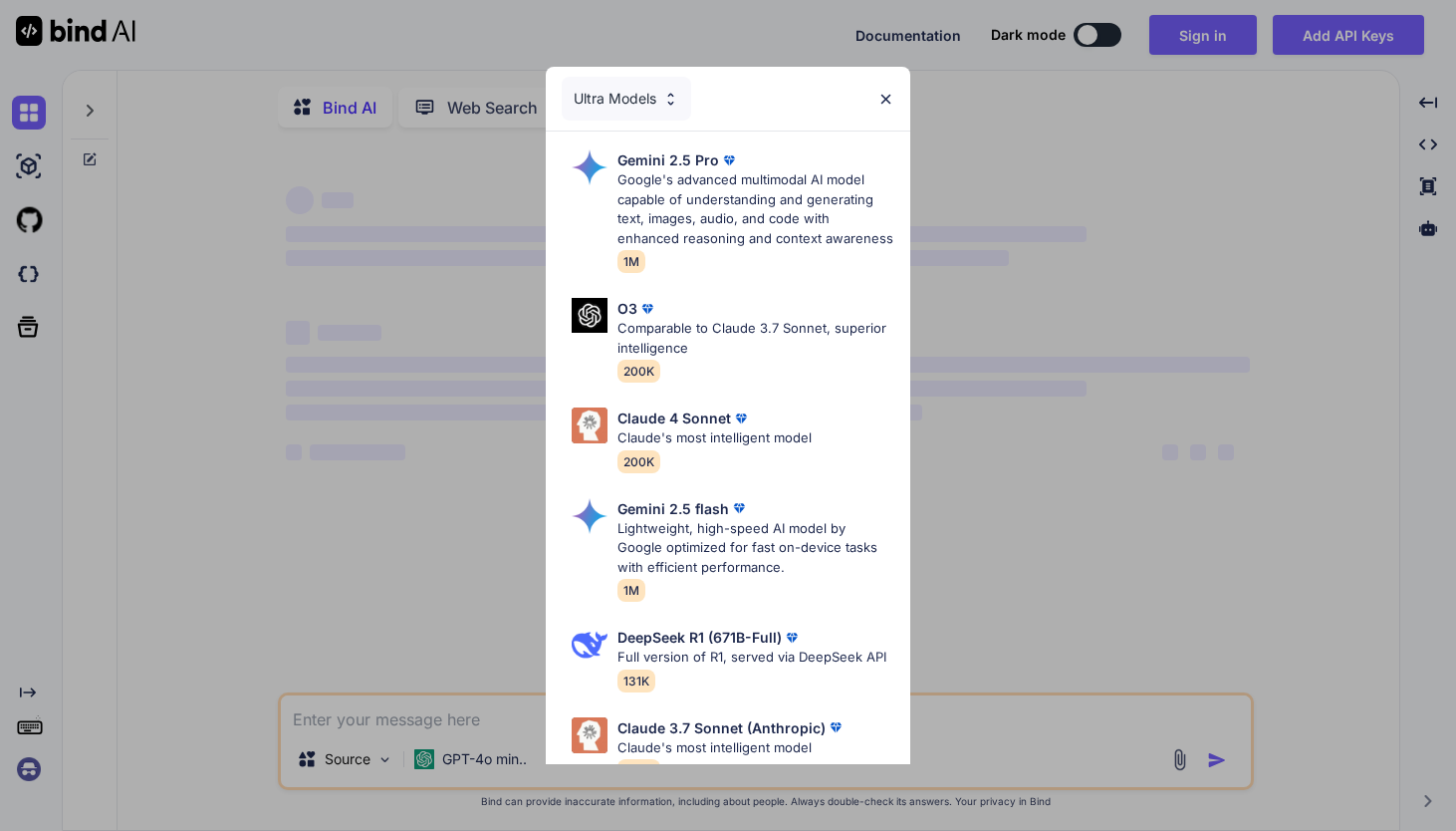 scroll, scrollTop: 0, scrollLeft: 0, axis: both 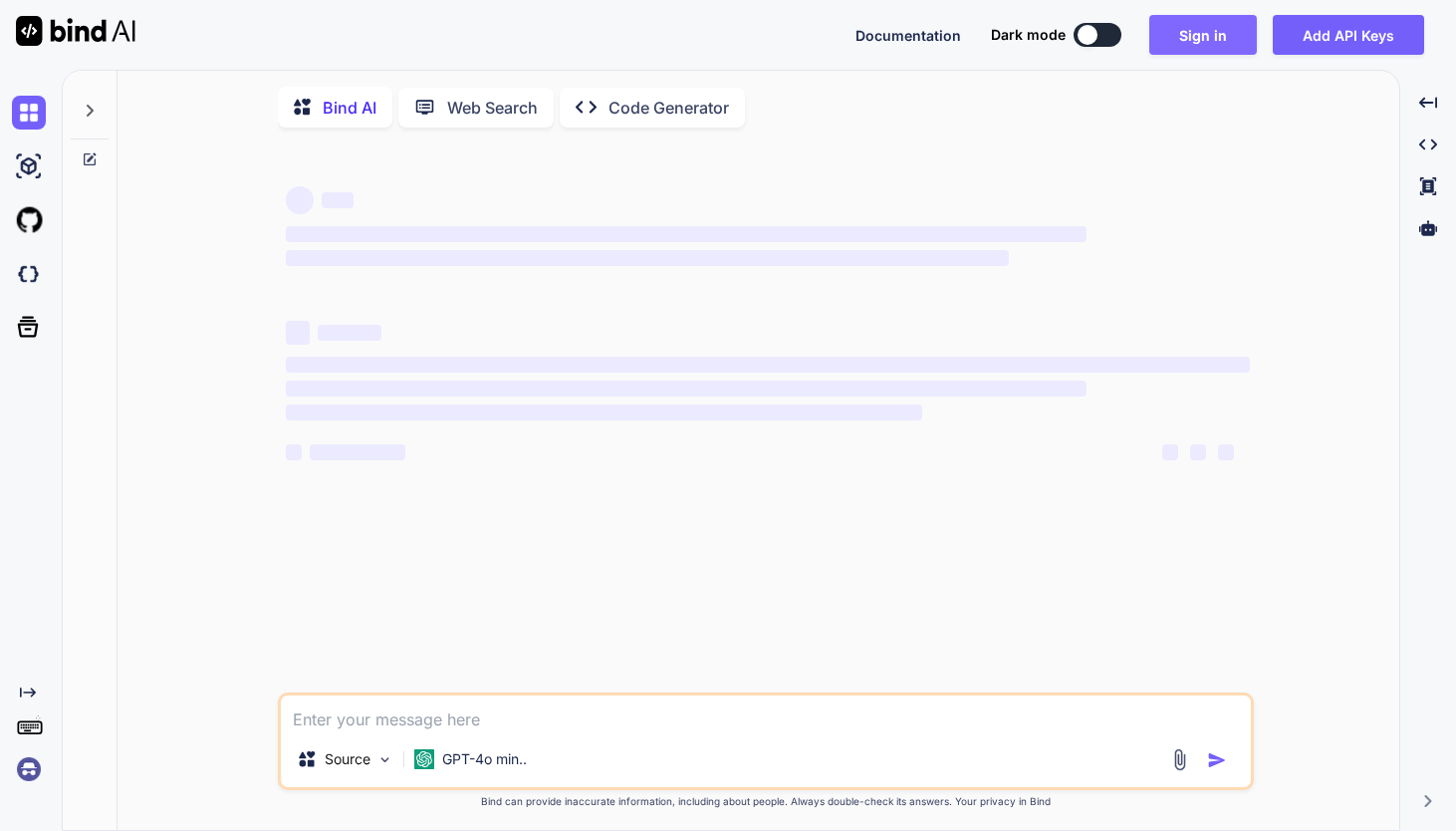 click on "Sign in" at bounding box center (1203, 35) 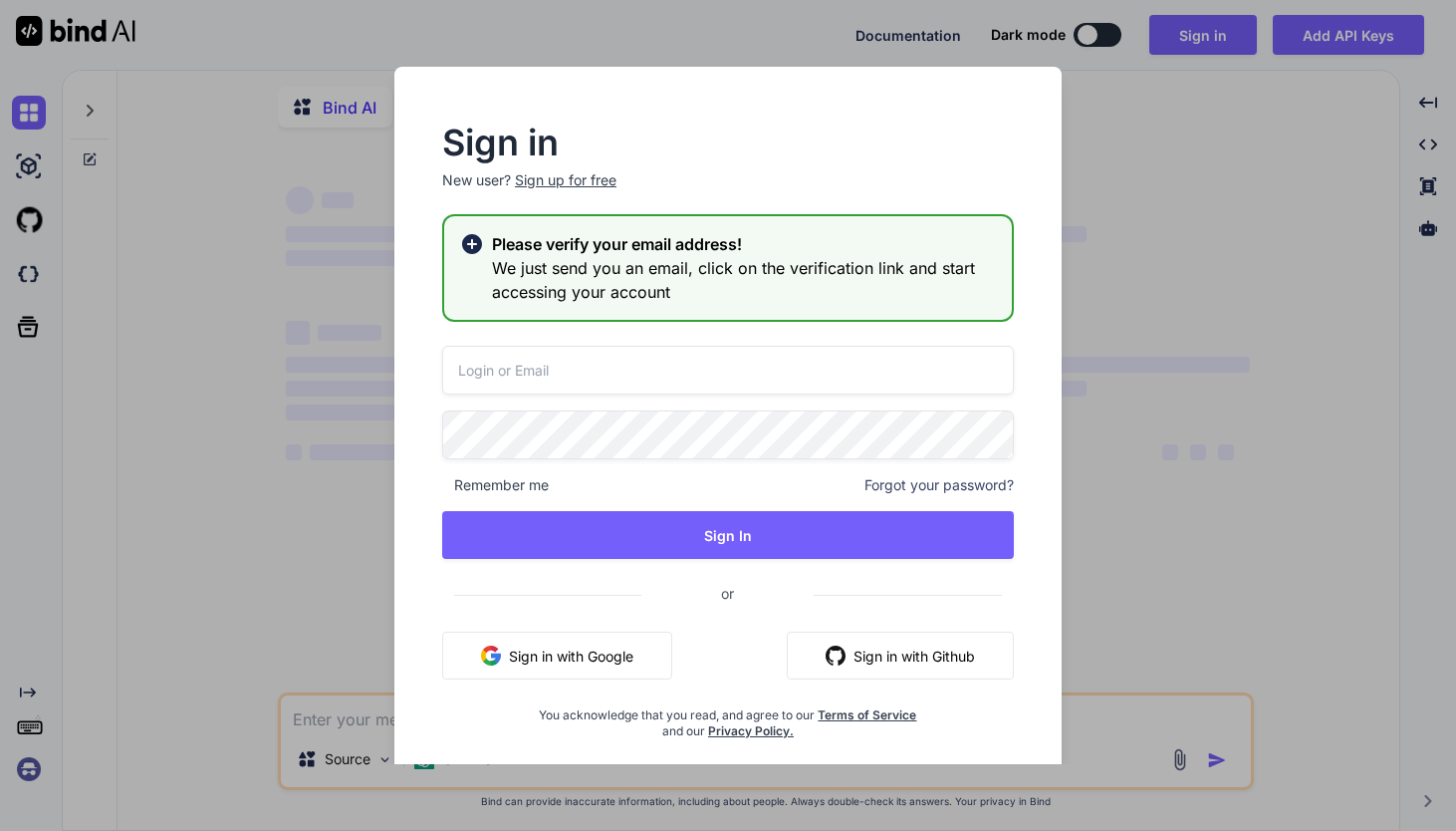 type on "x" 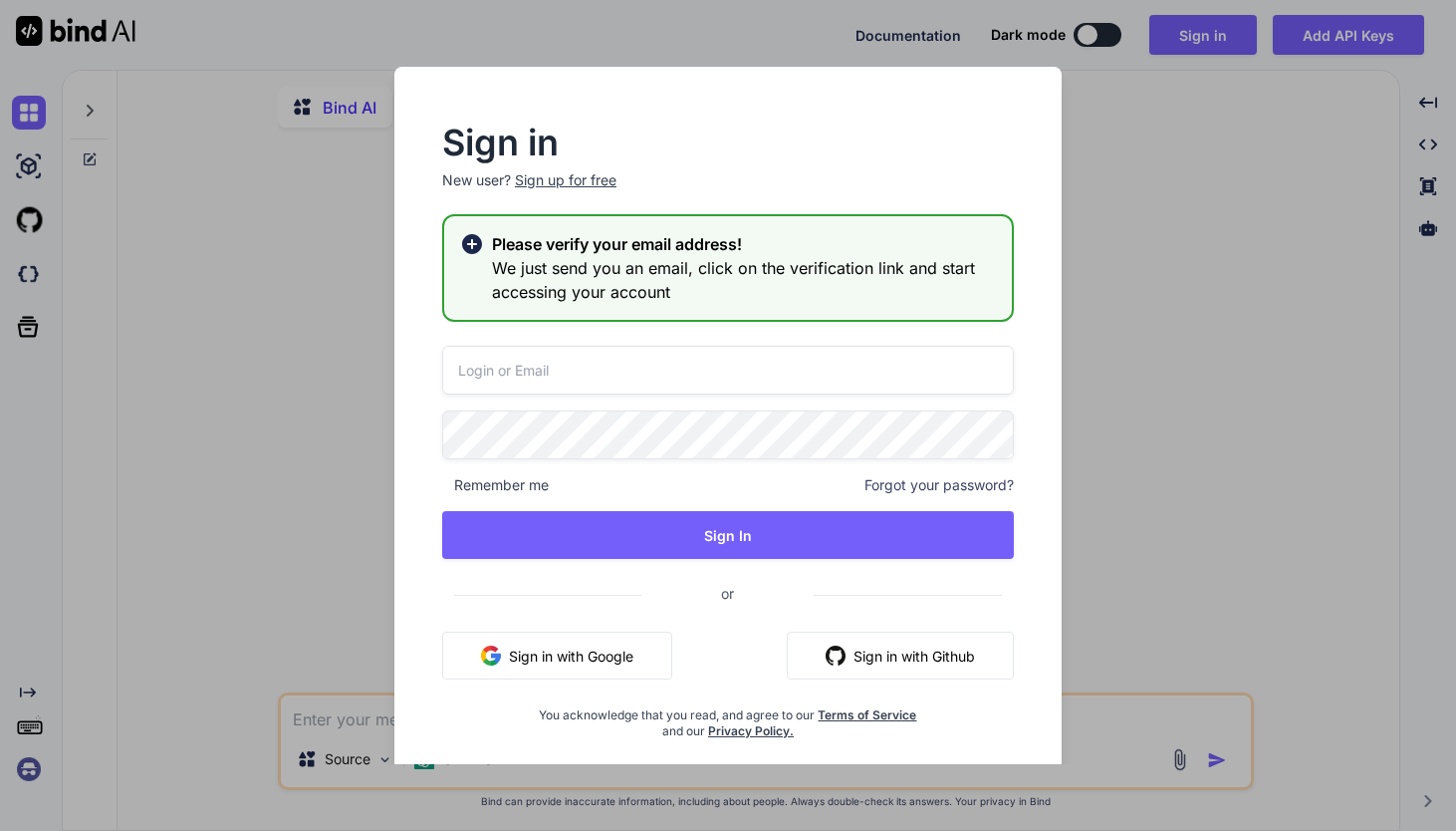 click at bounding box center [728, 370] 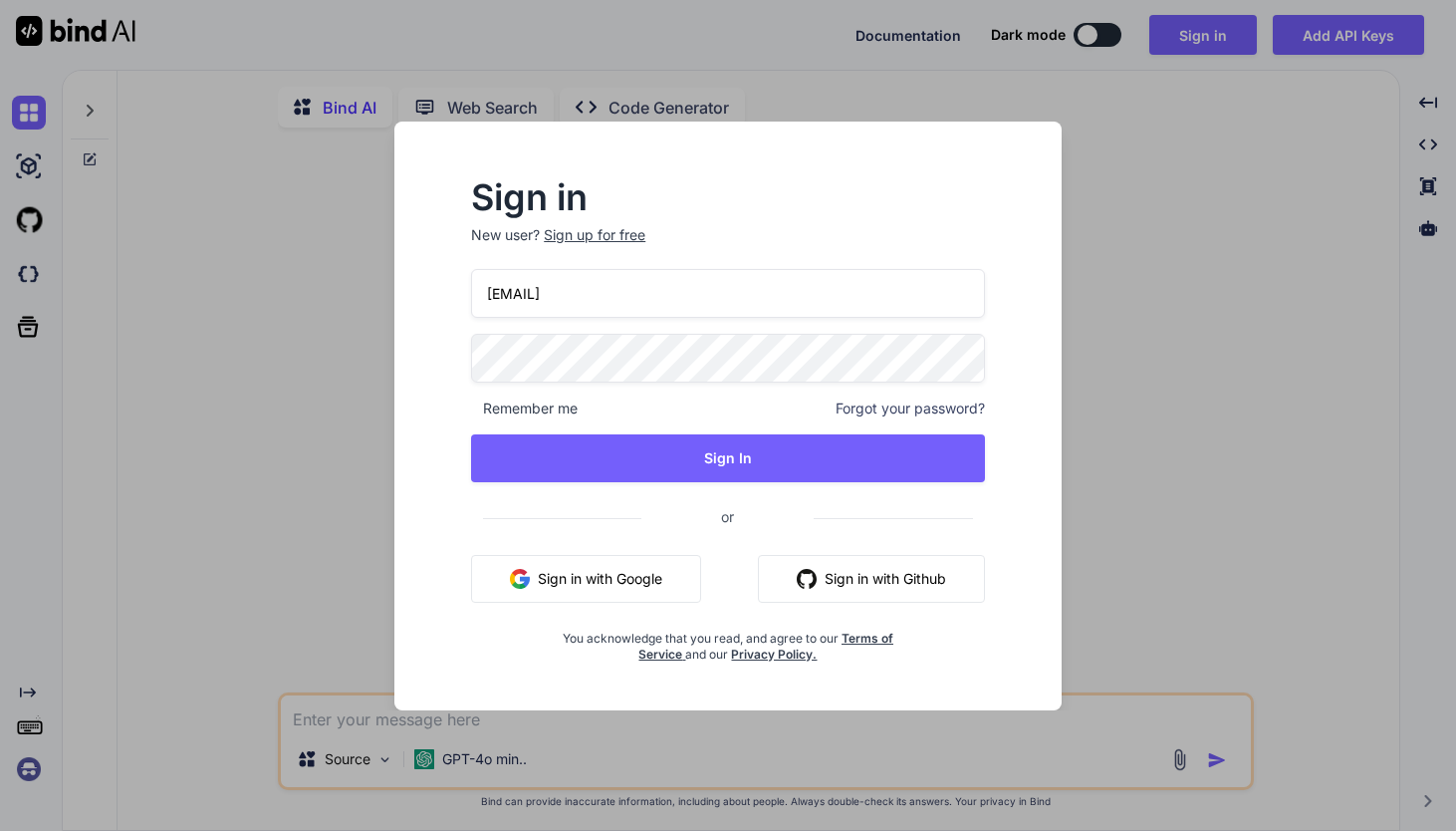 type on "[EMAIL]" 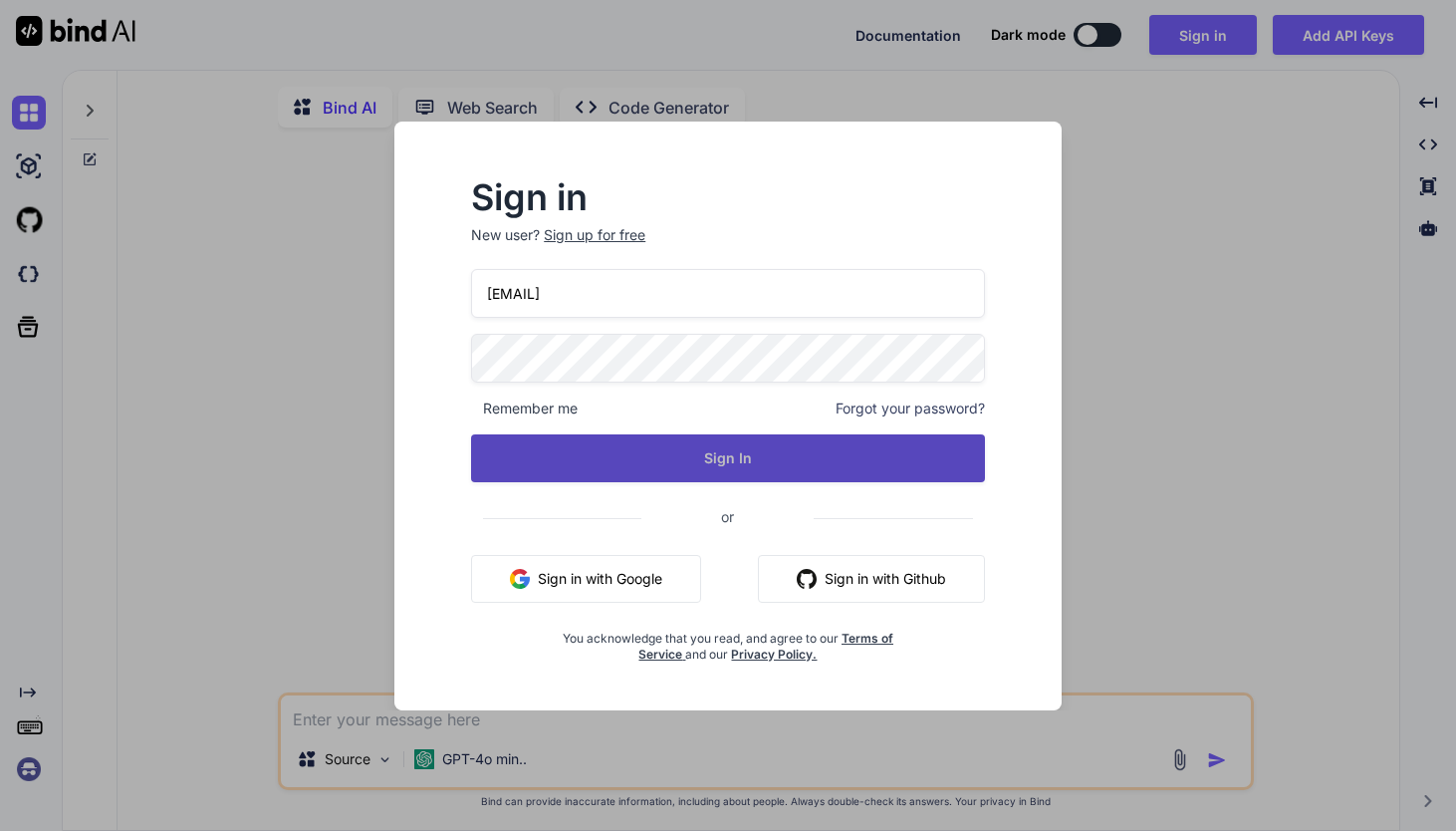 click on "Sign In" at bounding box center (728, 458) 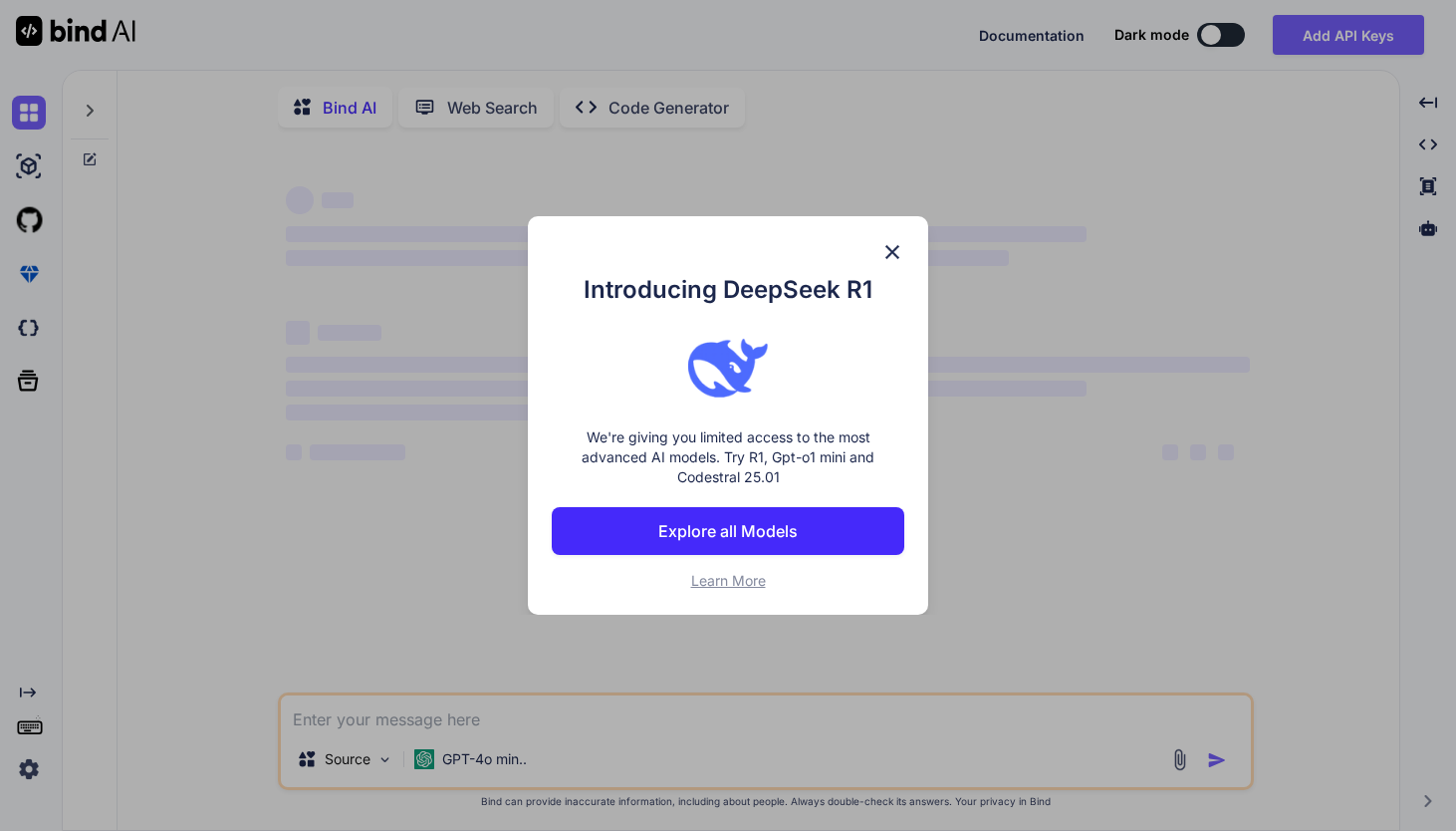 click at bounding box center (892, 252) 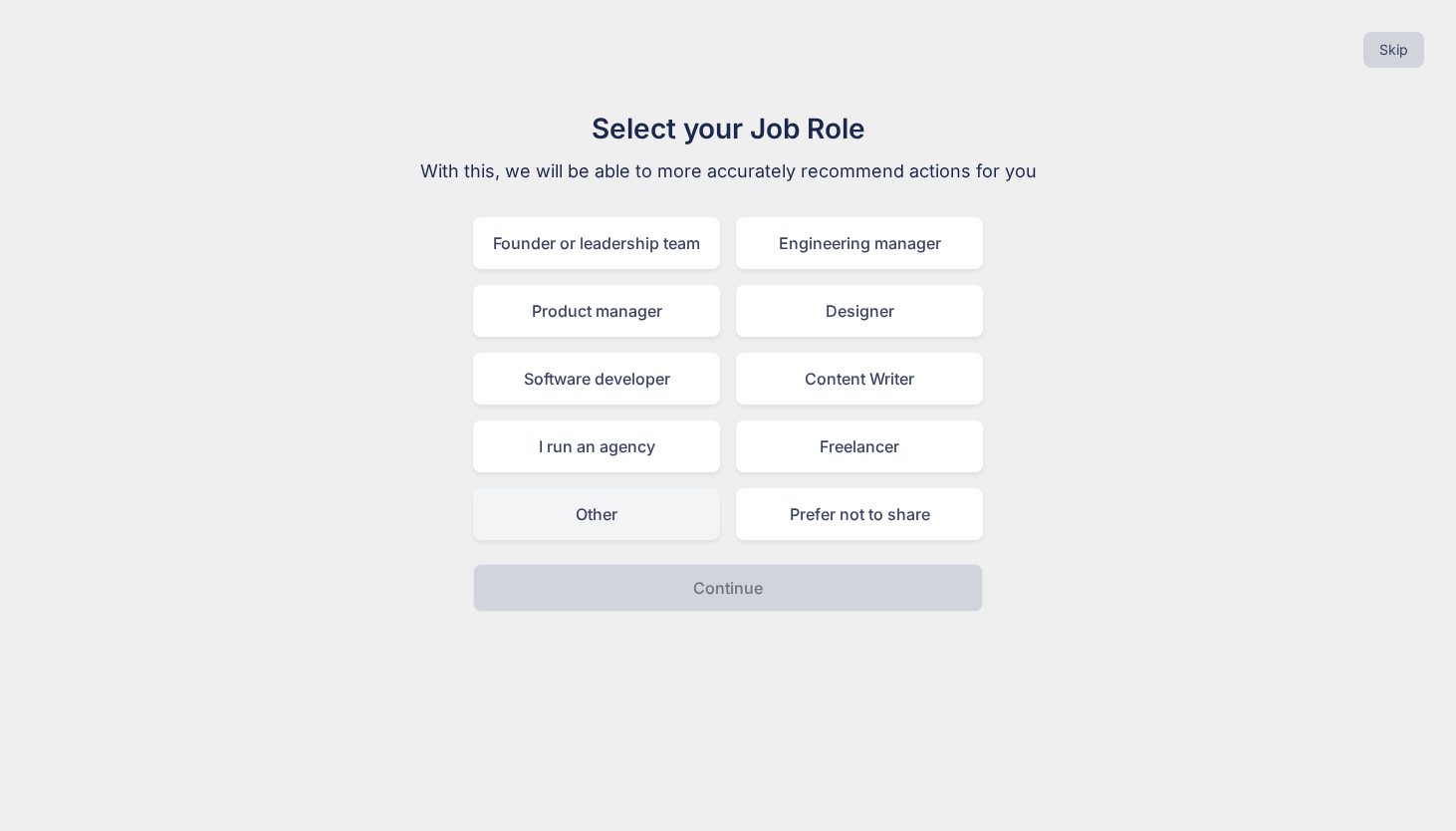 click on "Other" at bounding box center [597, 514] 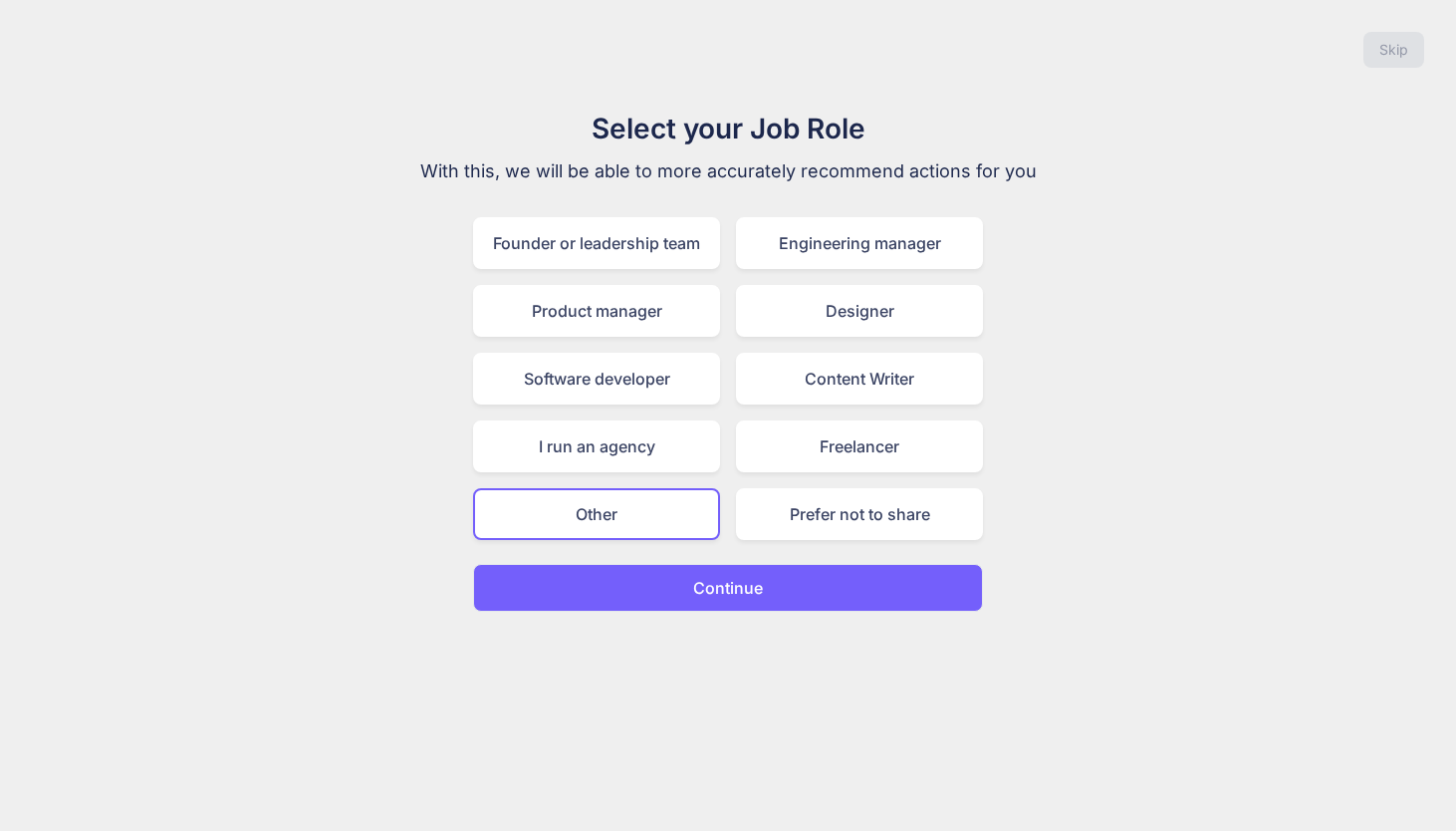 click on "Continue" at bounding box center [728, 588] 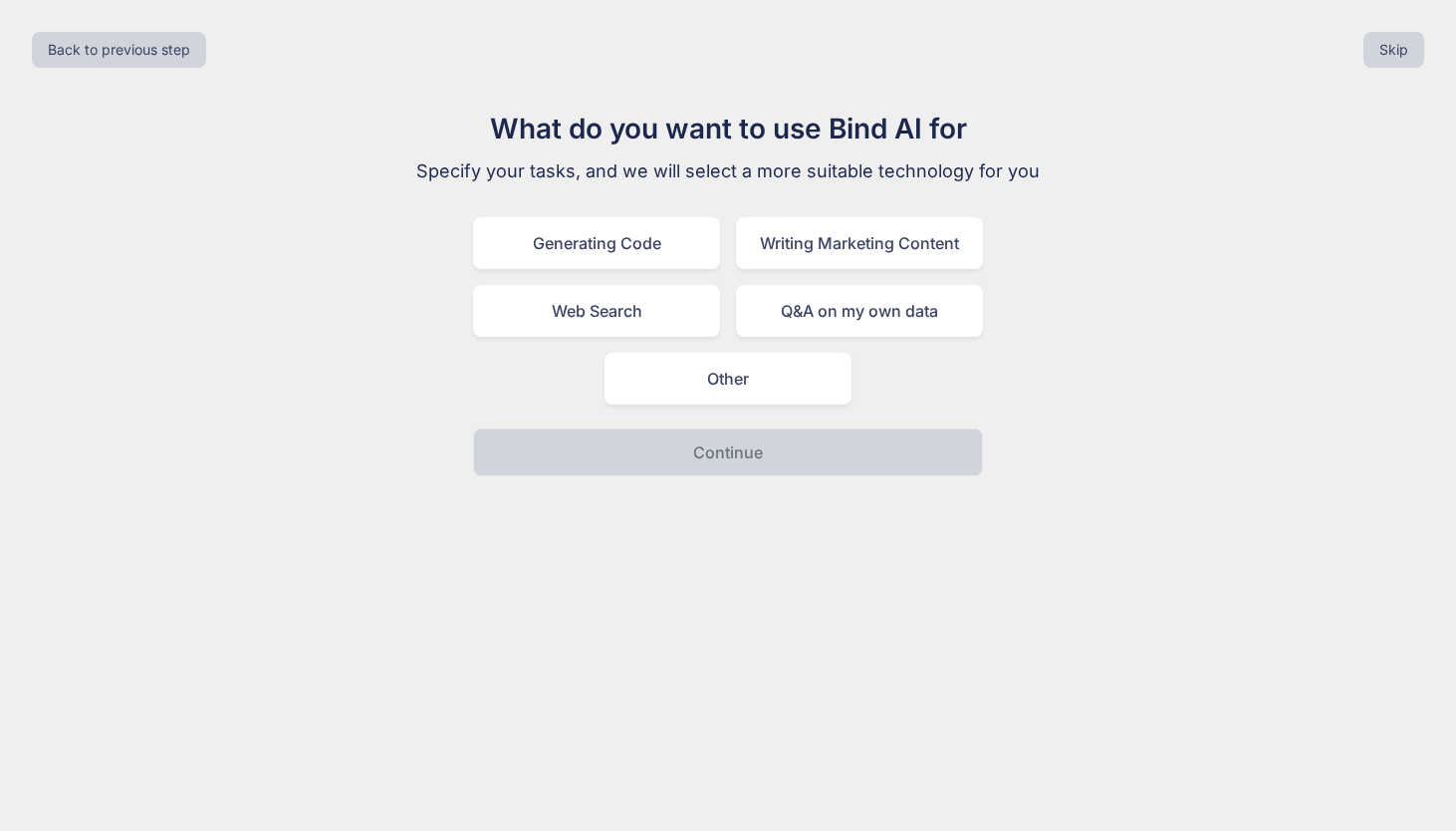 click on "Generating Code Writing Marketing Content Web Search Q&A on my own data Other" at bounding box center (728, 311) 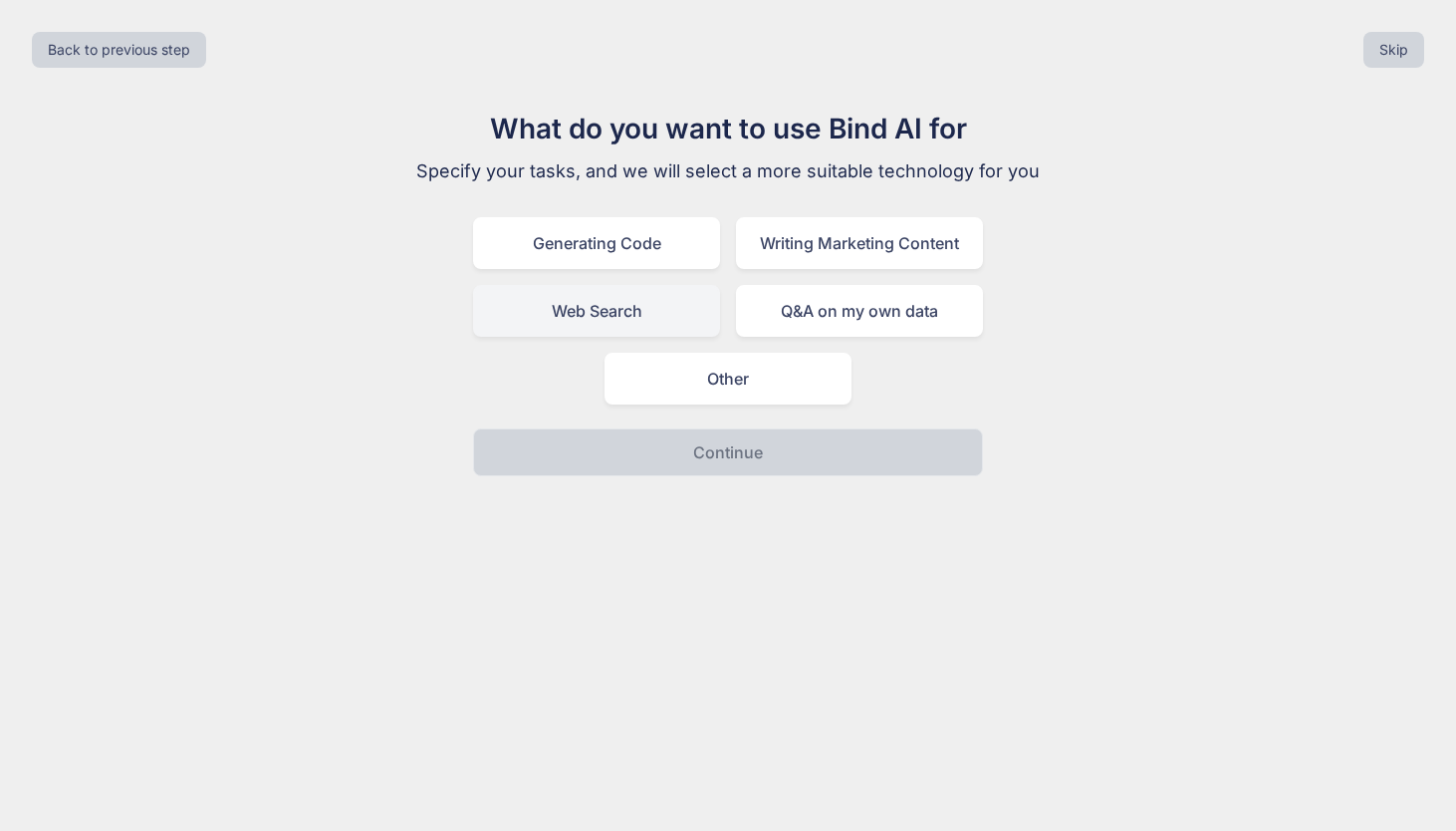 click on "Web Search" at bounding box center [597, 311] 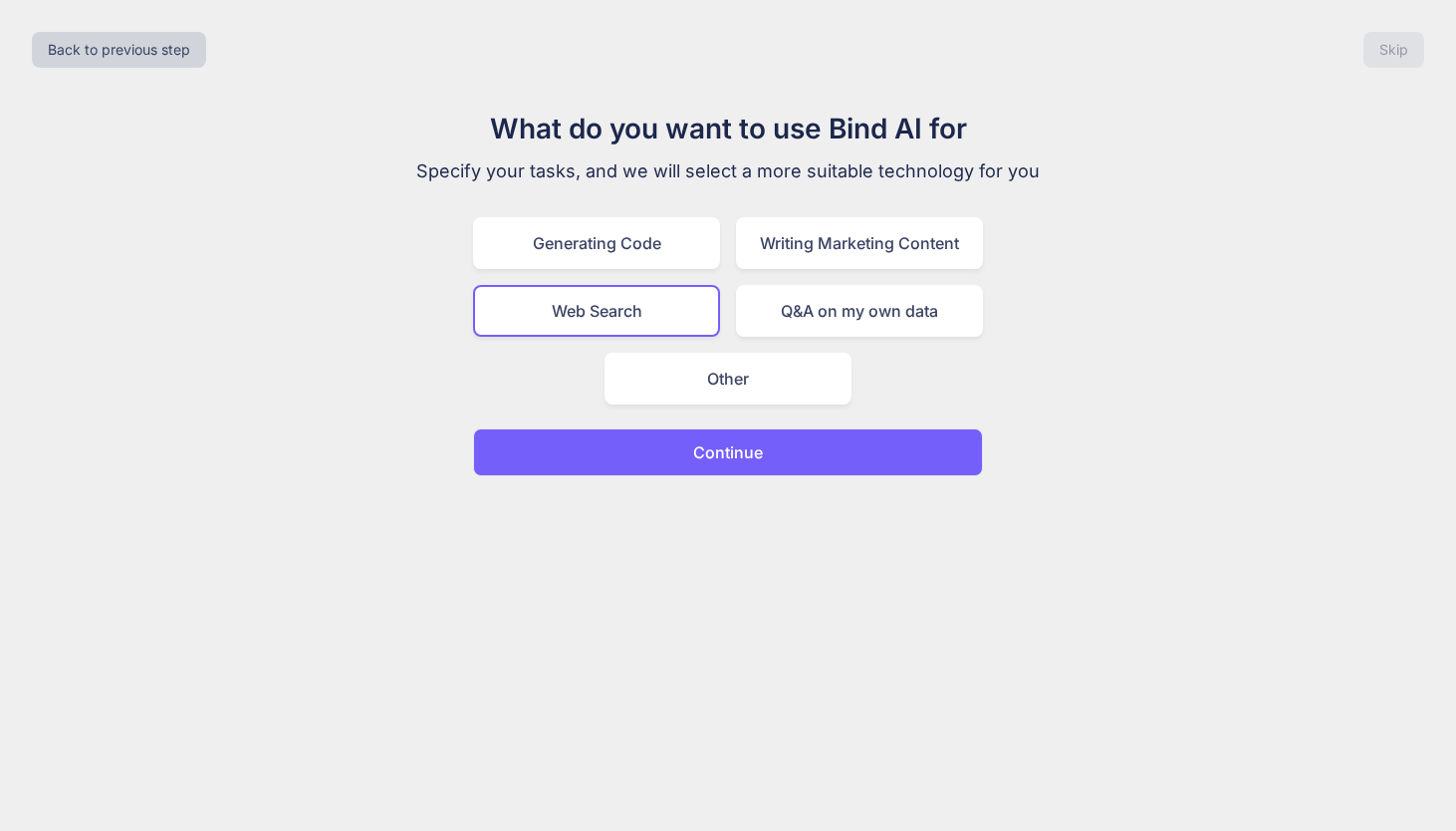 click on "Continue" at bounding box center (728, 452) 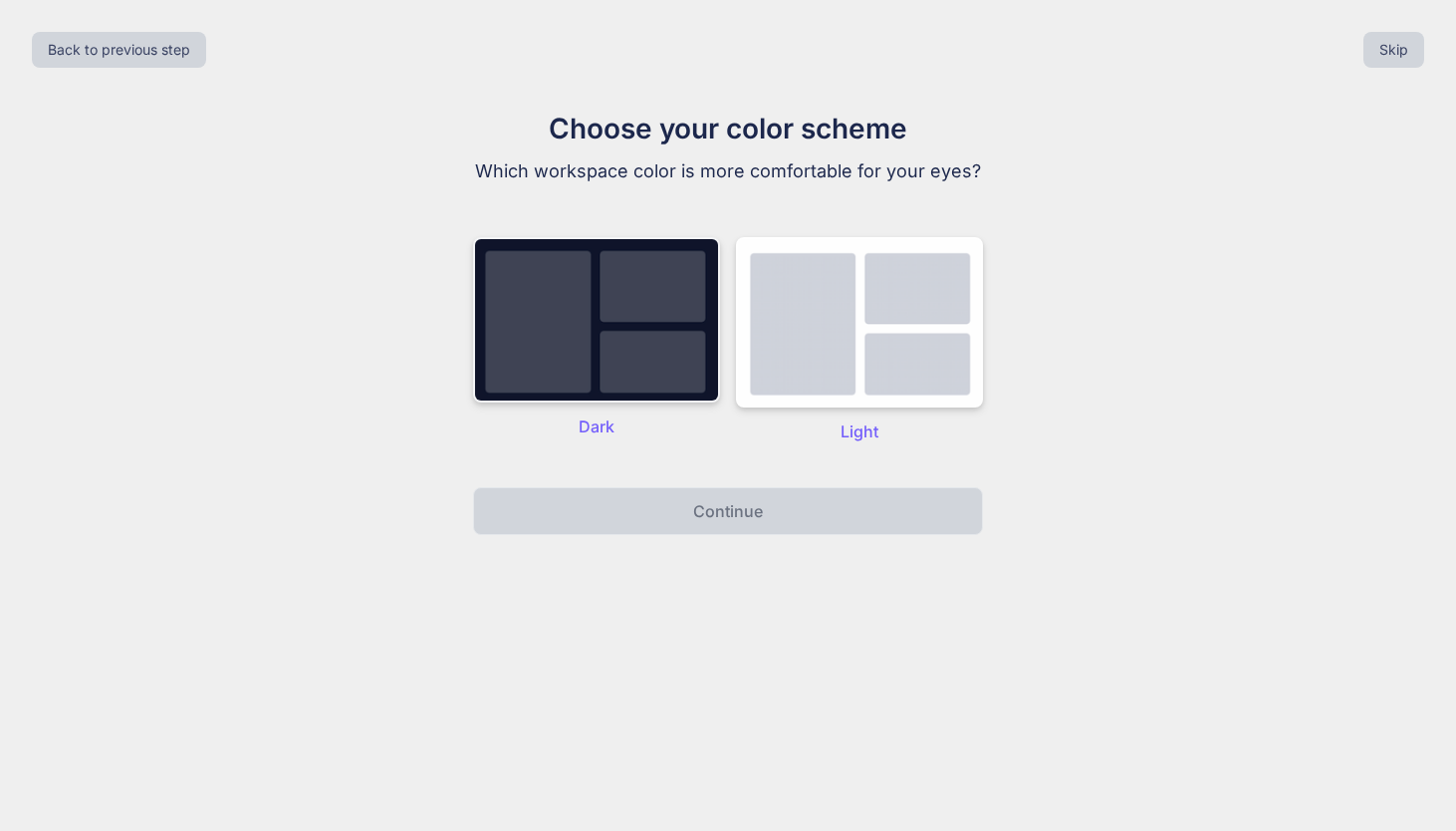 click at bounding box center (597, 320) 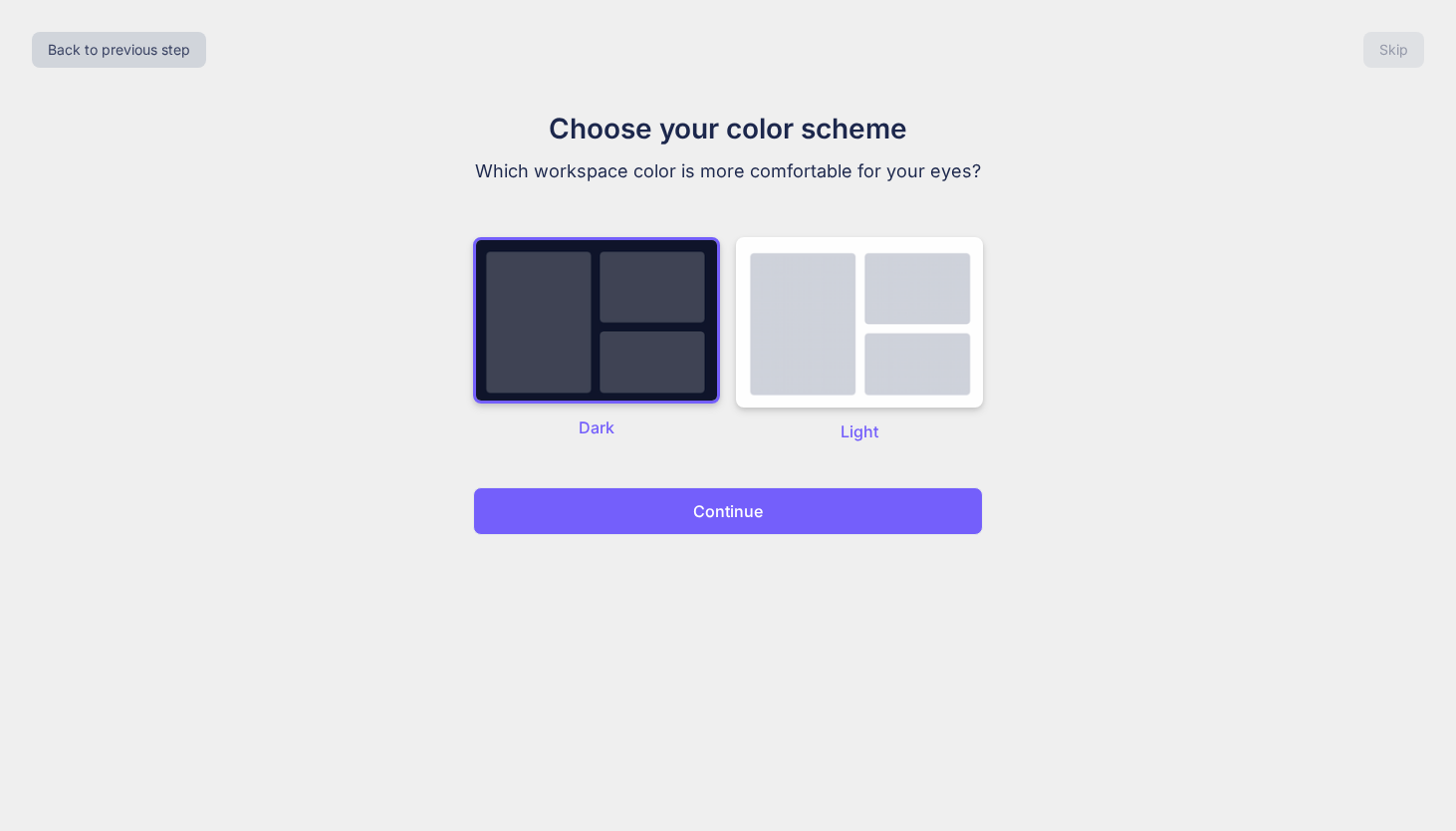 click on "Back to previous step Skip Choose your color scheme Which workspace color is more comfortable for your eyes? Dark Light Continue" at bounding box center (728, 416) 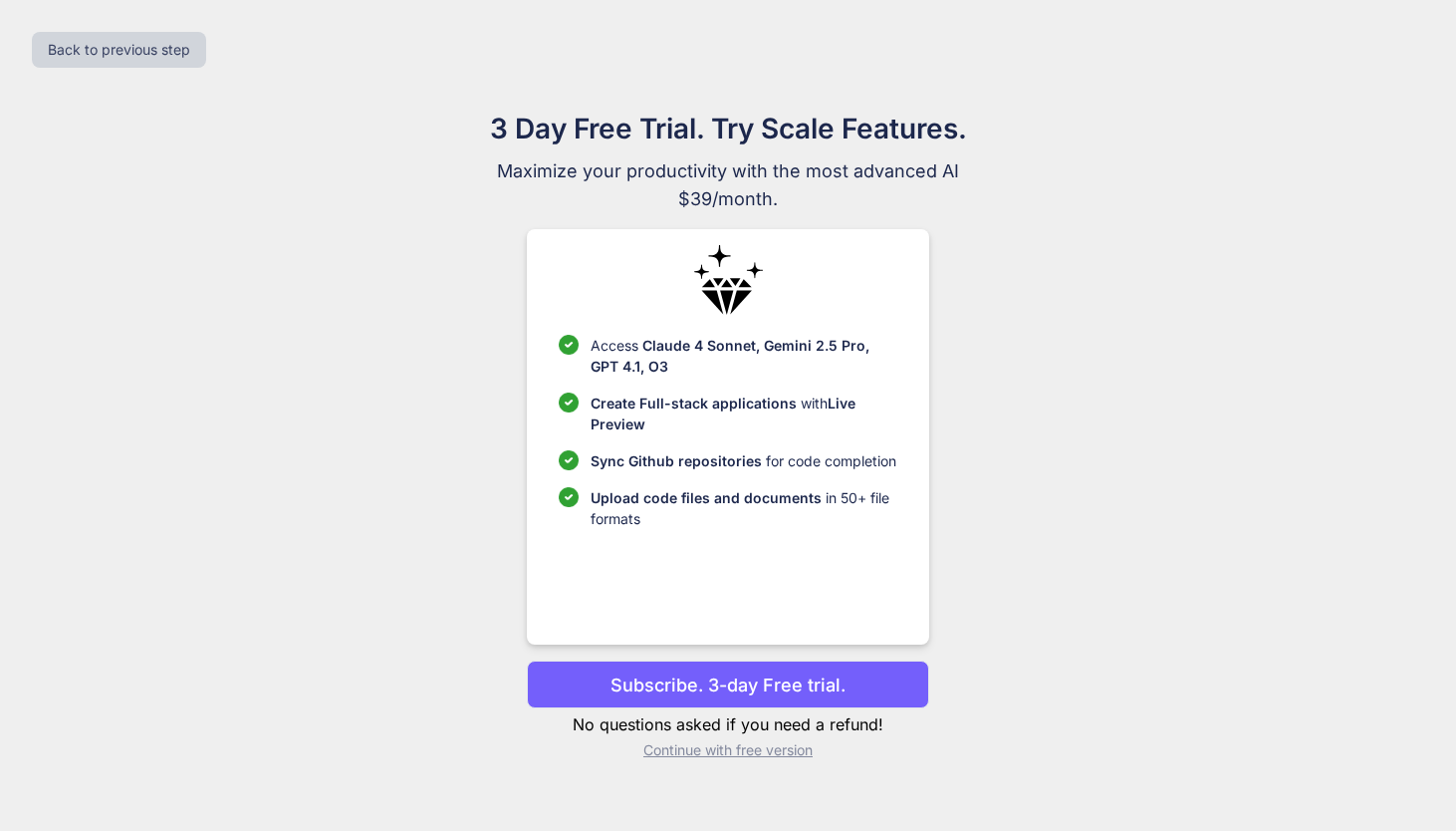click on "Continue with free version" at bounding box center [727, 750] 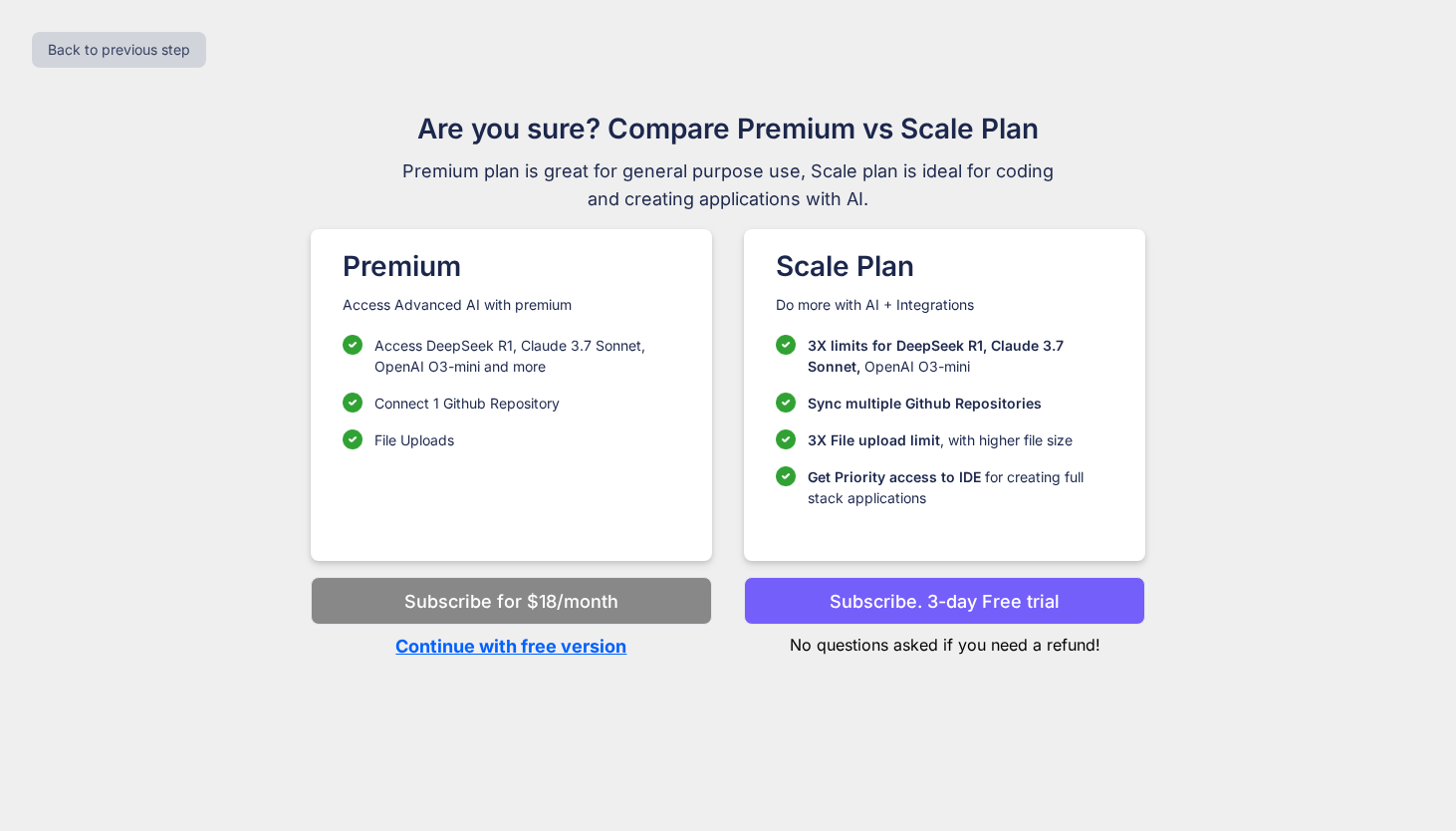 click on "Continue with free version" at bounding box center [511, 646] 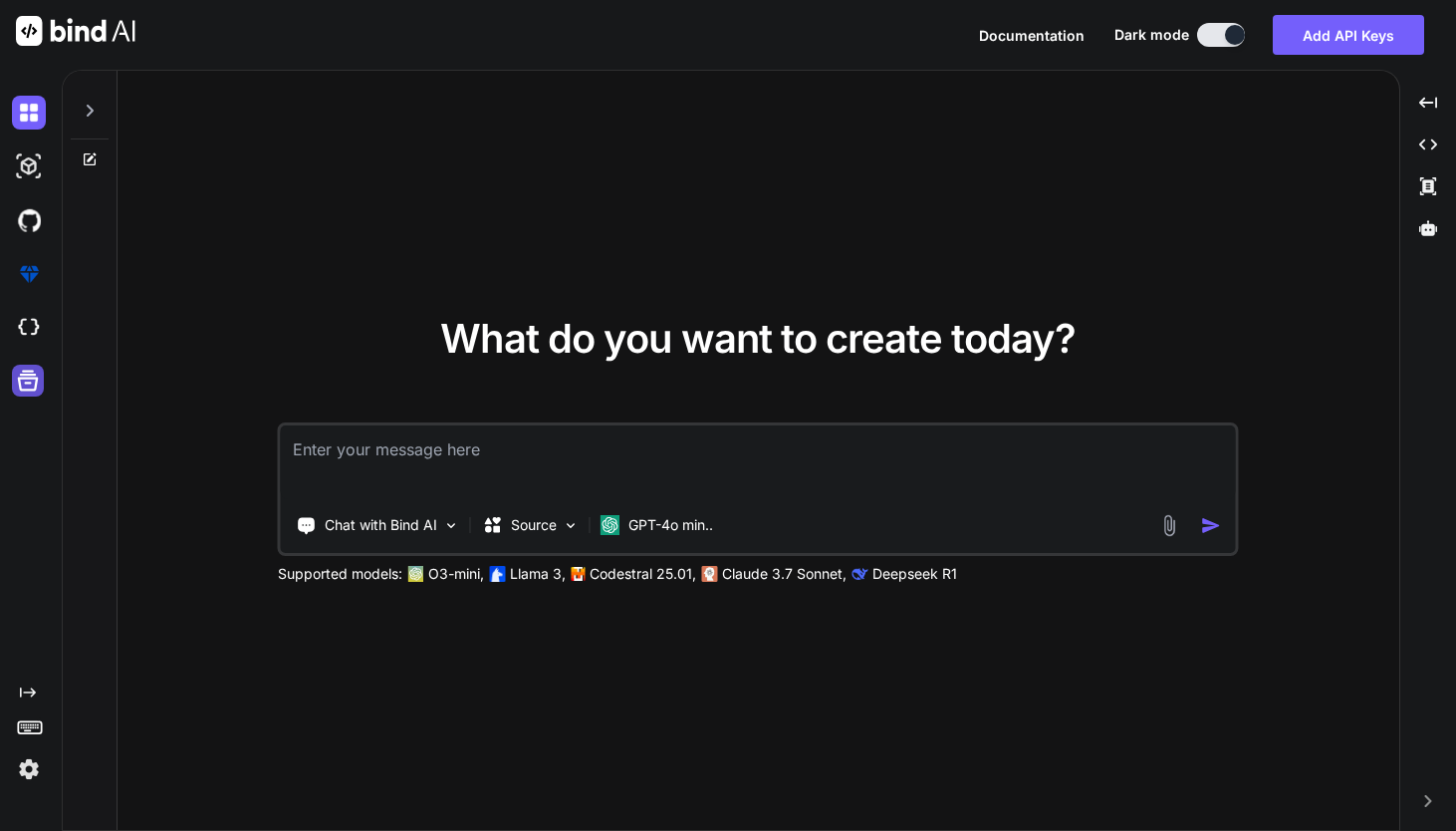 click 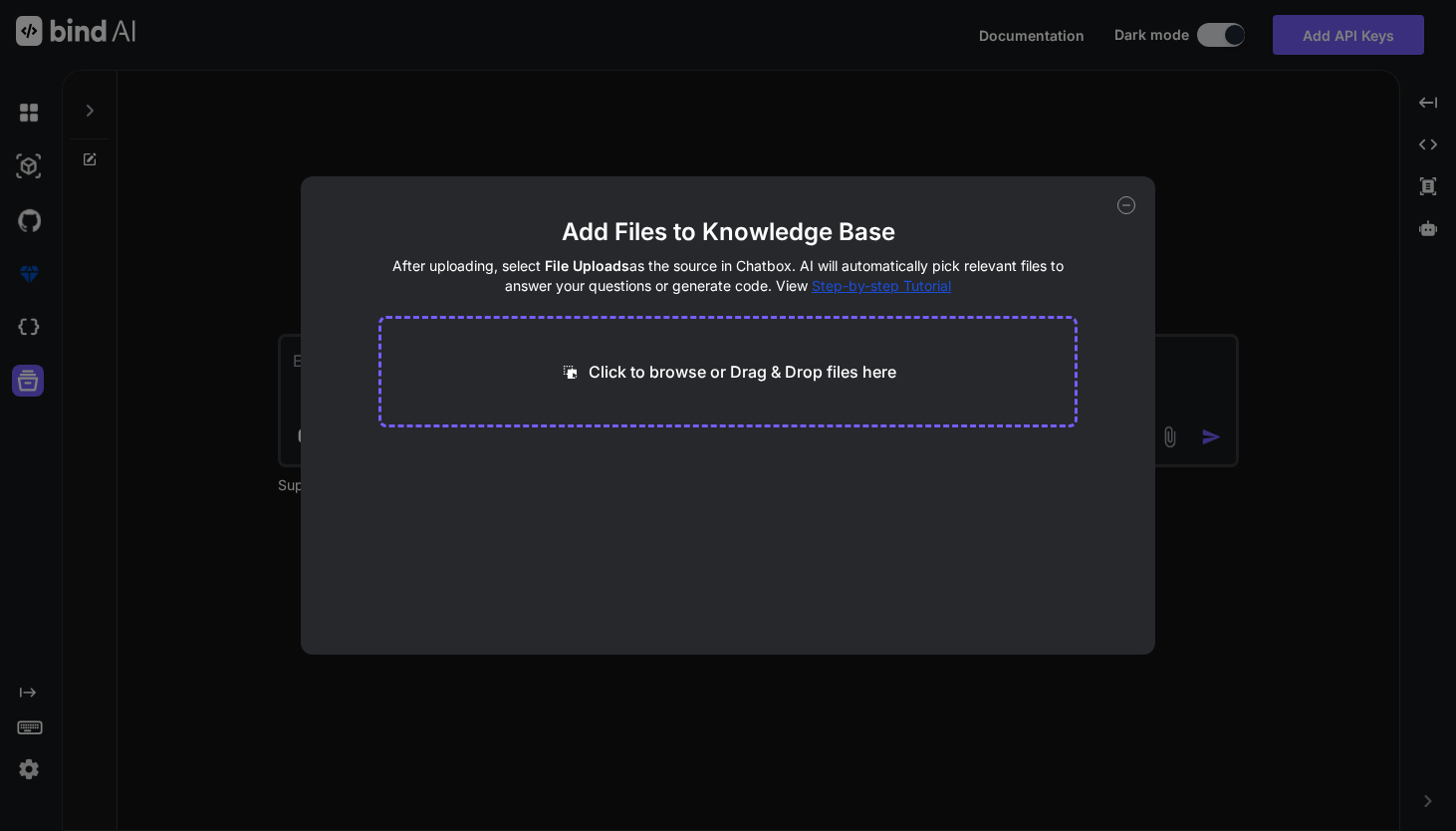 click 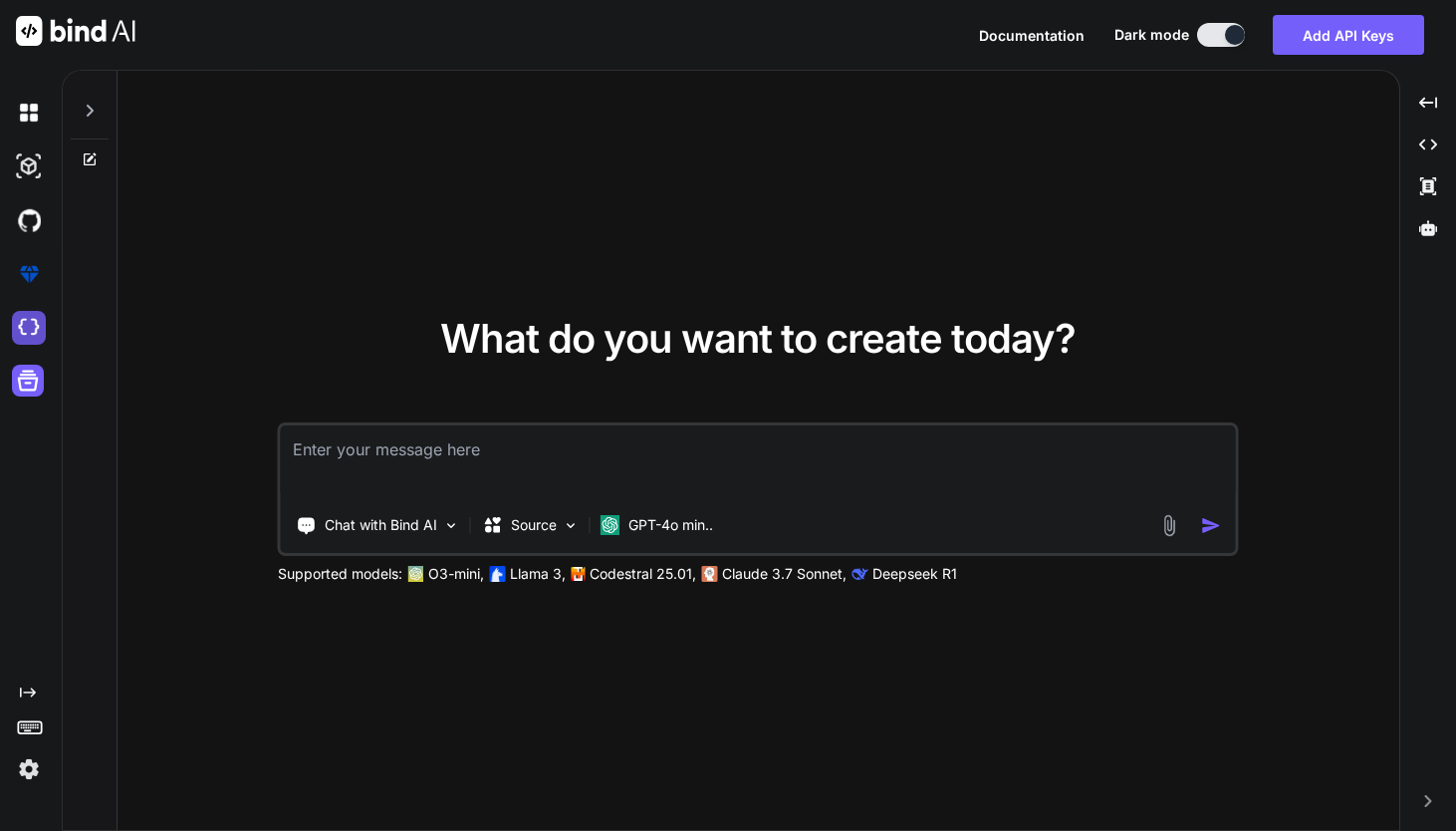 click at bounding box center (29, 328) 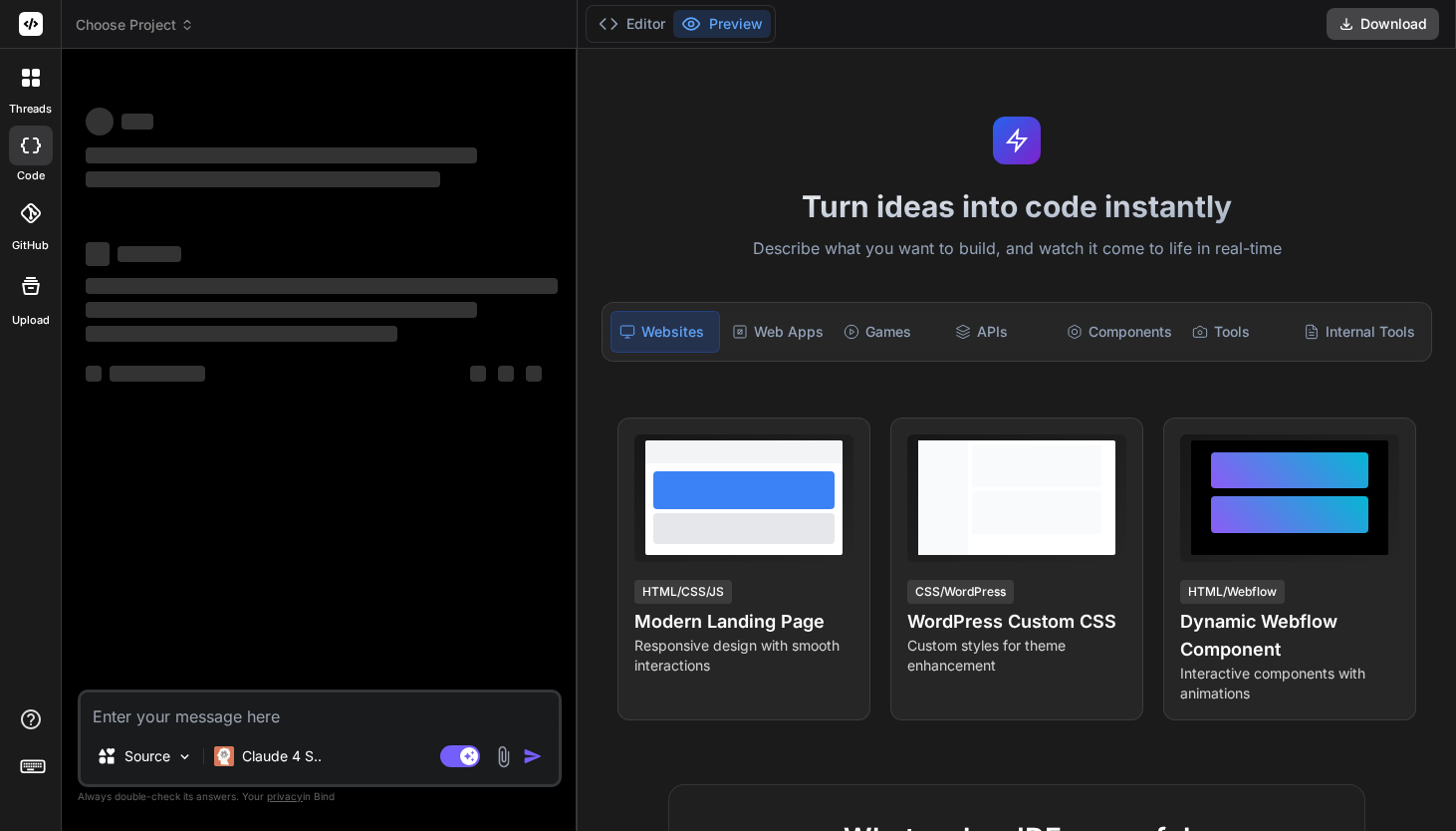 scroll, scrollTop: 0, scrollLeft: 0, axis: both 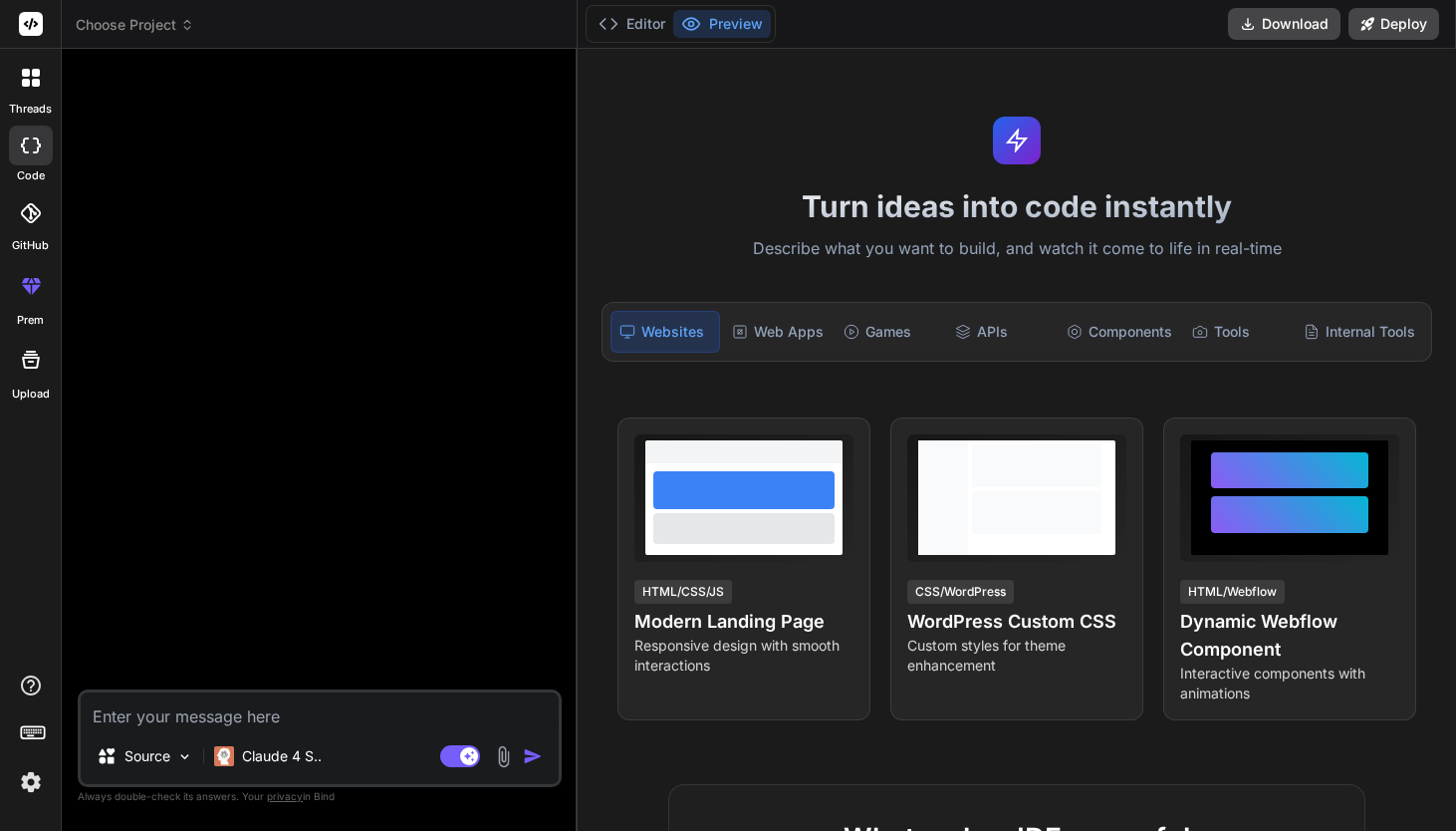 click at bounding box center [320, 710] 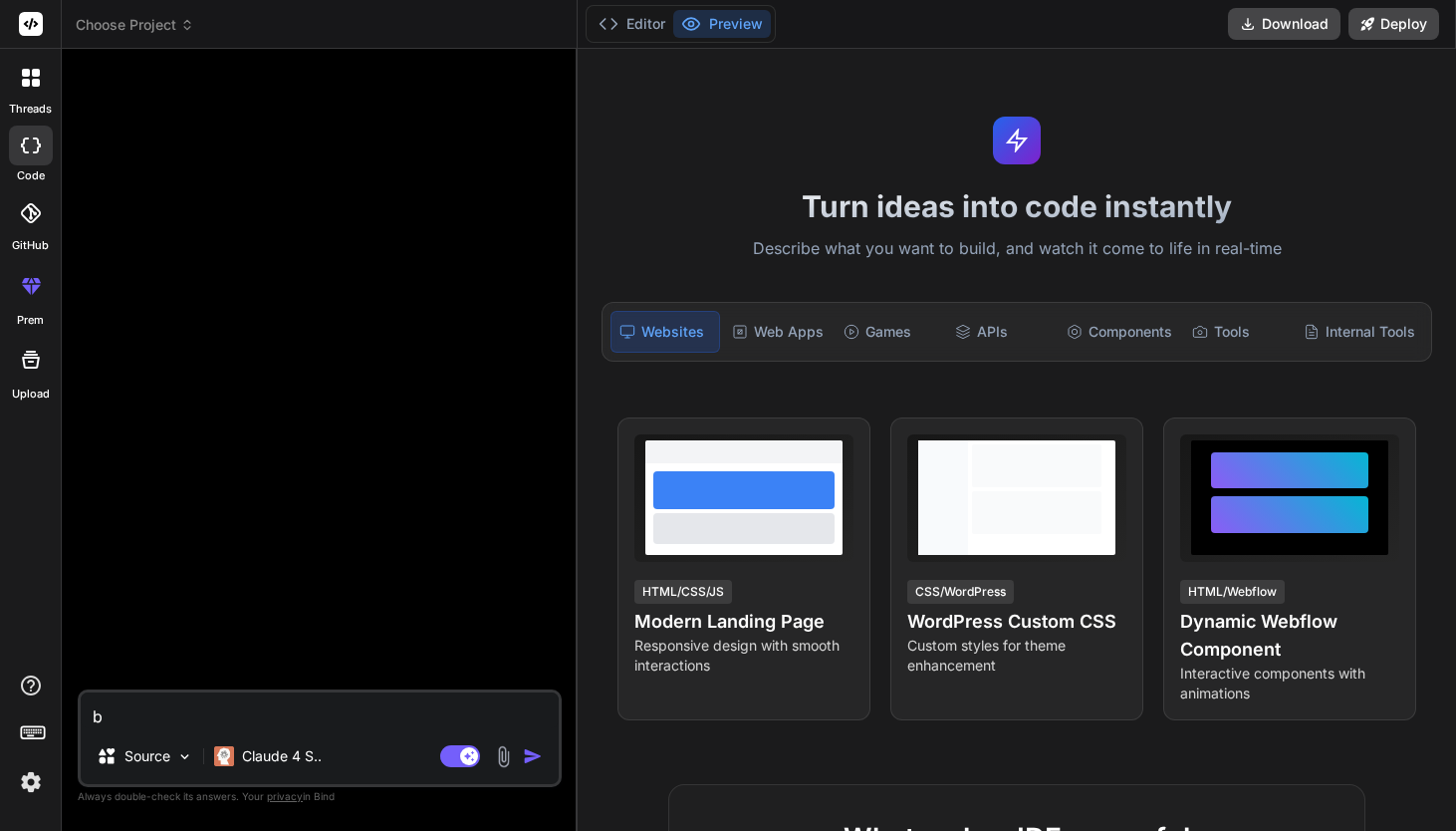 type on "bi" 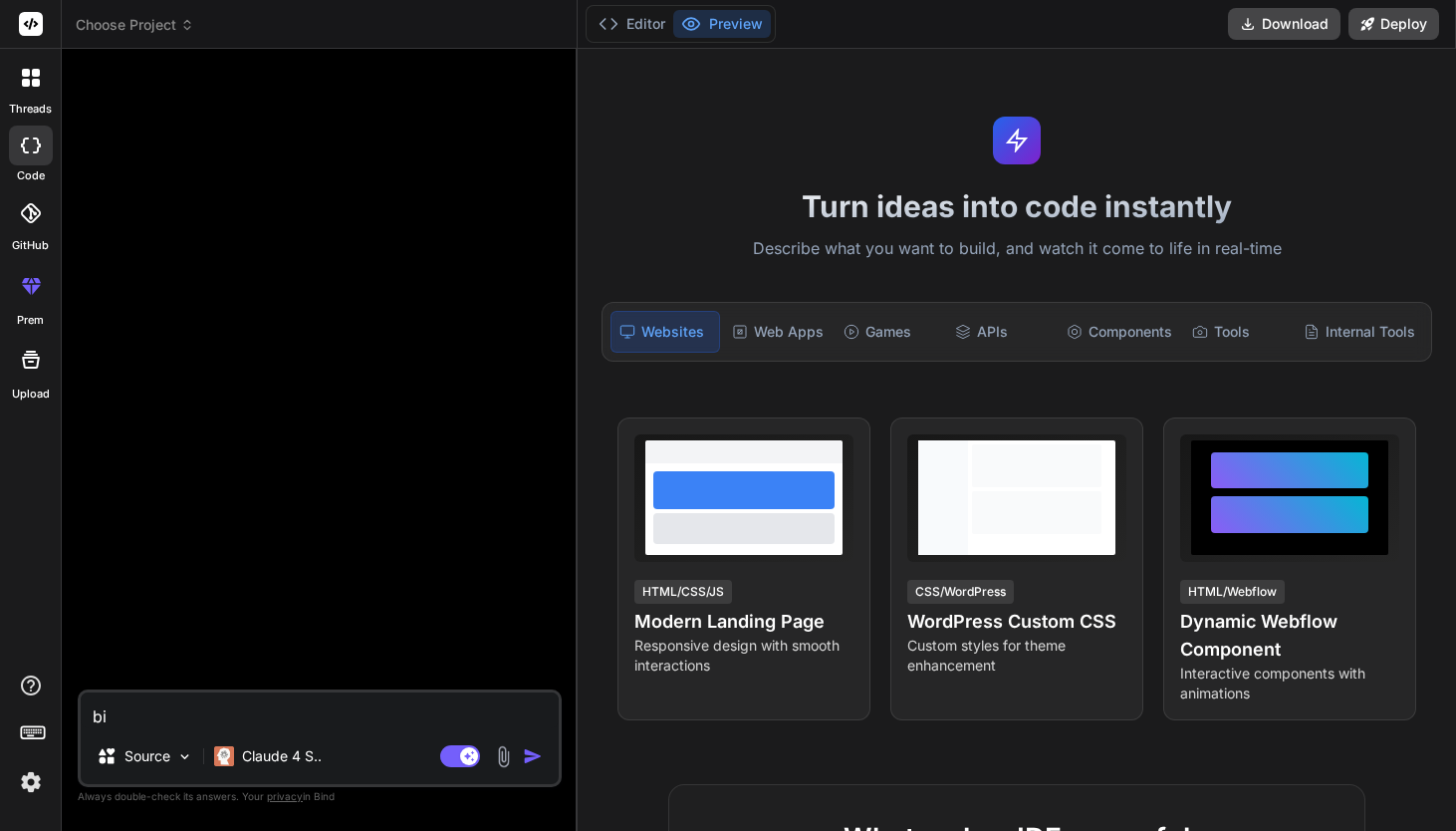 type on "bik" 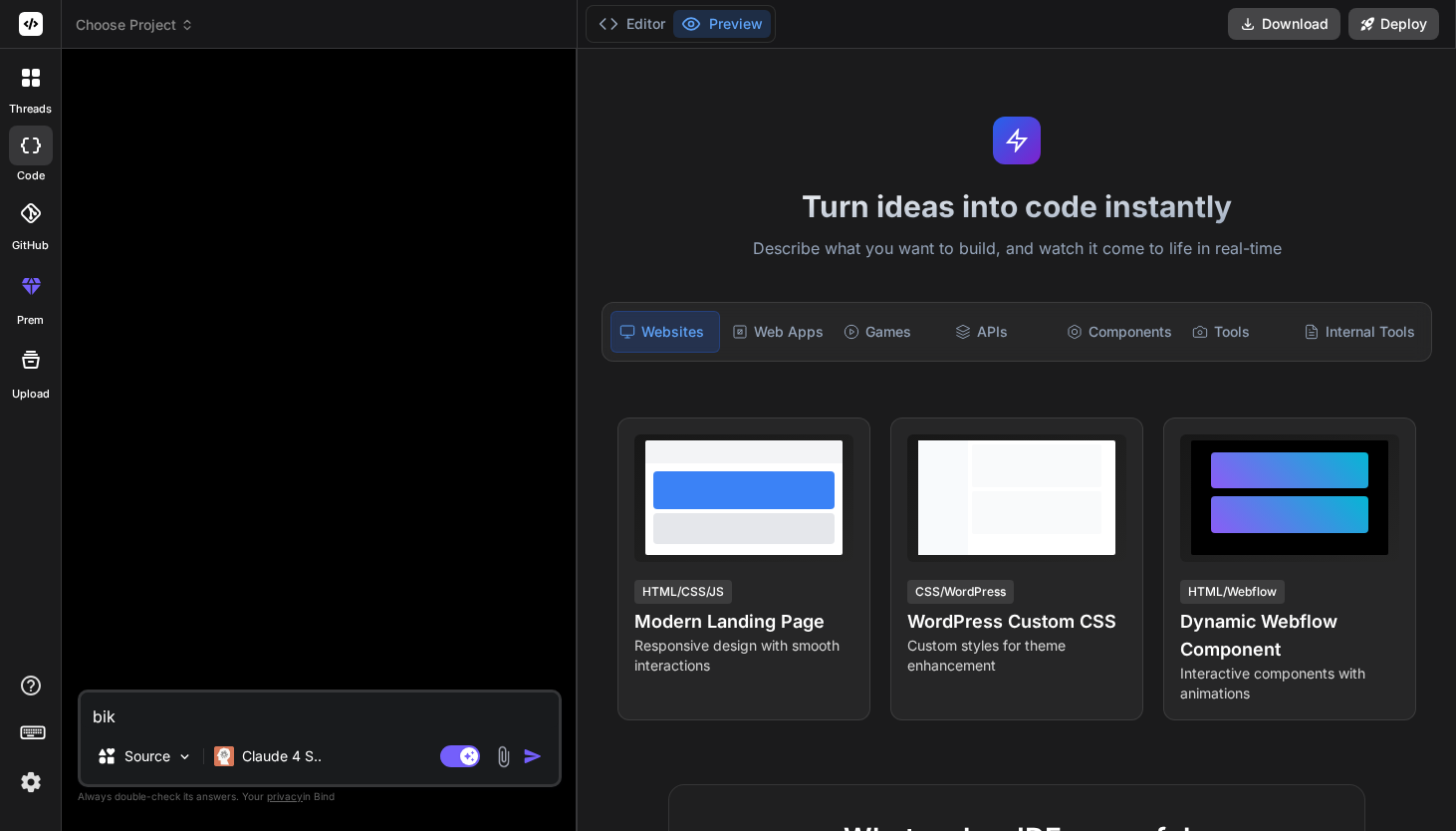 type on "biki" 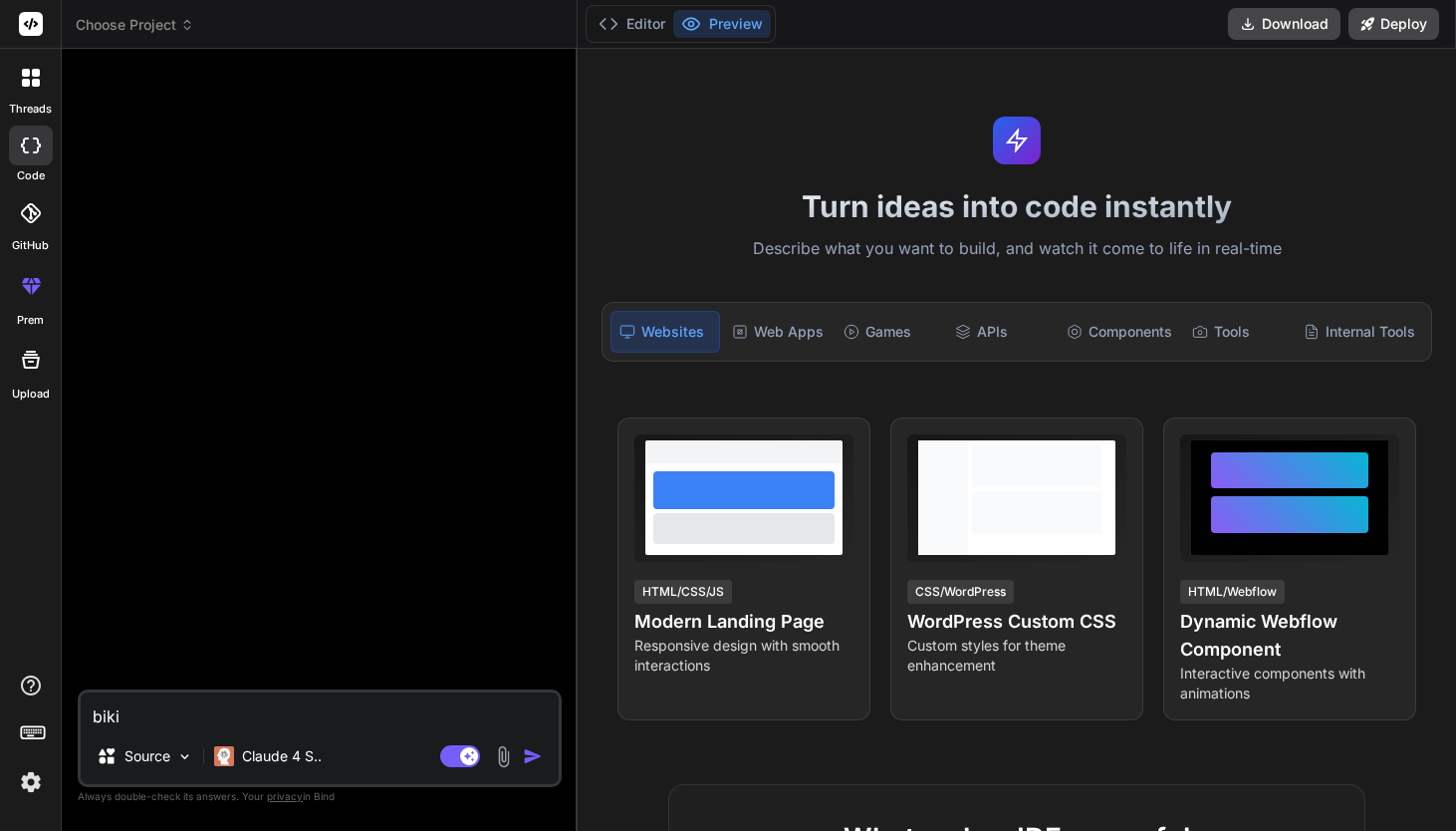 type on "x" 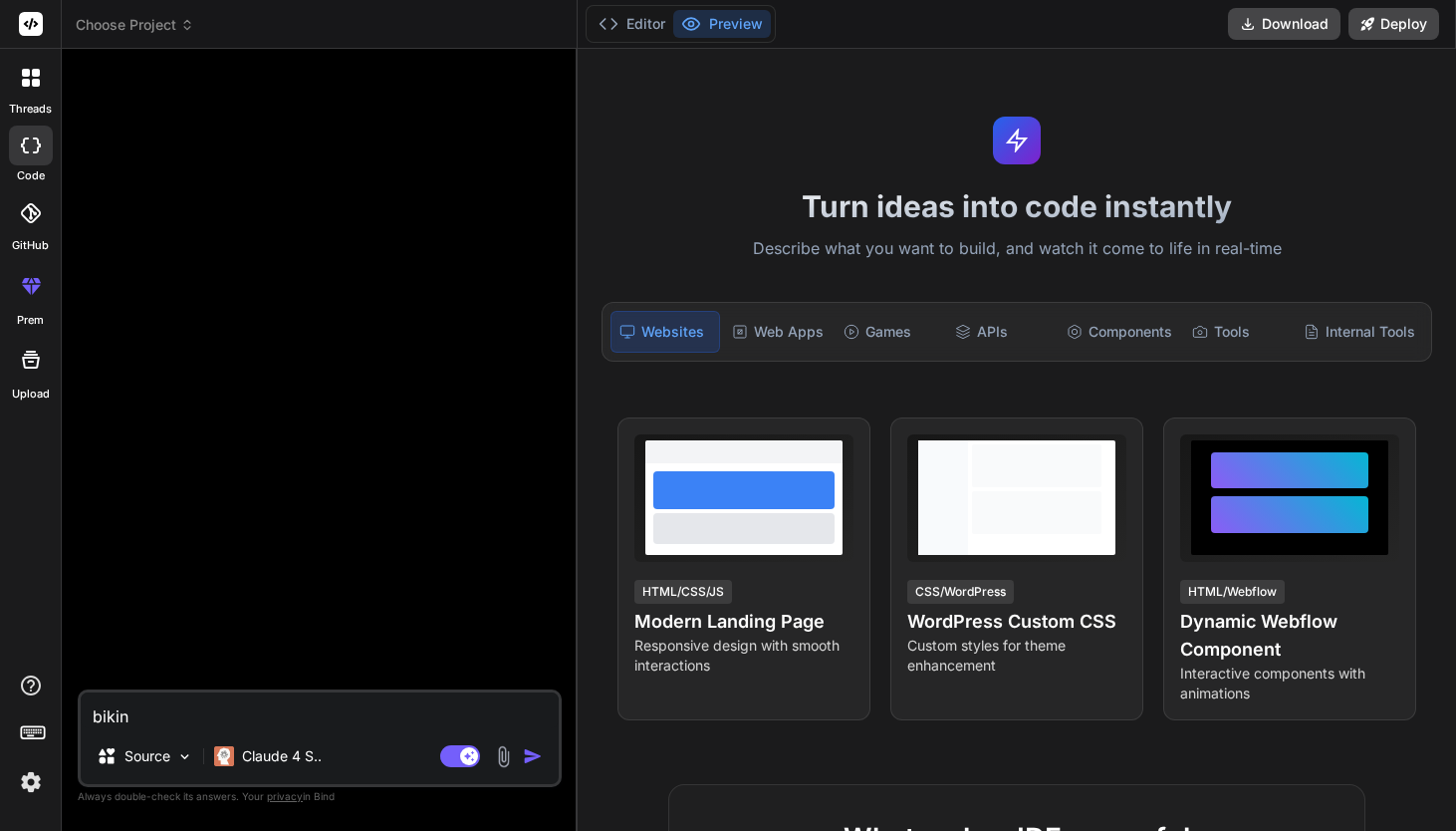 type on "bikin" 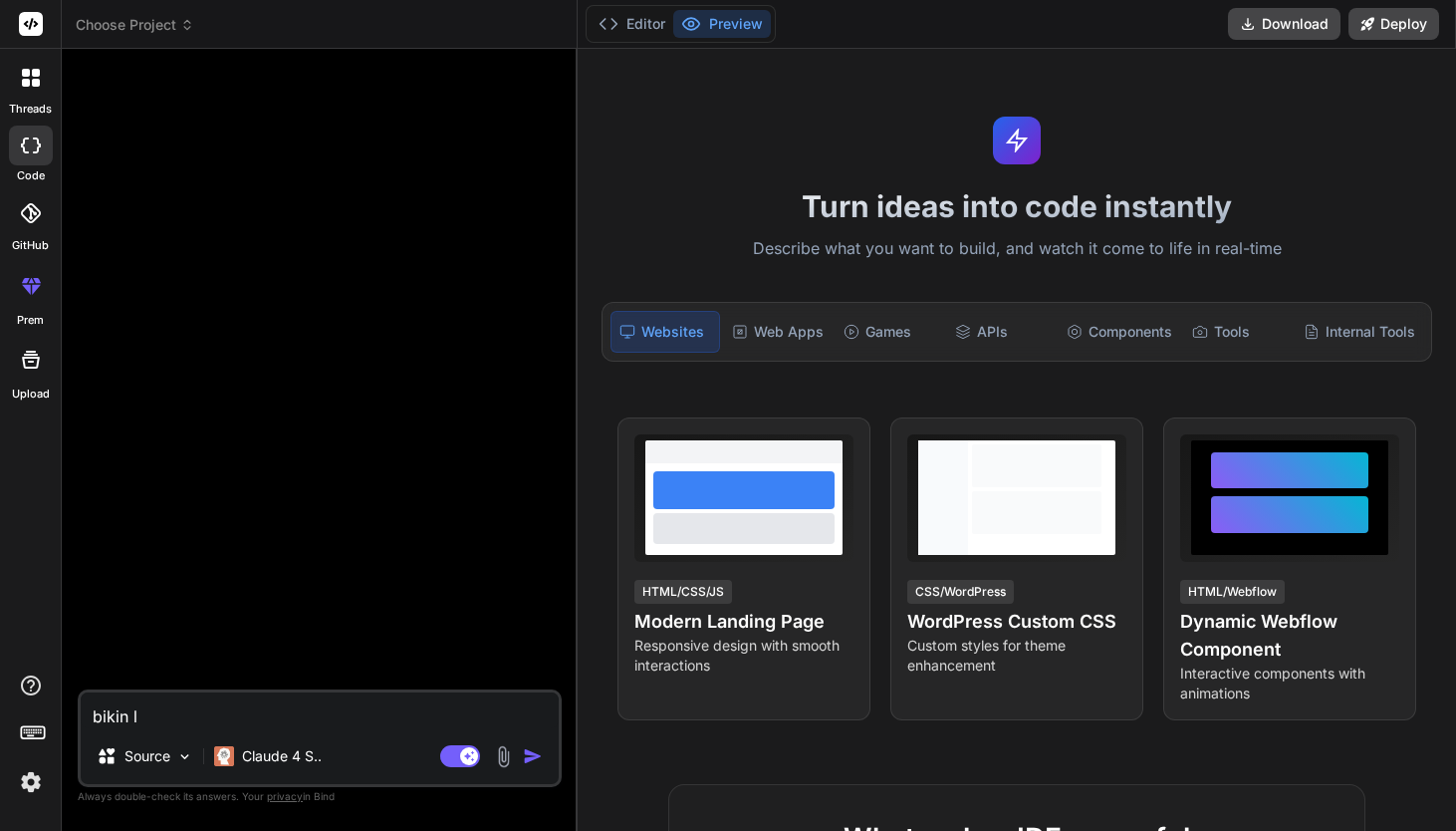 type on "bikin la" 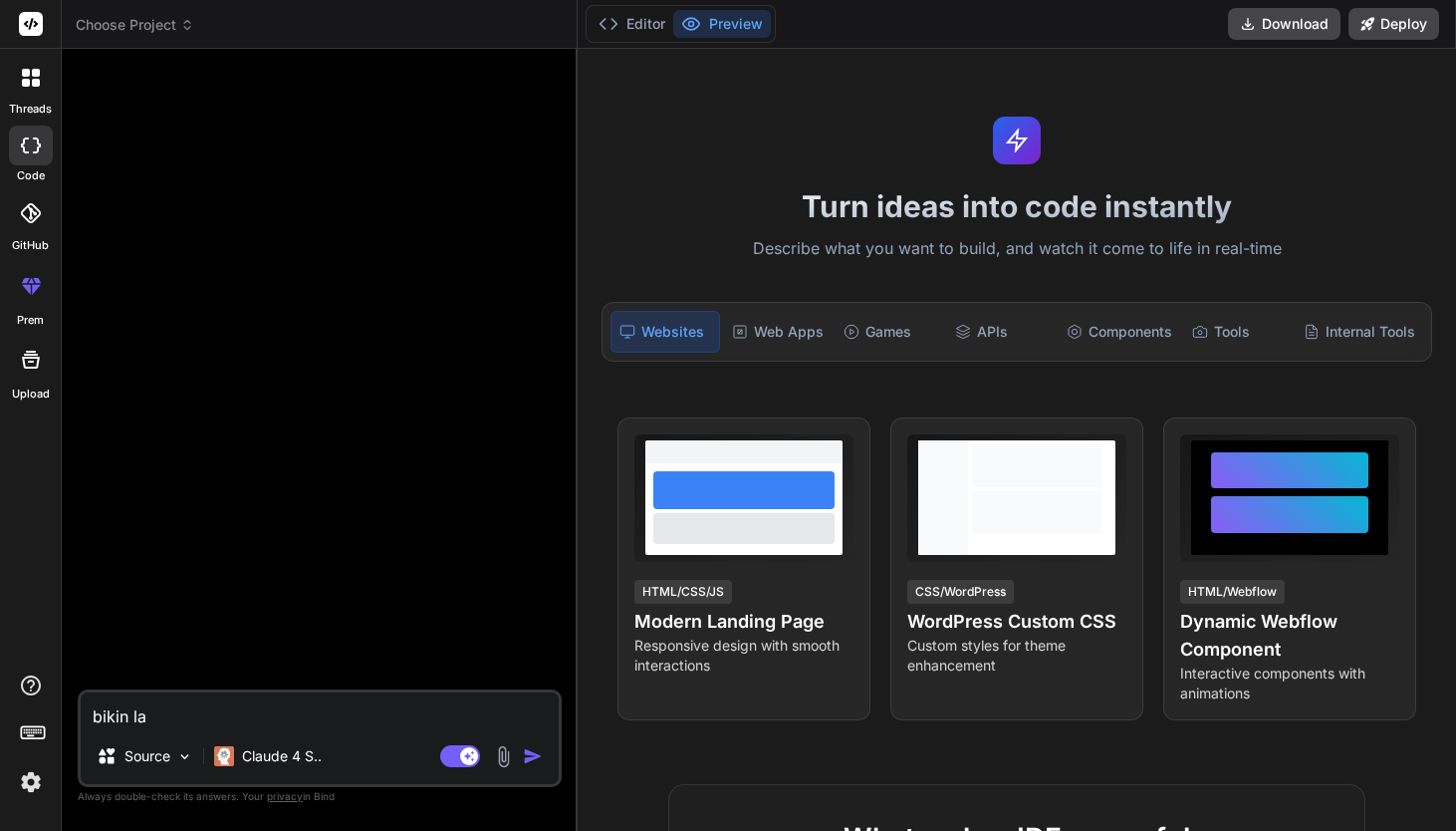 type on "bikin lah" 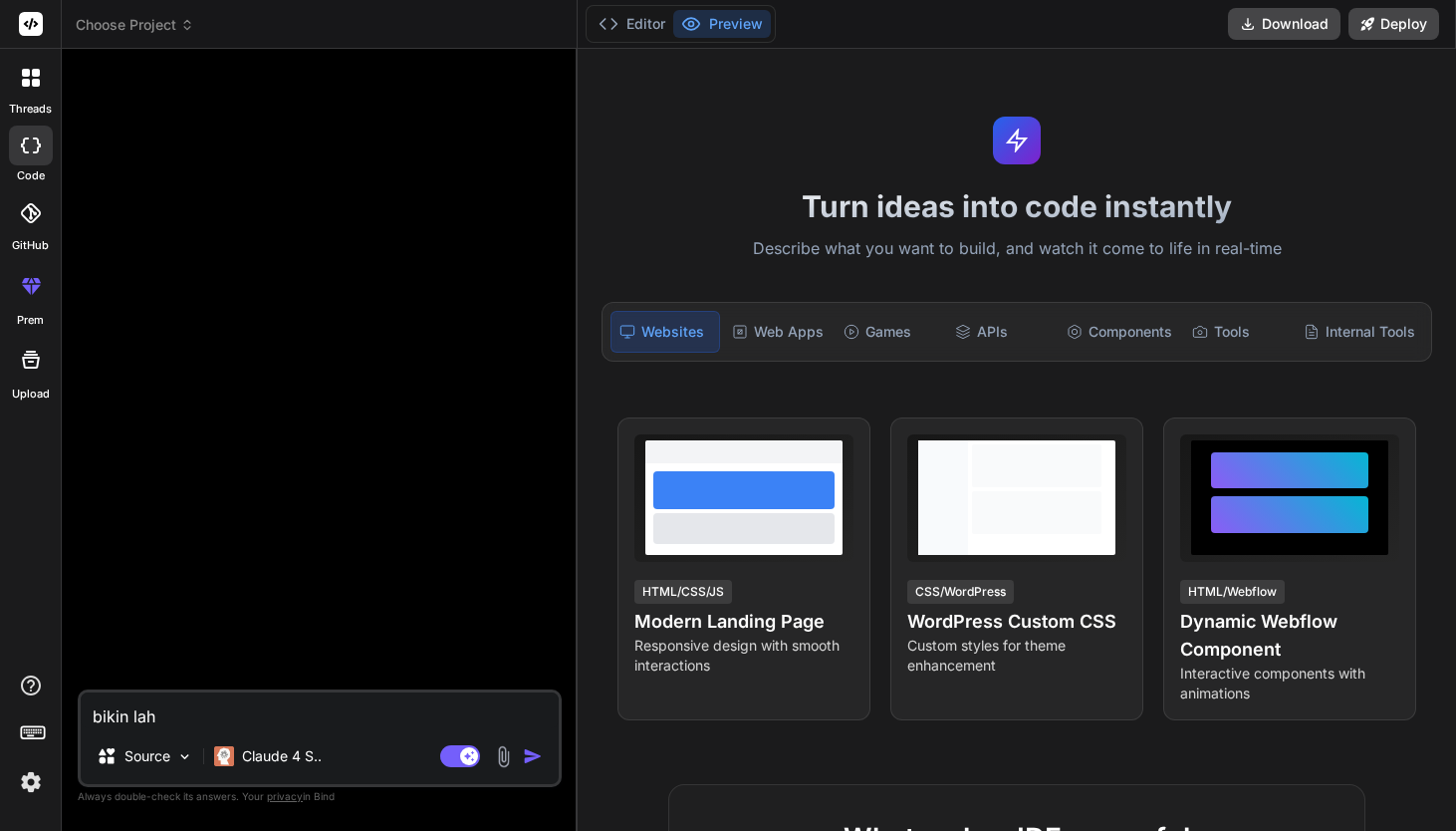 type on "bikin lah" 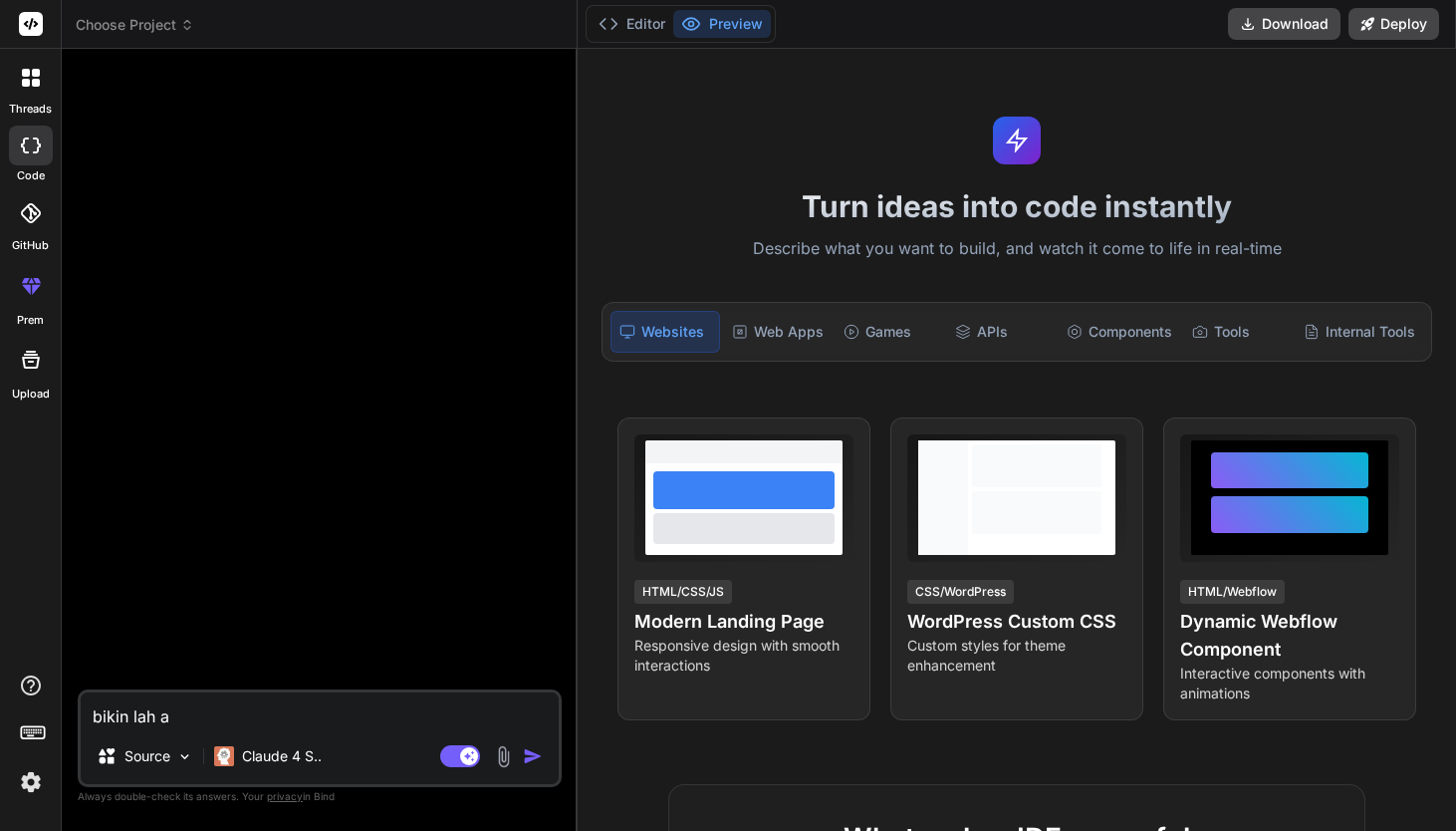 type on "bikin lah ap" 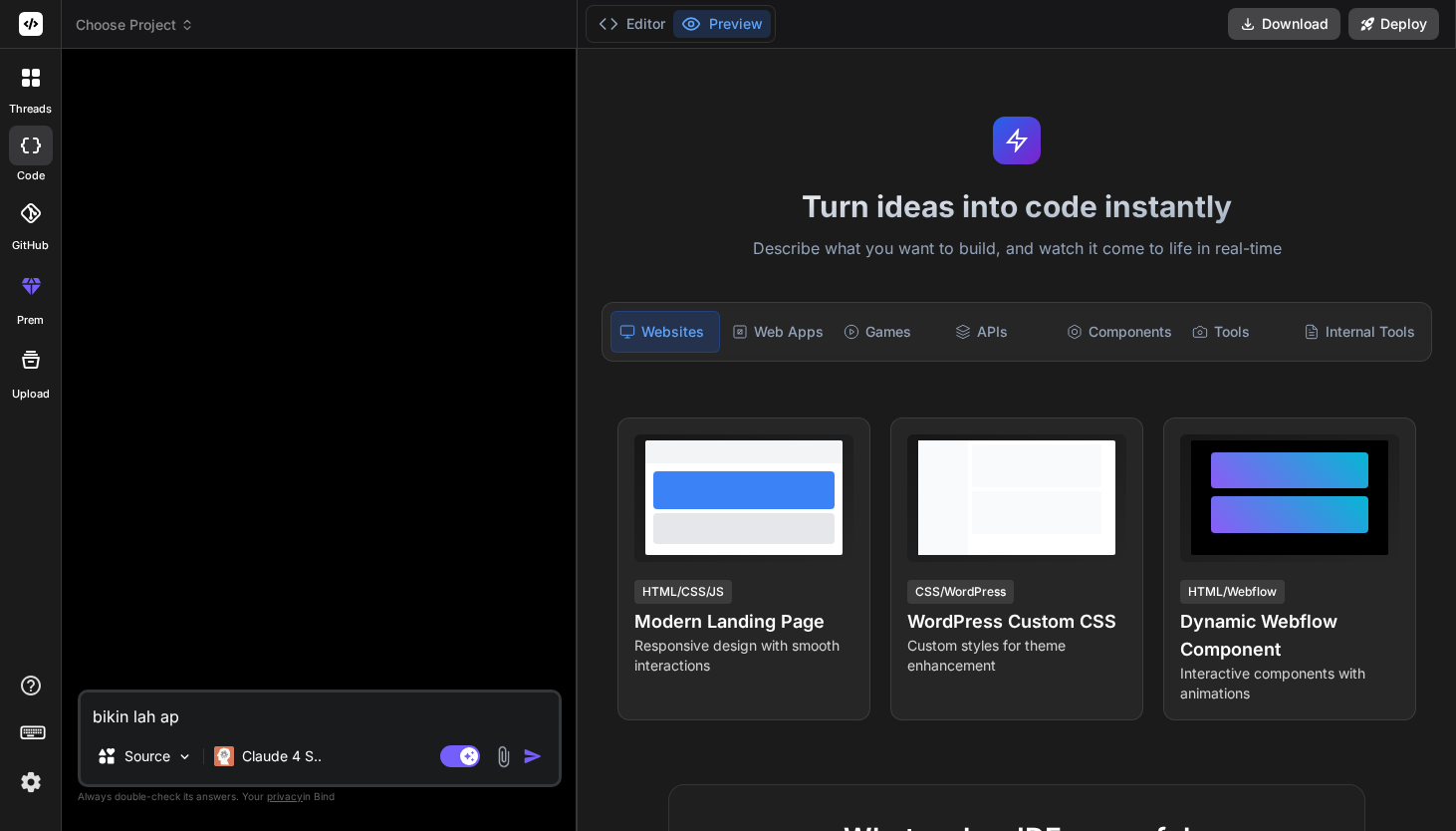 type on "bikin lah apl" 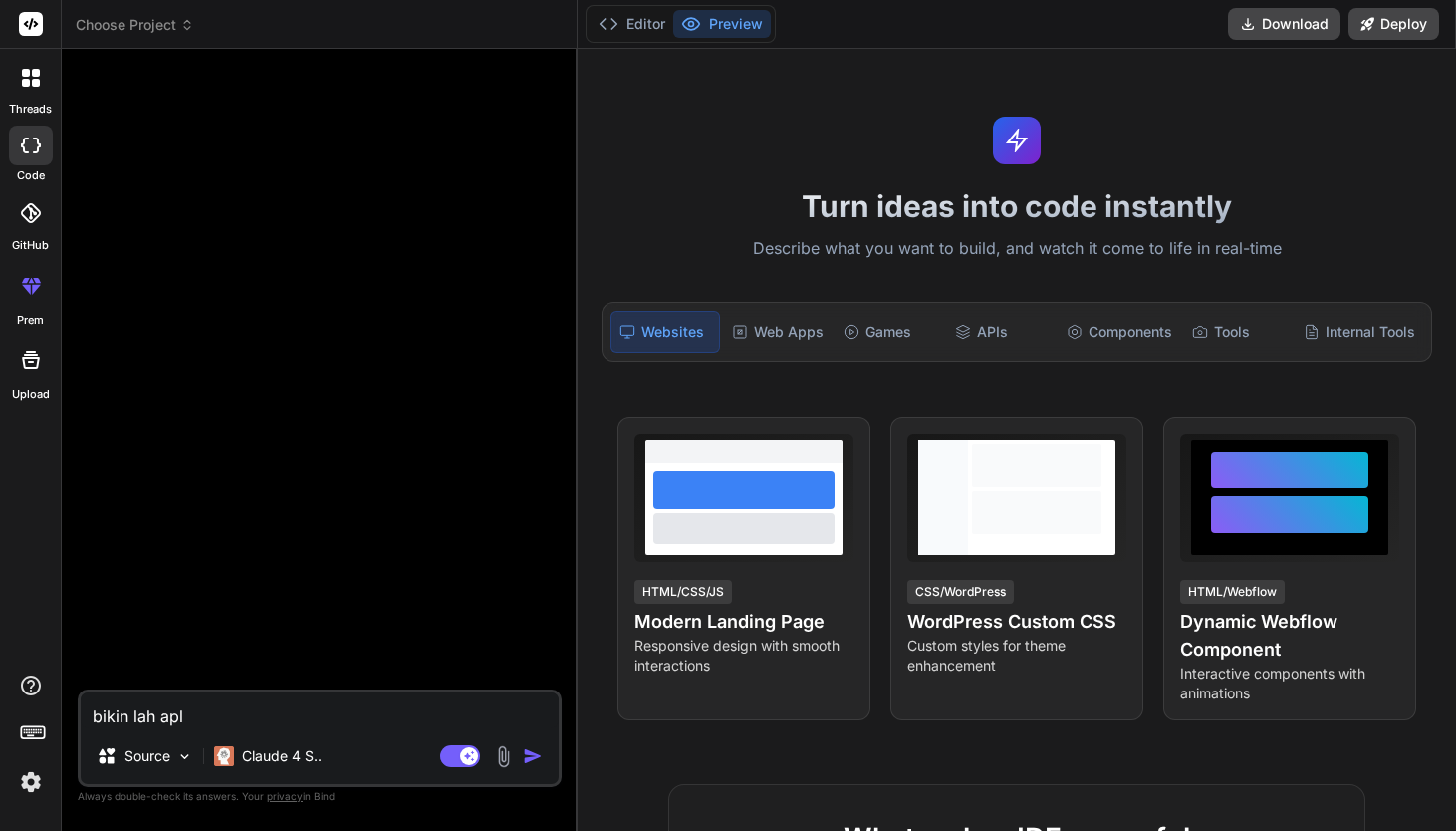 type on "bikin lah apli" 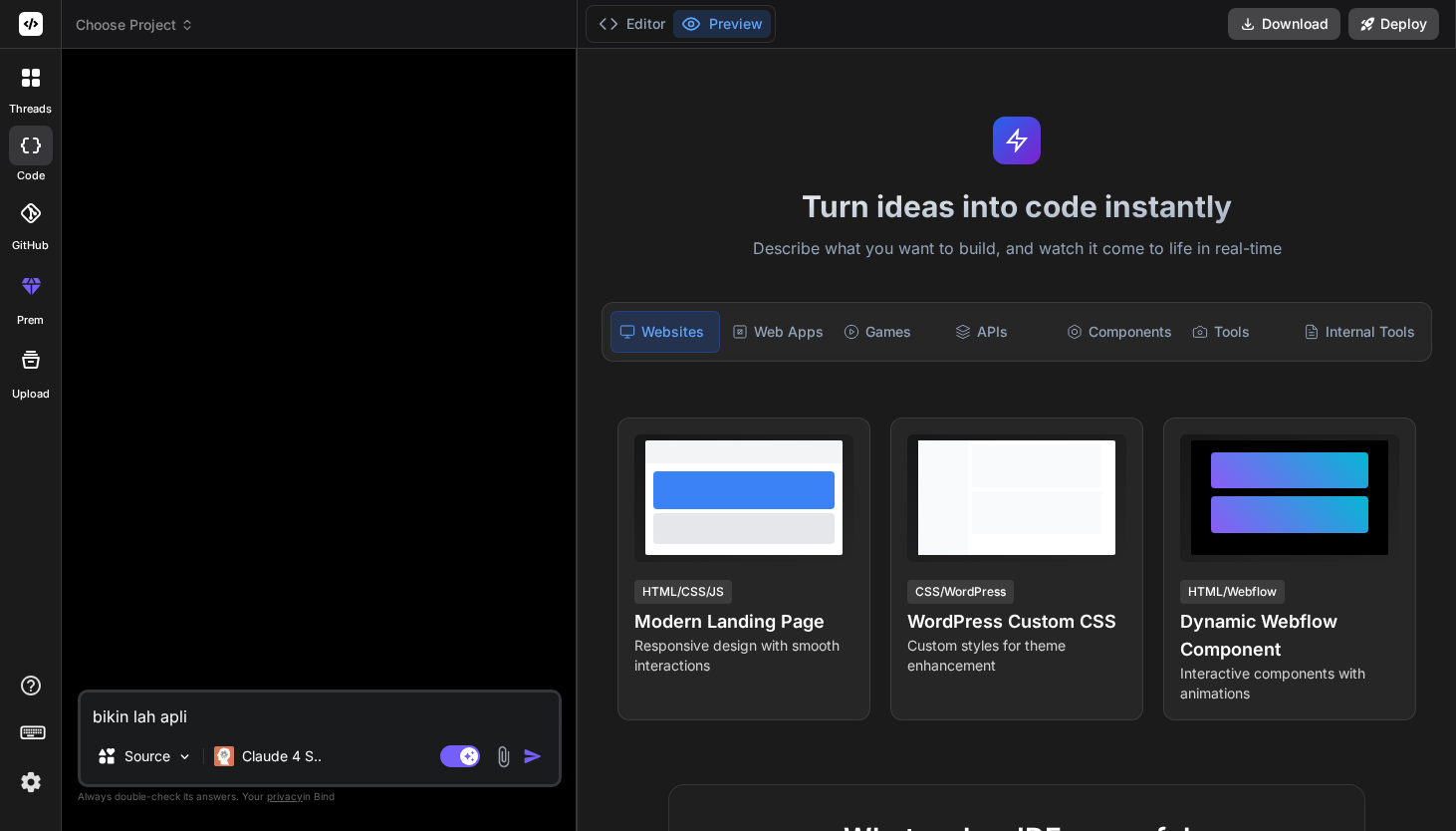 type on "x" 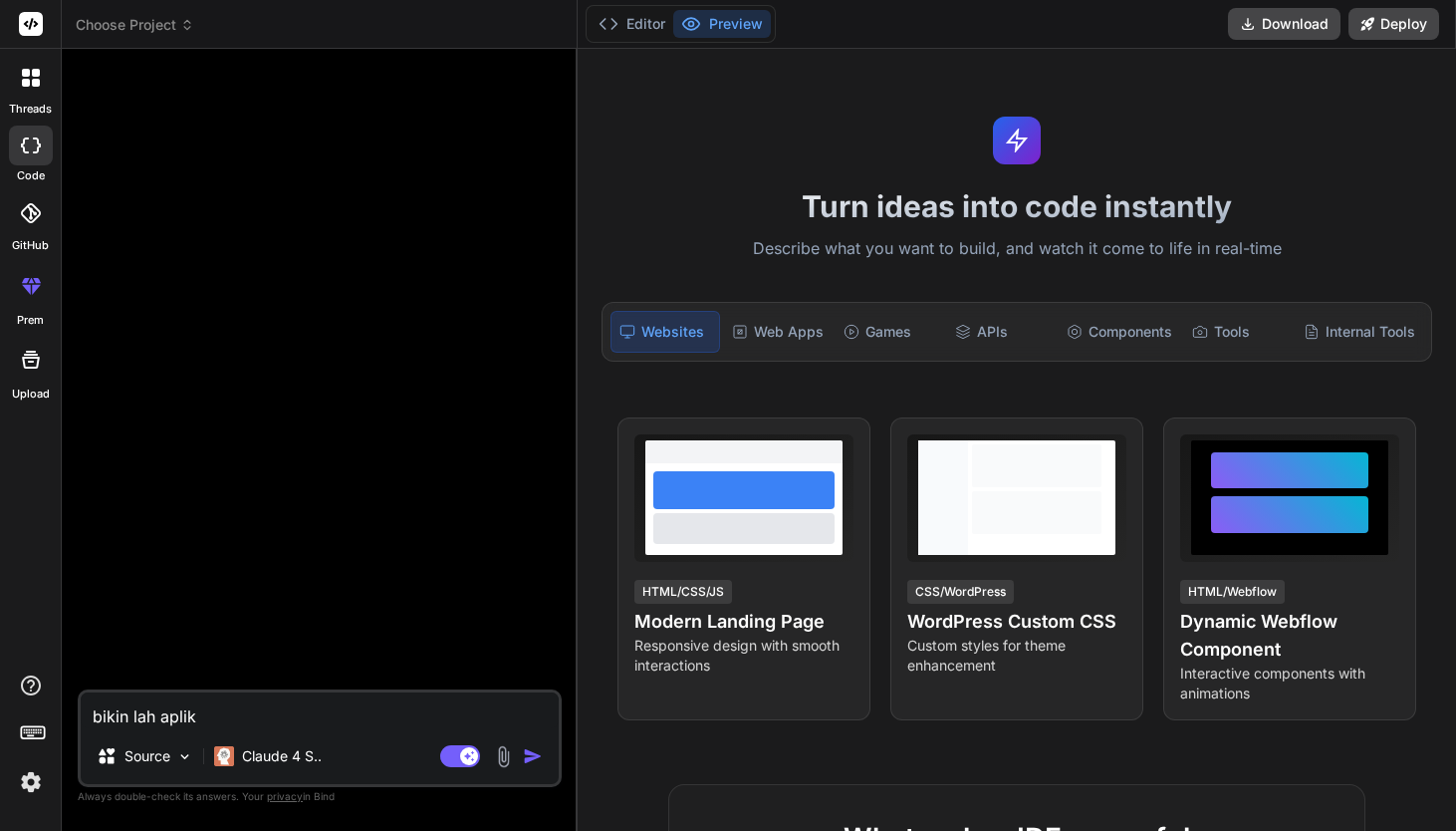 type on "bikin lah apli" 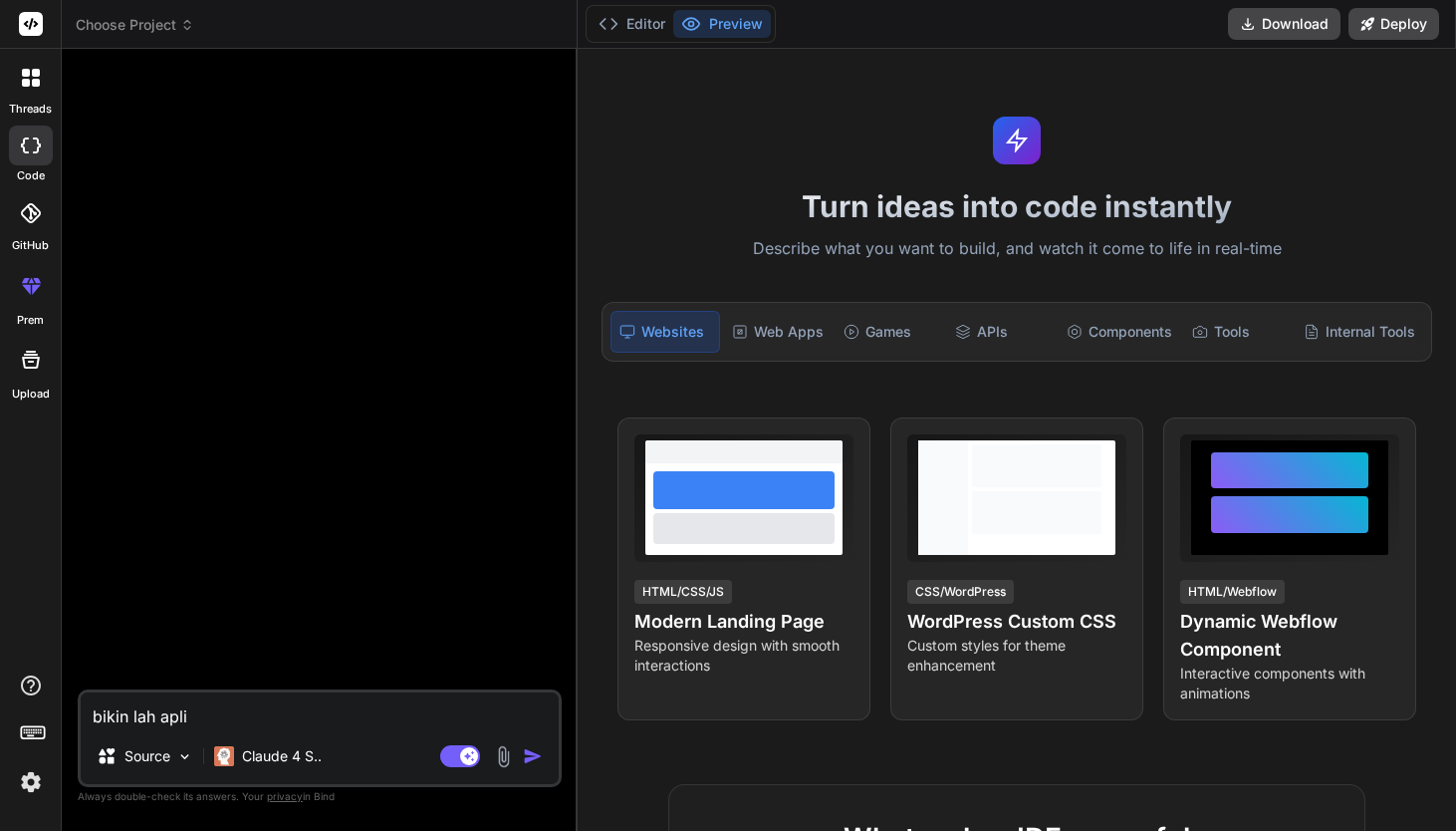 type on "x" 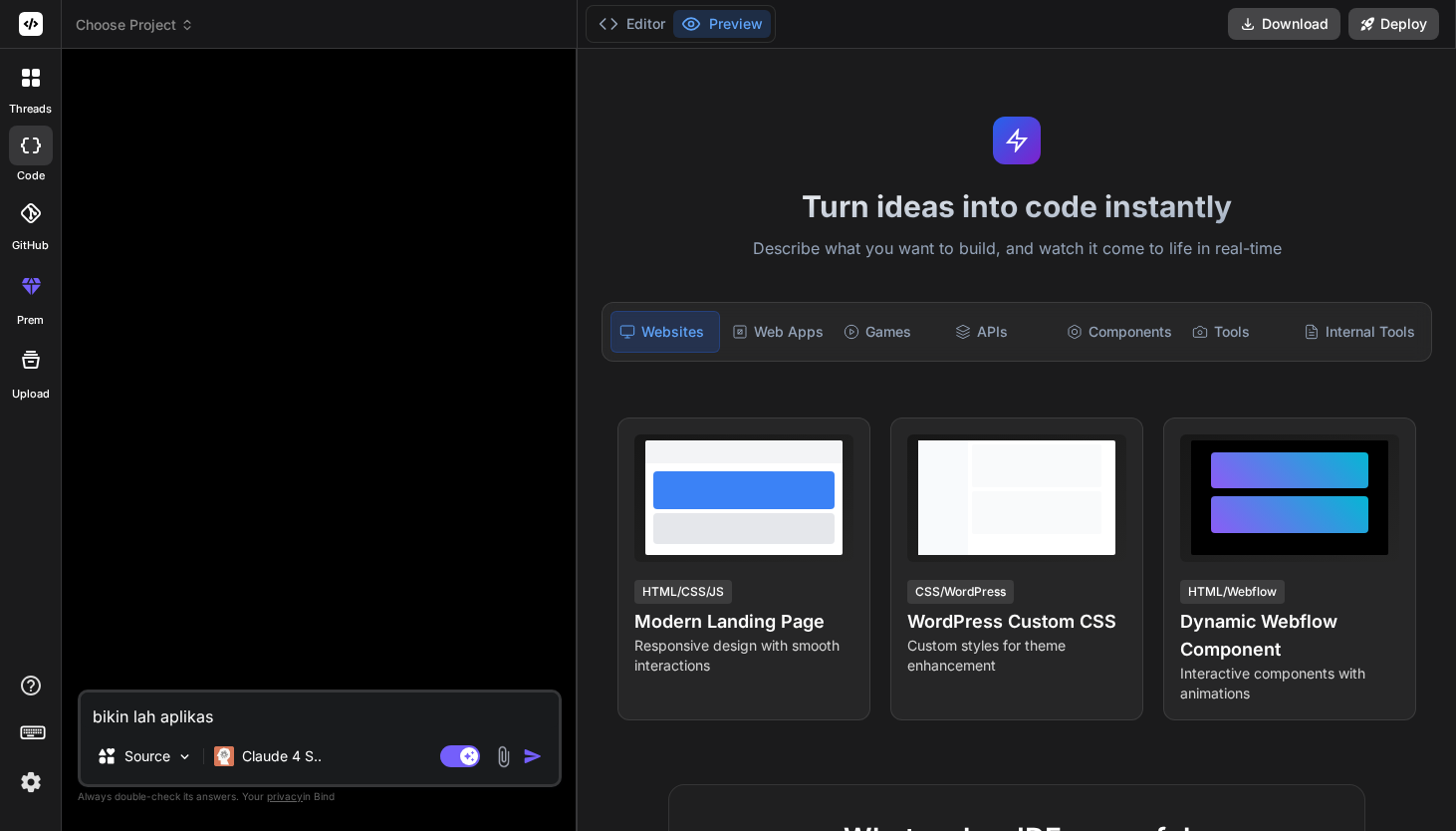 type on "bikin lah aplikasi" 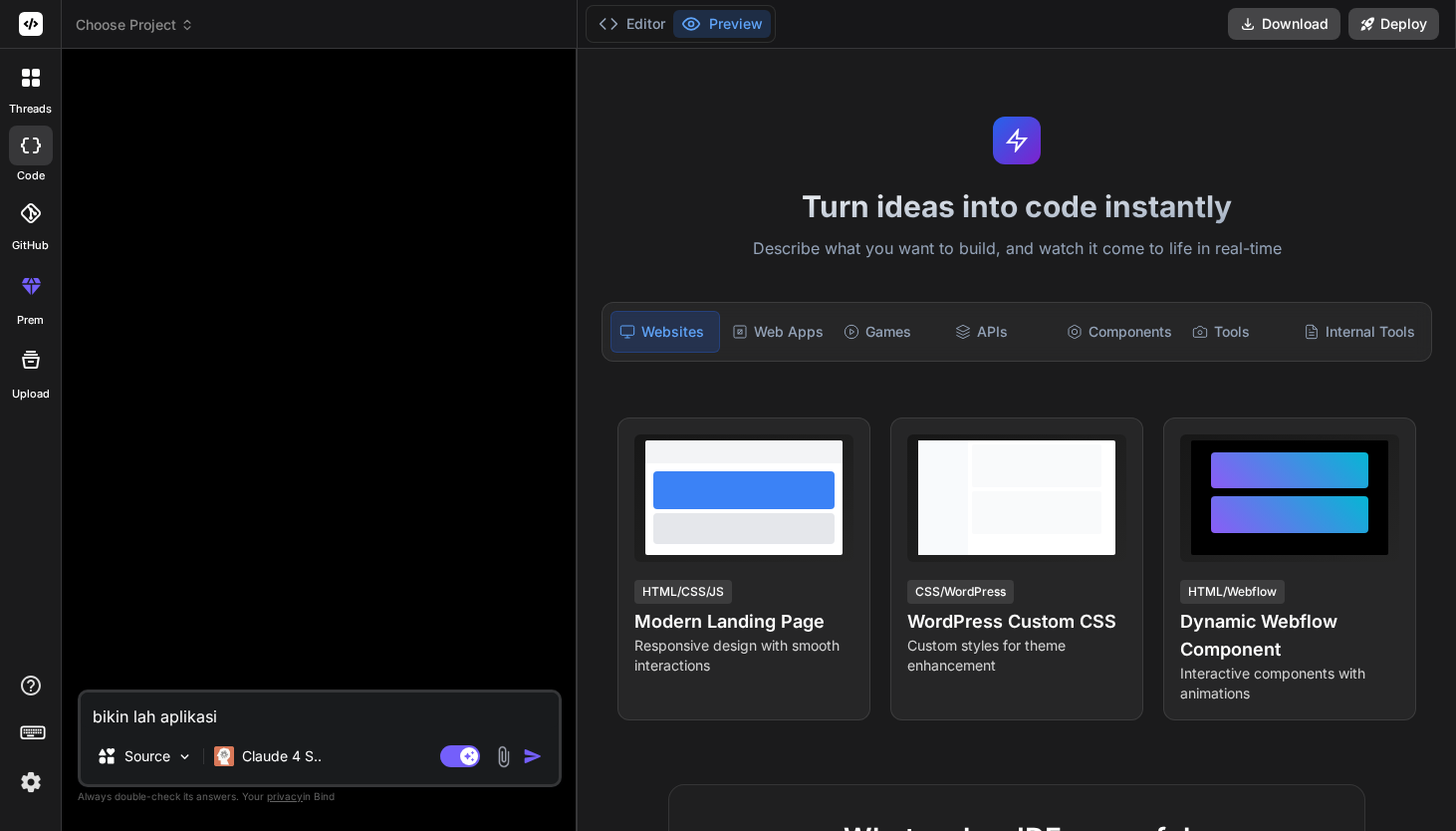 type on "bikin lah aplikasi" 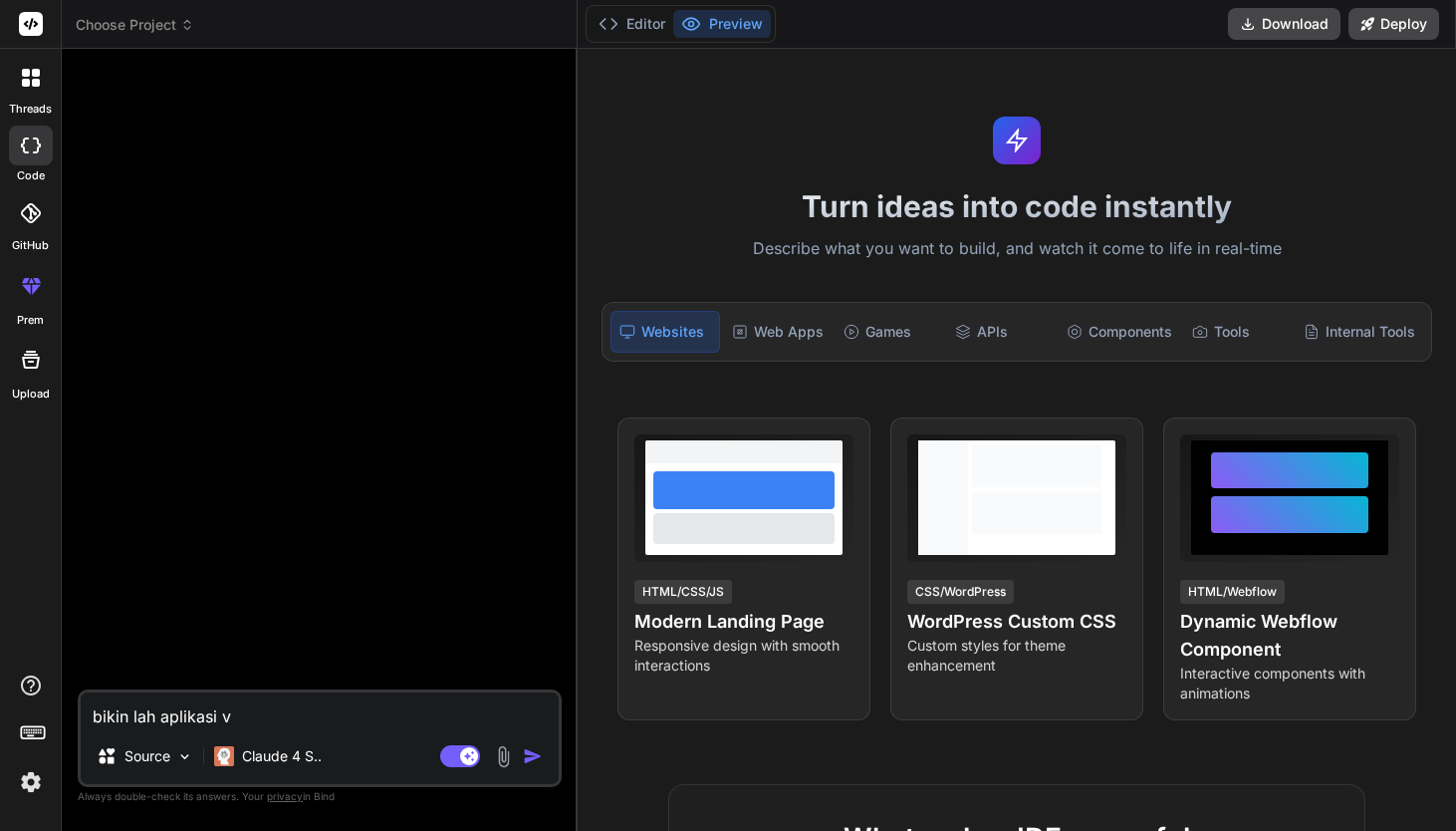 type on "bikin lah aplikasi vc" 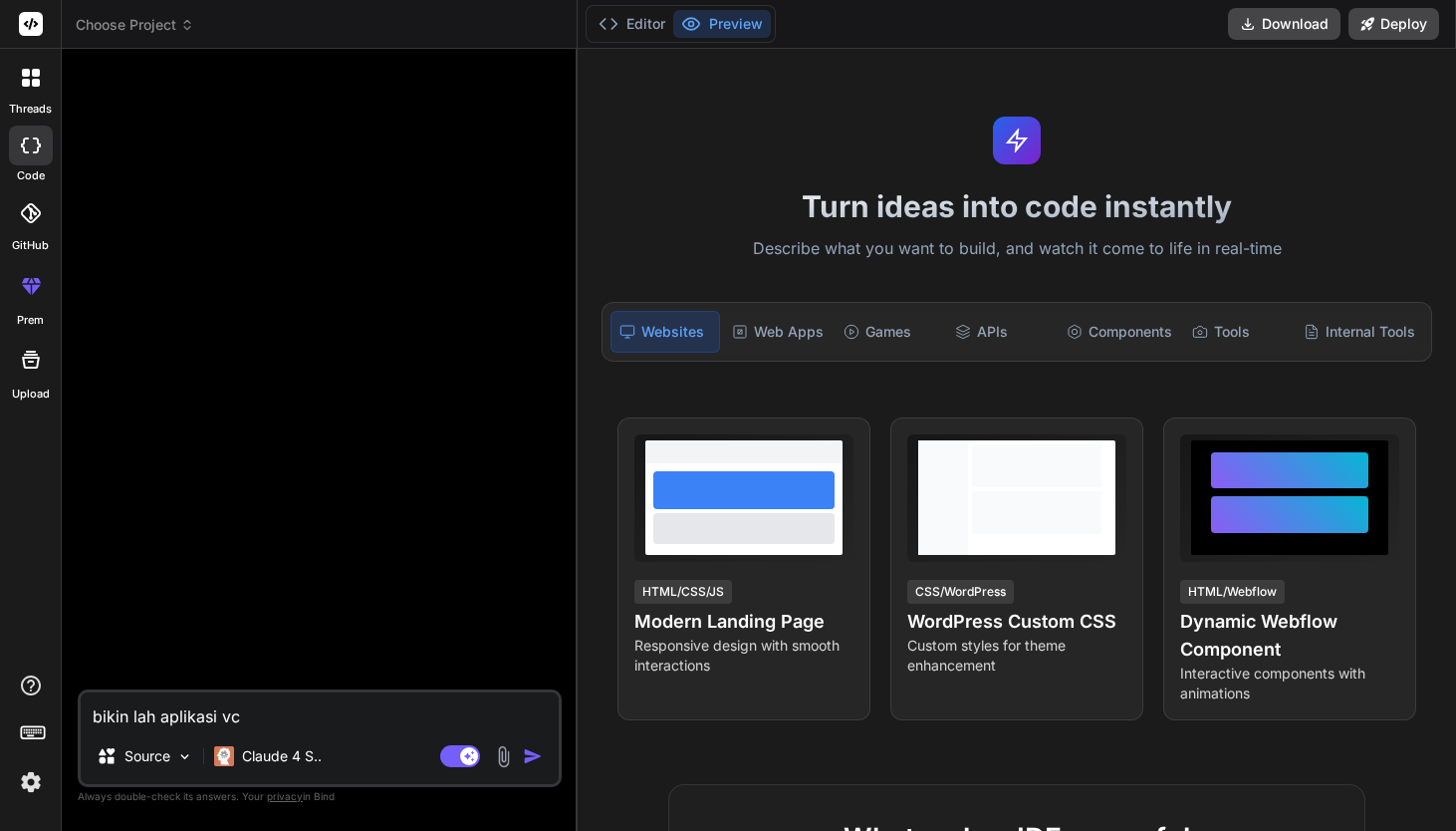 type on "bikin lah aplikasi v" 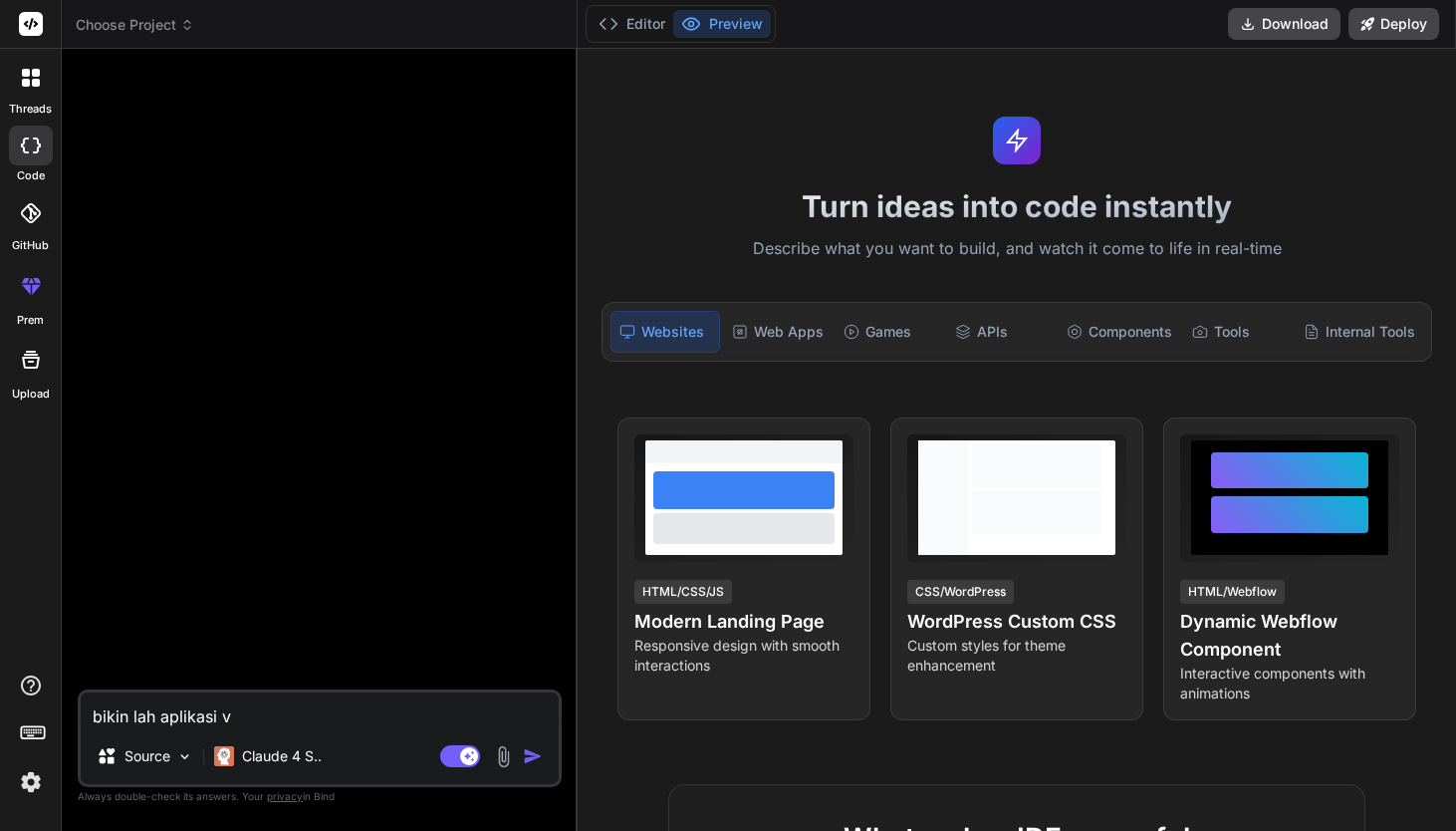 type on "bikin lah aplikasi" 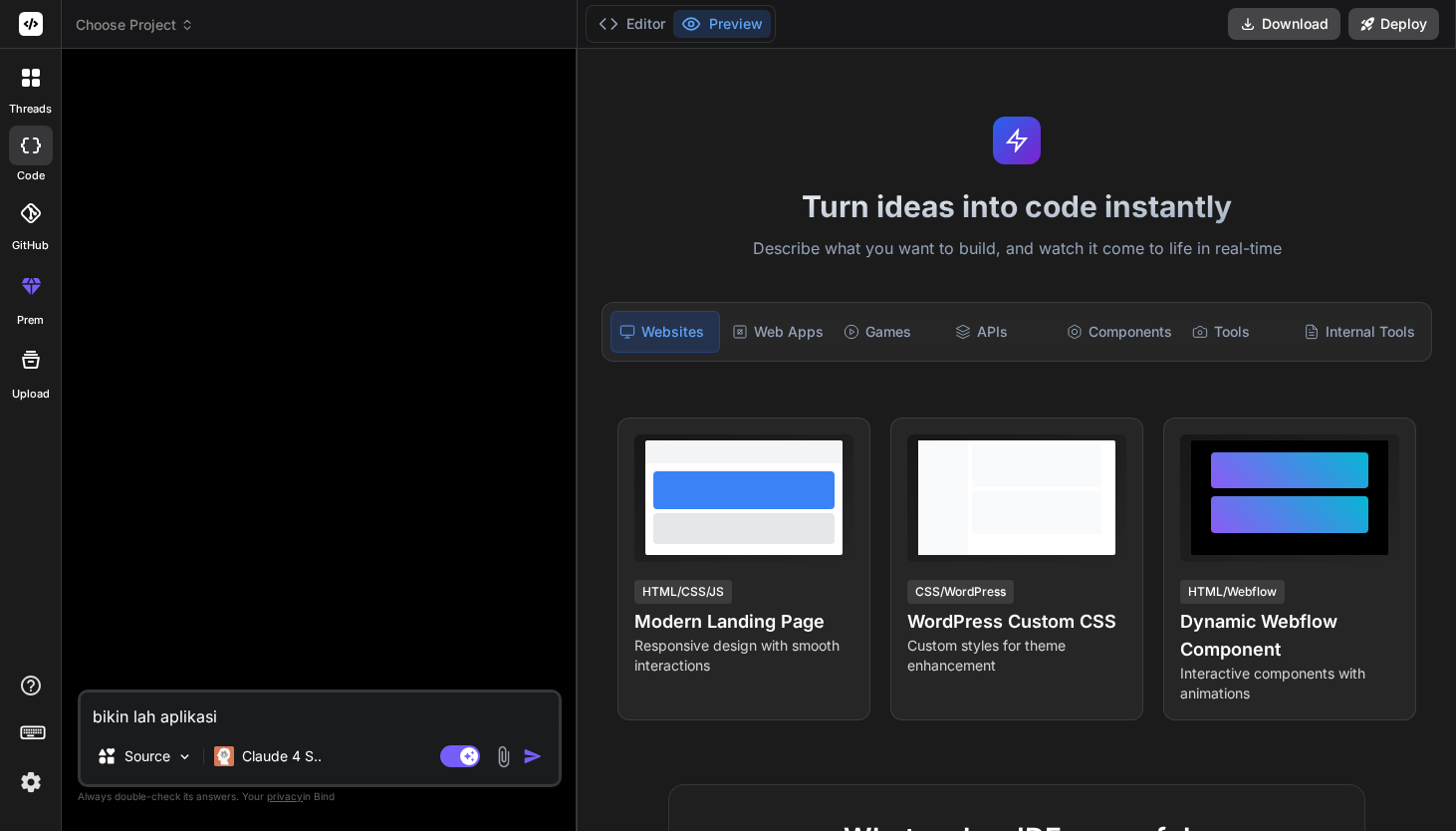 type on "bikin lah aplikasi m" 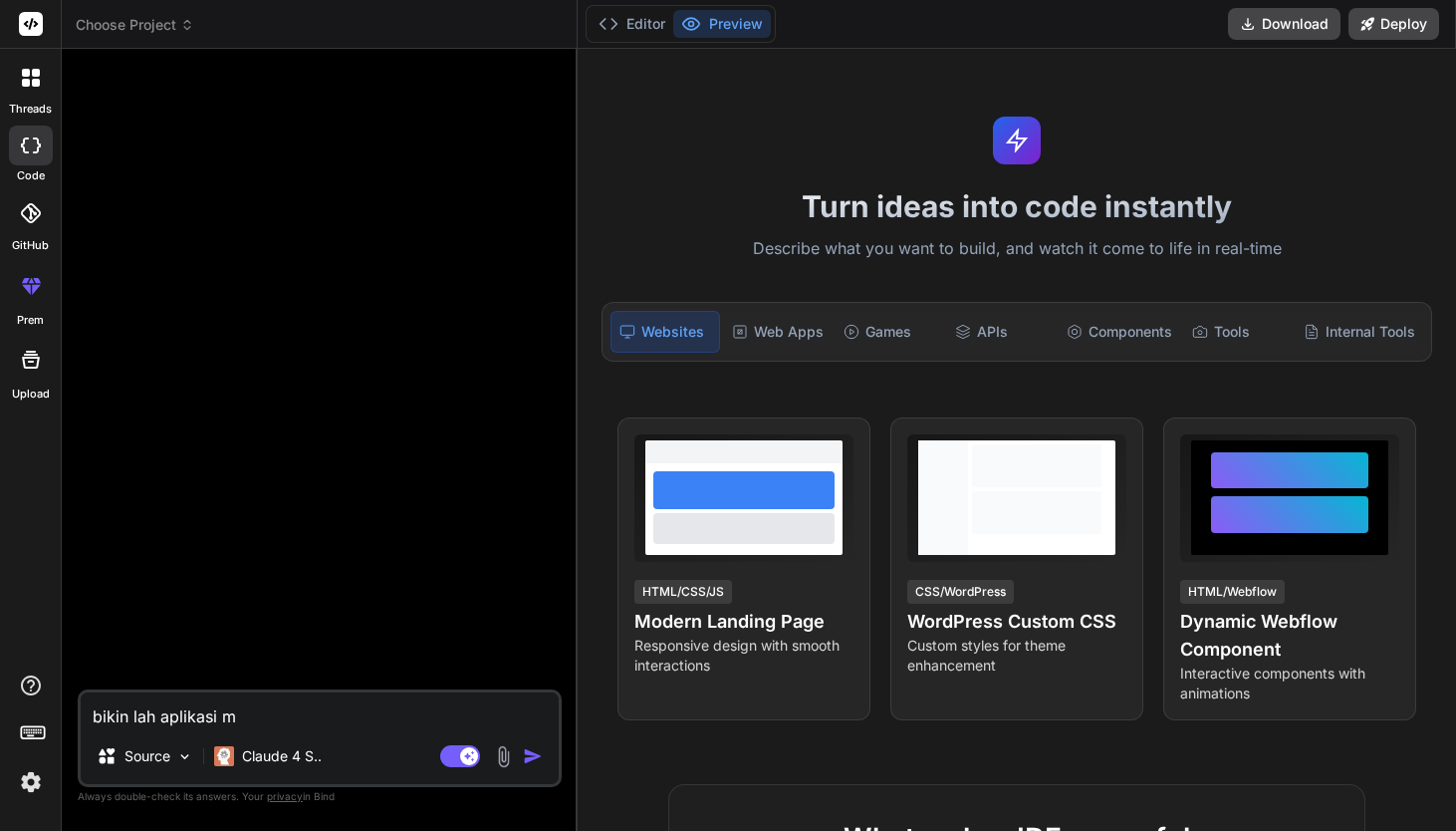 type on "bikin lah aplikasi mv" 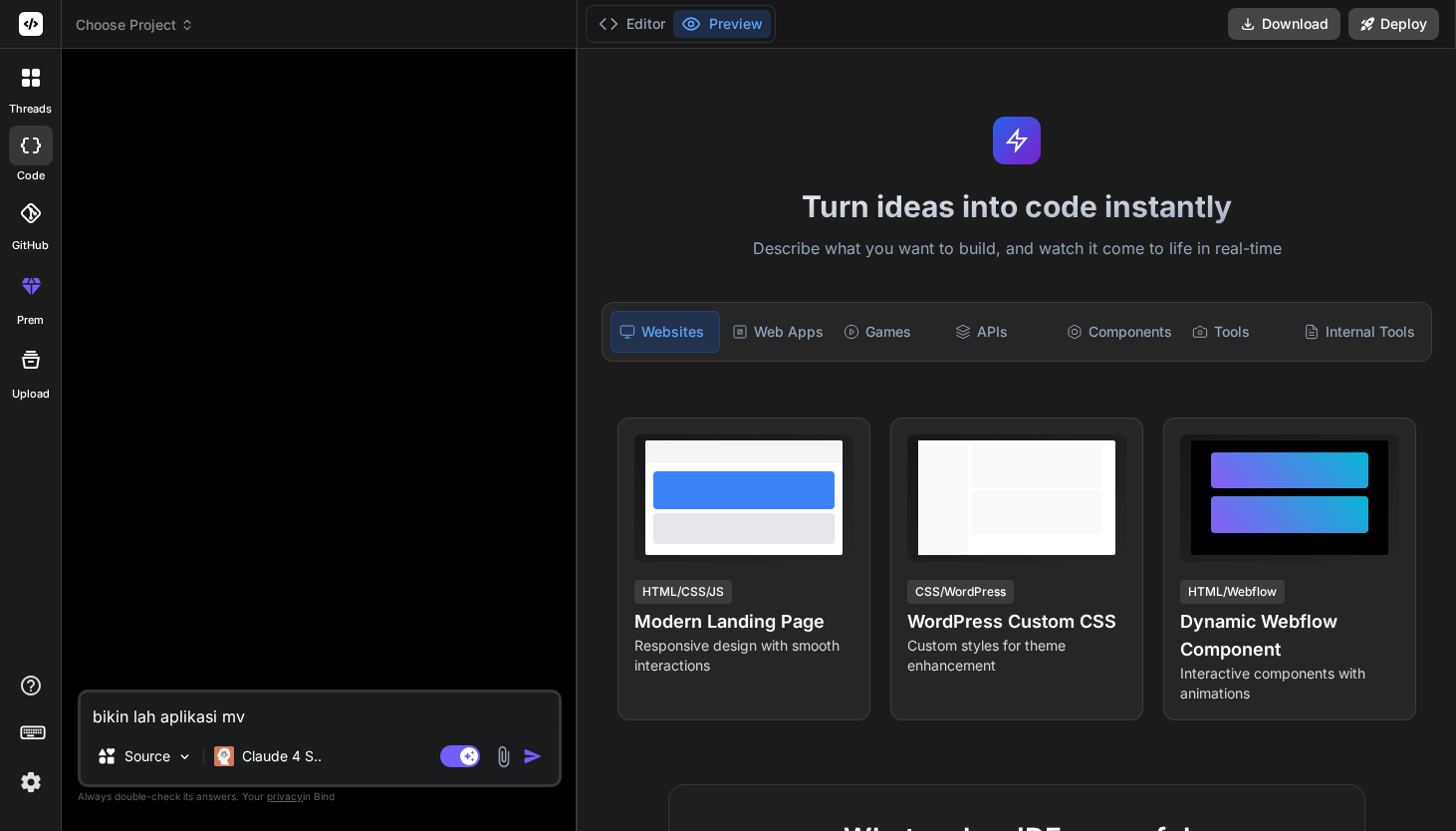 type on "bikin lah aplikasi mvc" 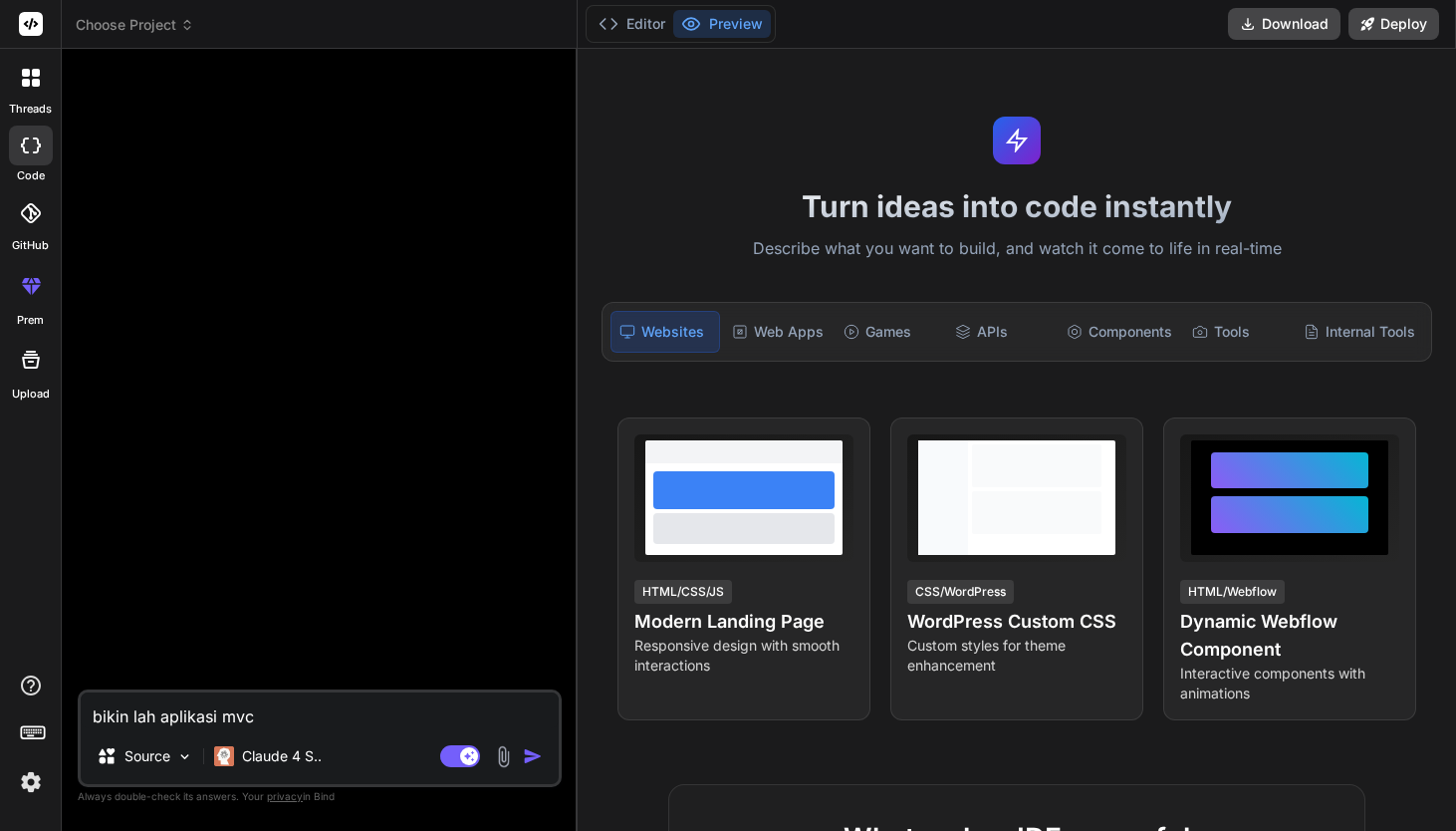type on "bikin lah aplikasi mvc" 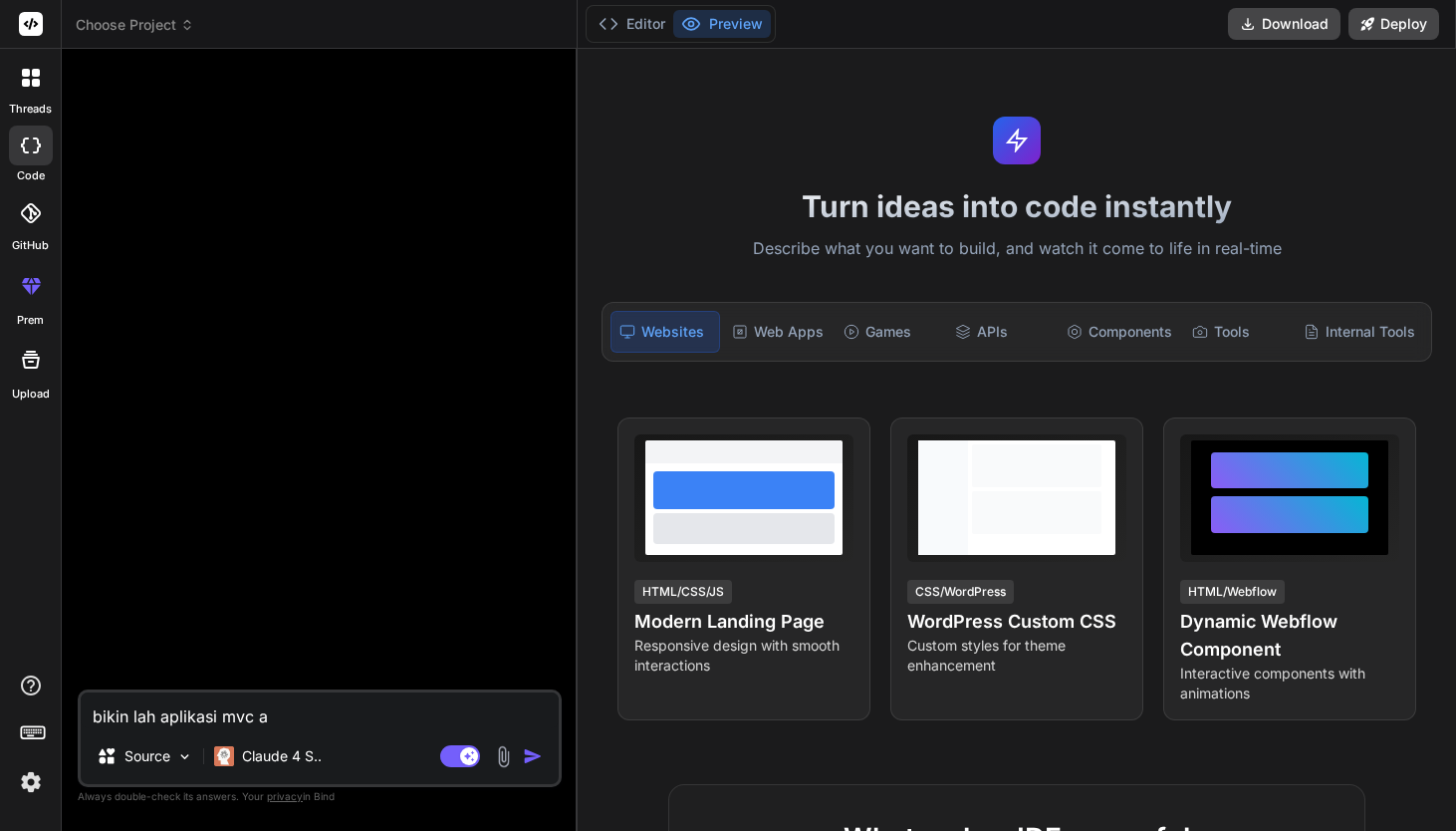 type on "bikin lah aplikasi mvc as" 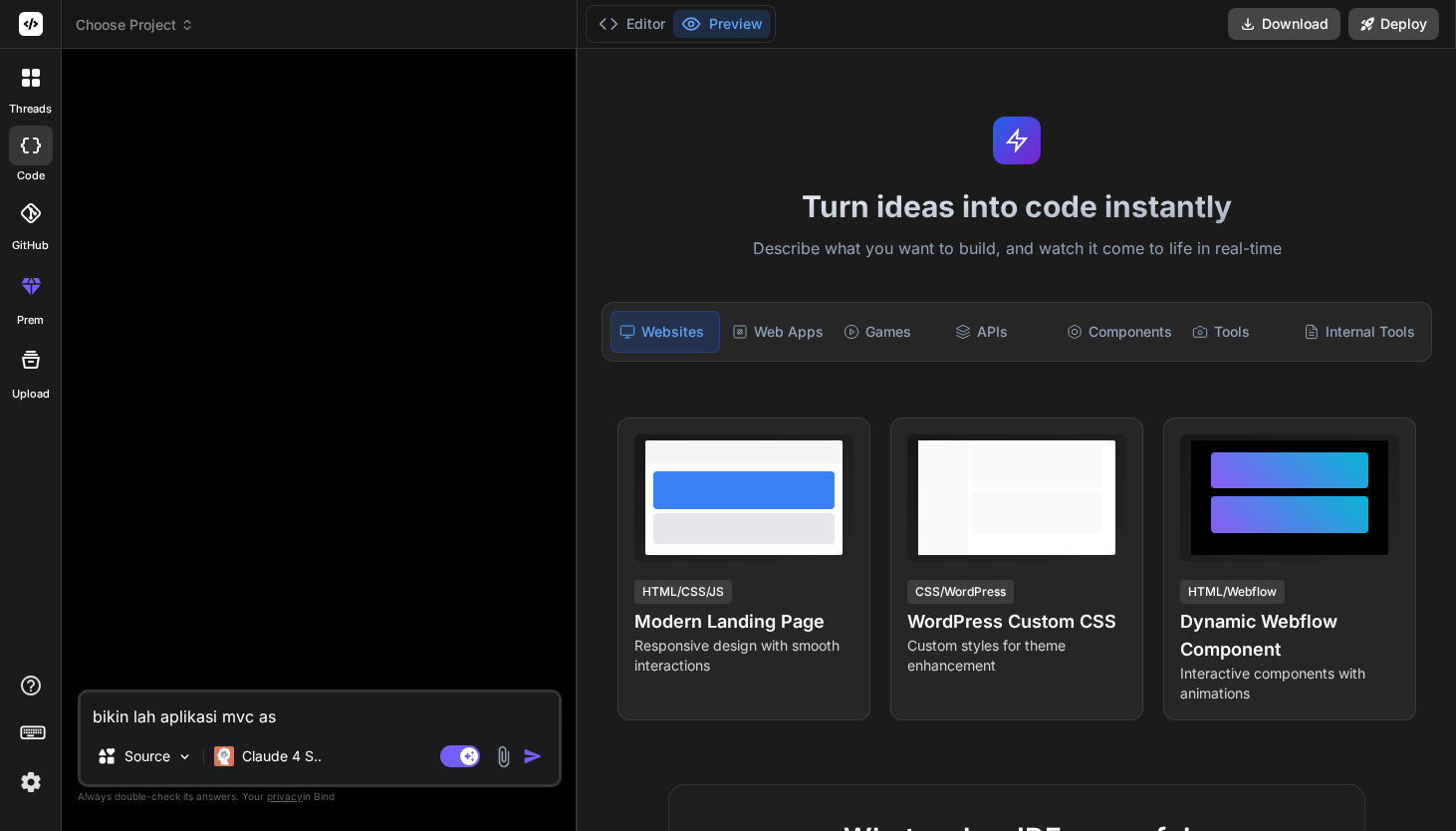 type on "bikin lah aplikasi mvc asp" 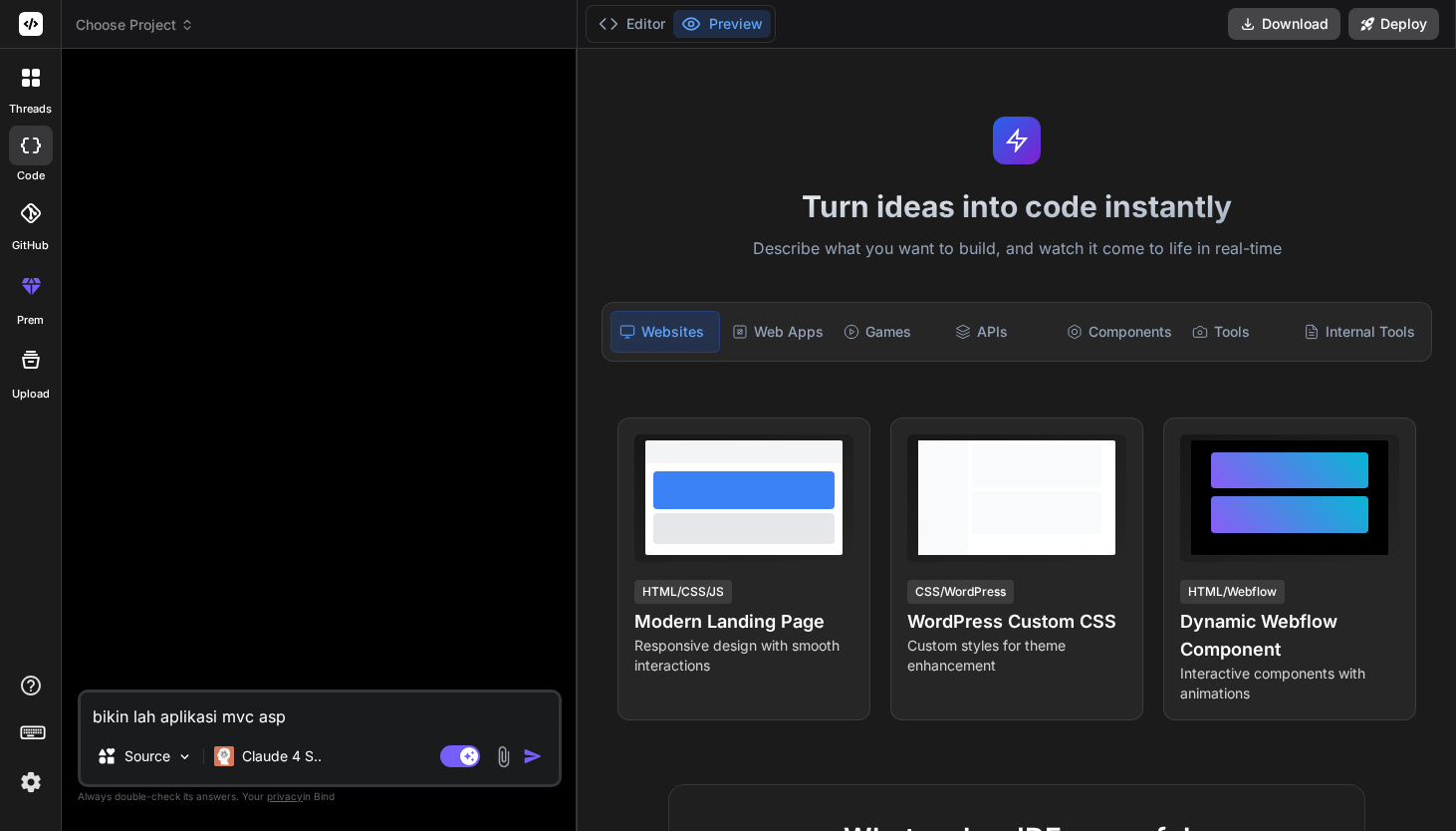 type on "bikin lah aplikasi mvc asp" 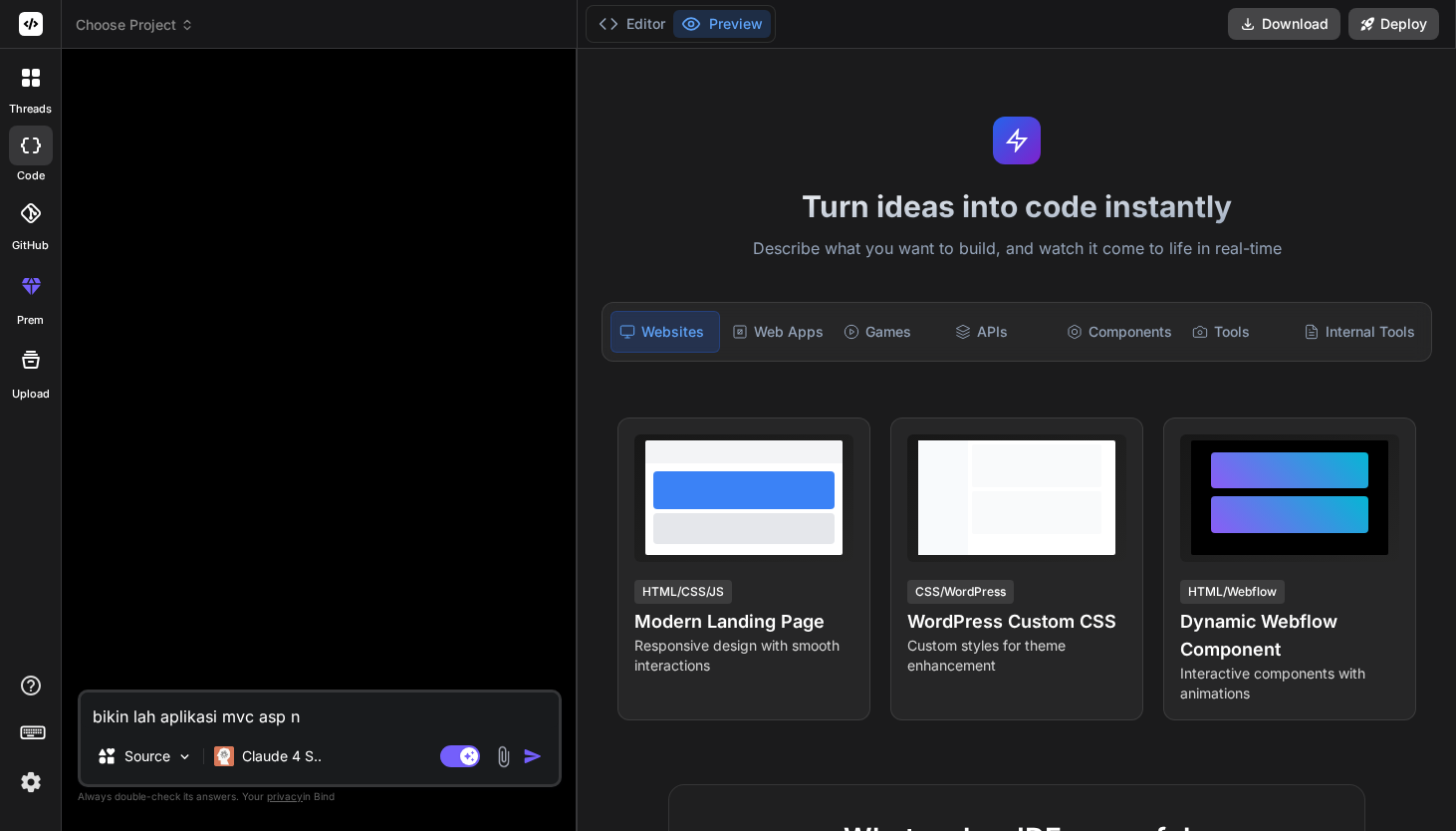 type on "bikin lah aplikasi mvc asp ne" 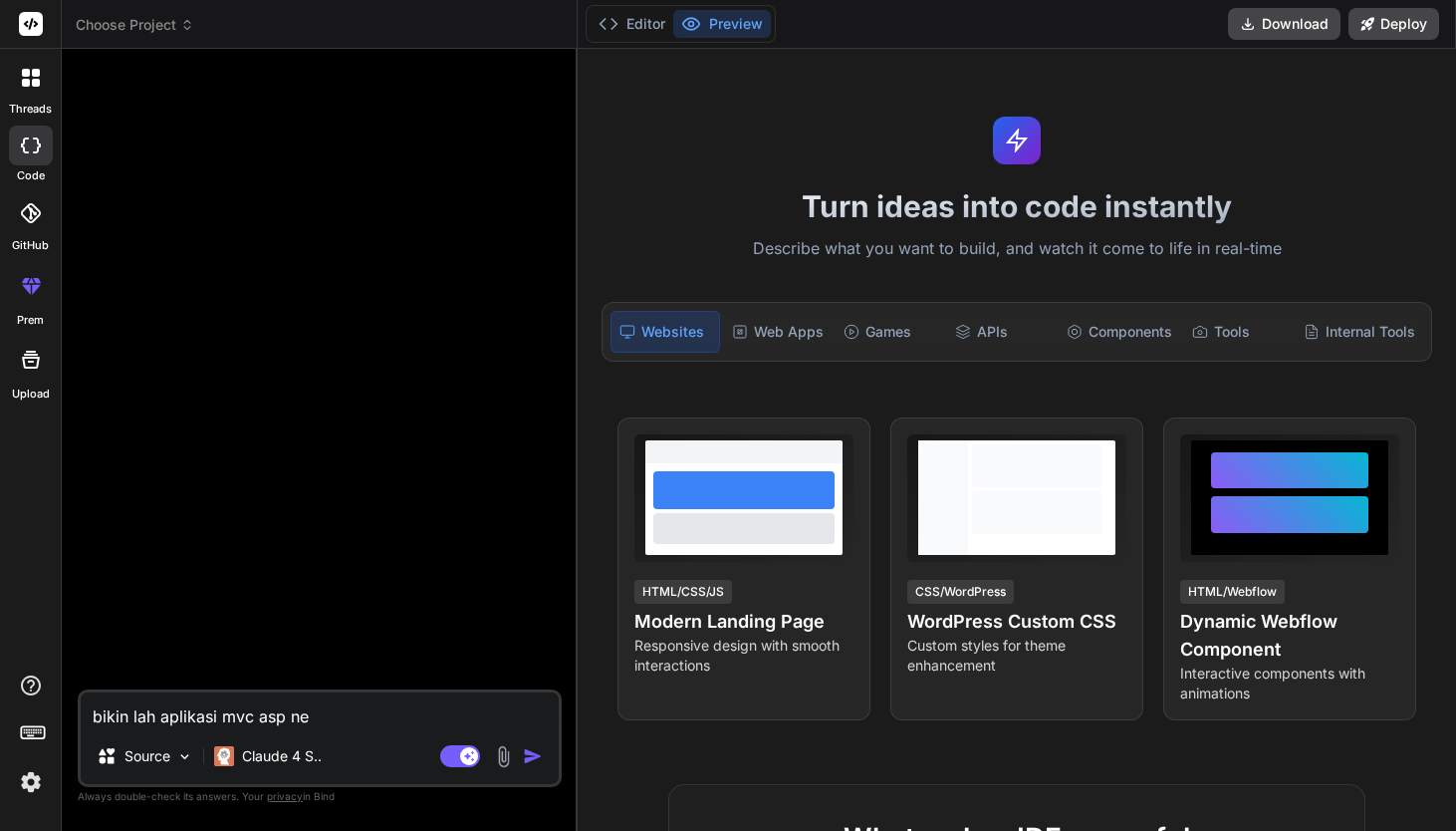 type on "bikin lah aplikasi mvc asp net" 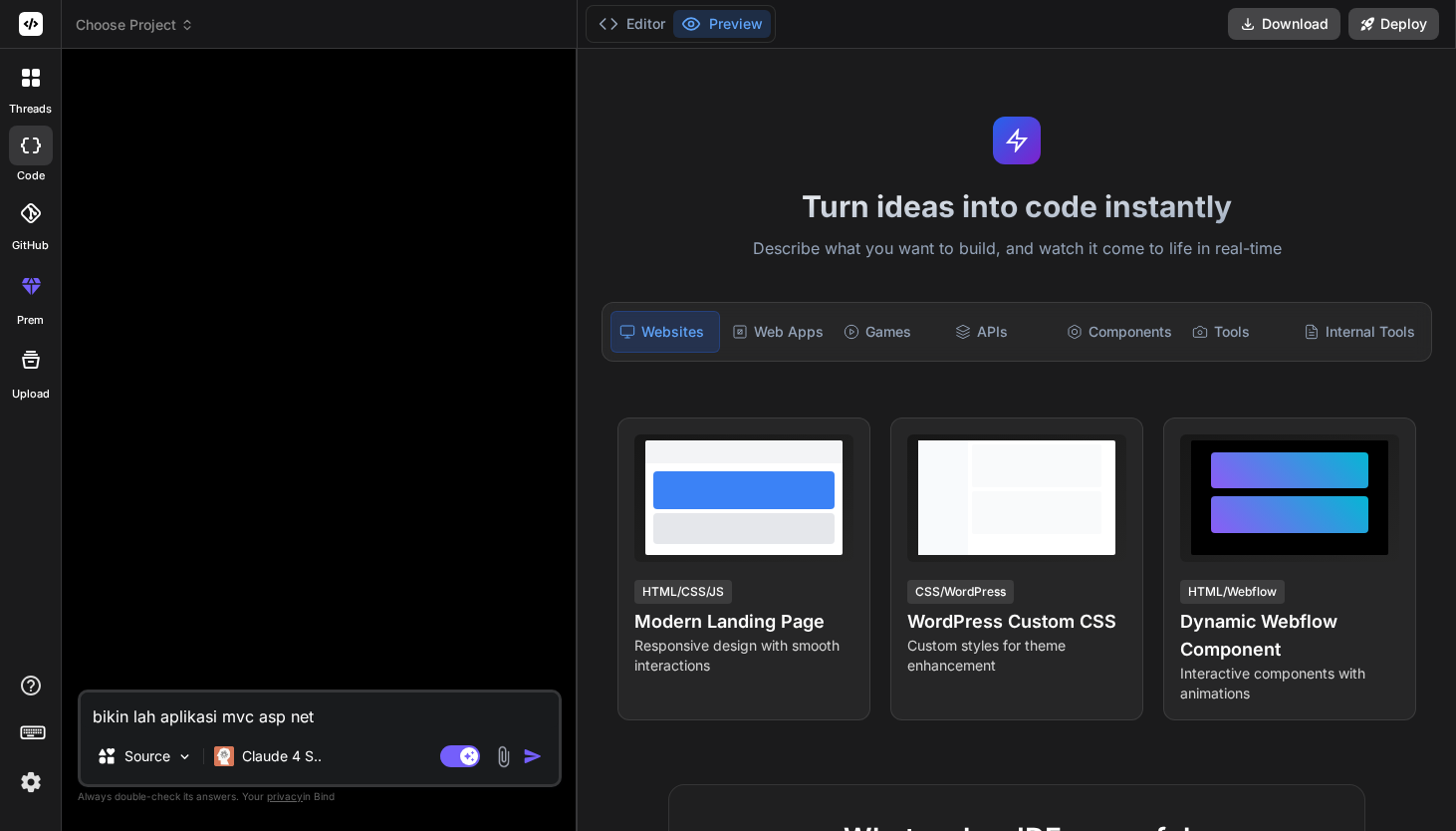 type on "bikin lah aplikasi mvc asp net" 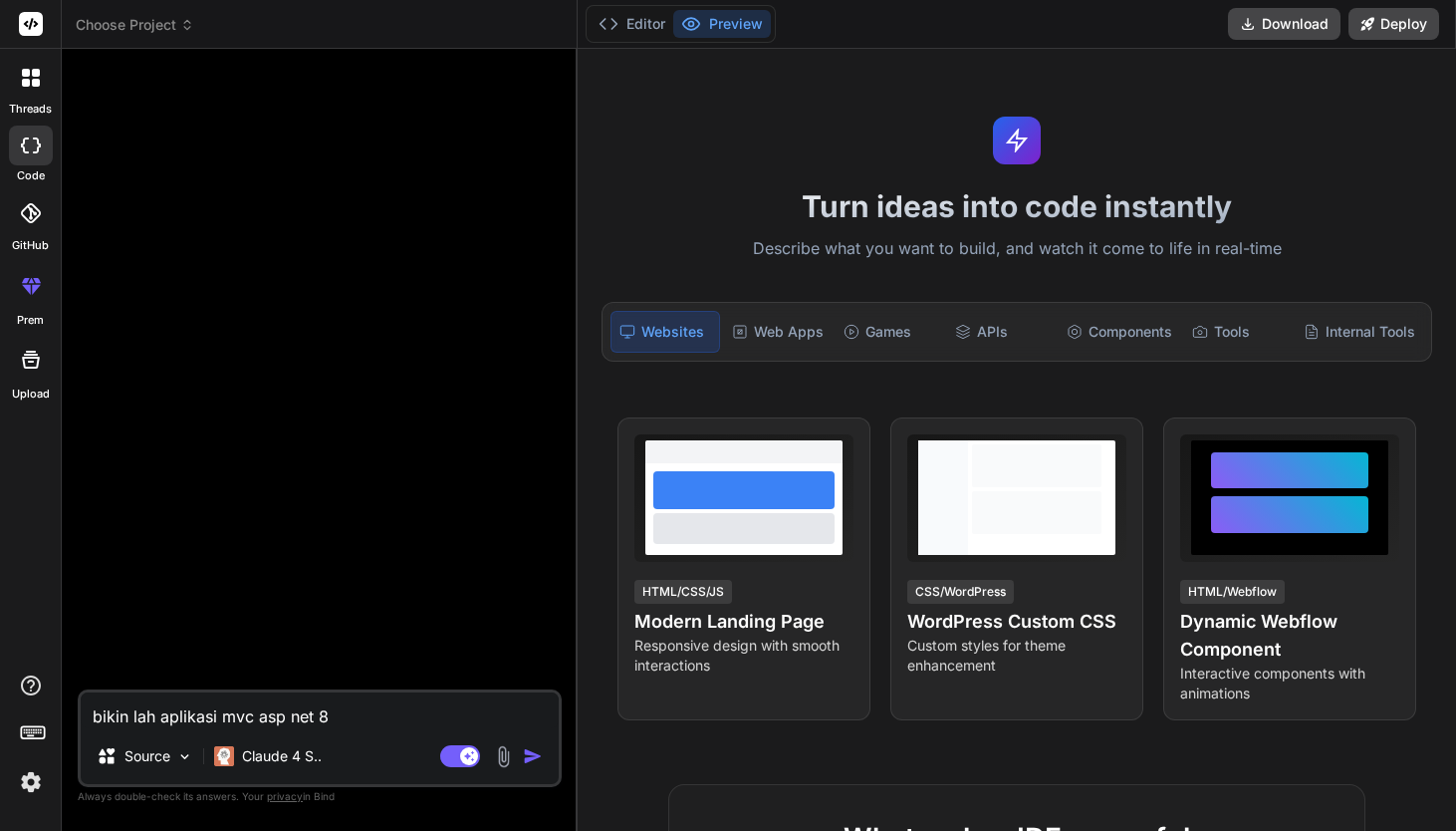 type on "bikin lah aplikasi mvc asp net 8" 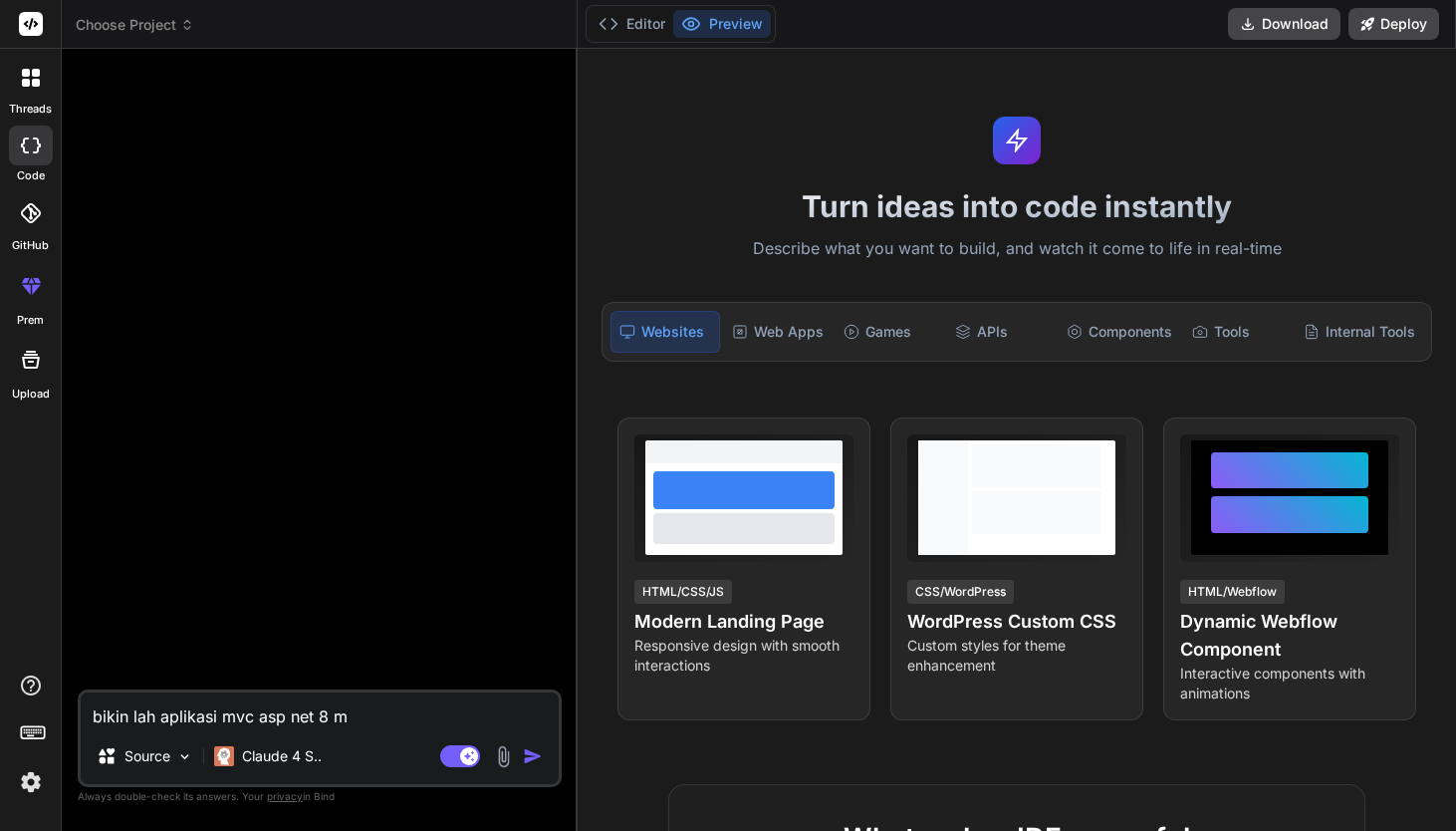 type on "bikin lah aplikasi mvc asp net 8 my" 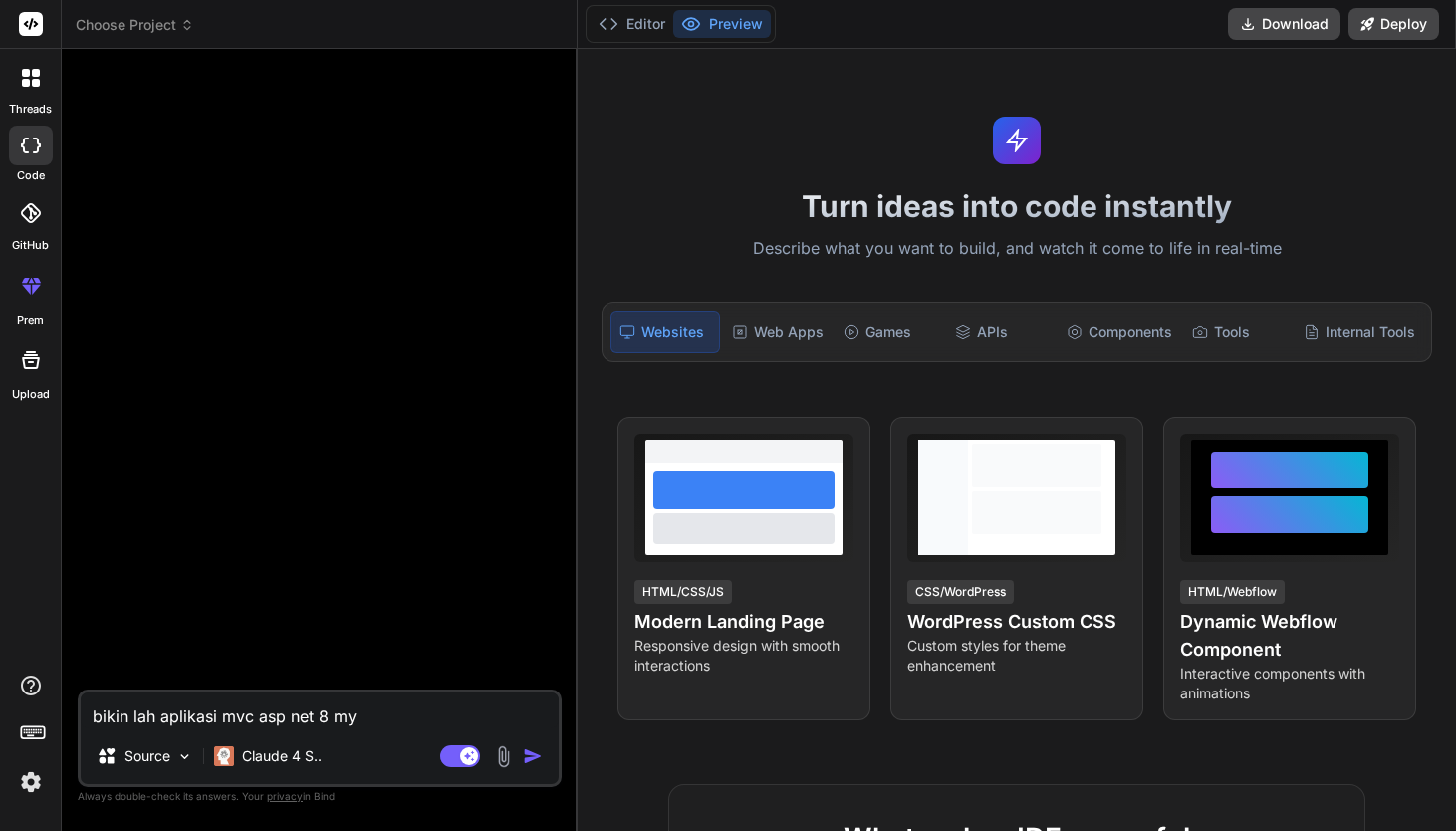 type on "bikin lah aplikasi mvc asp net 8 mys" 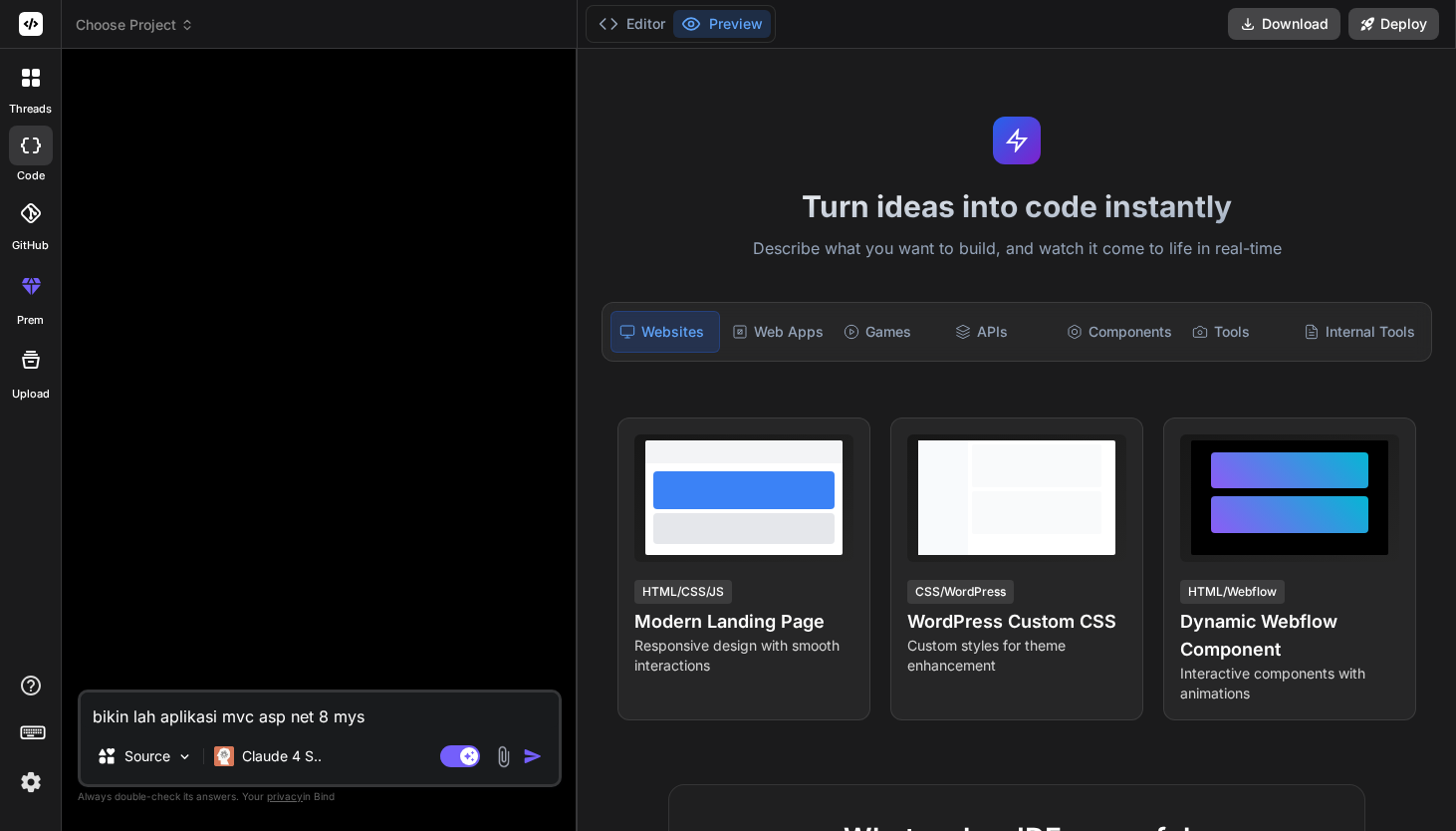 type on "bikin lah aplikasi mvc asp net 8 mysq" 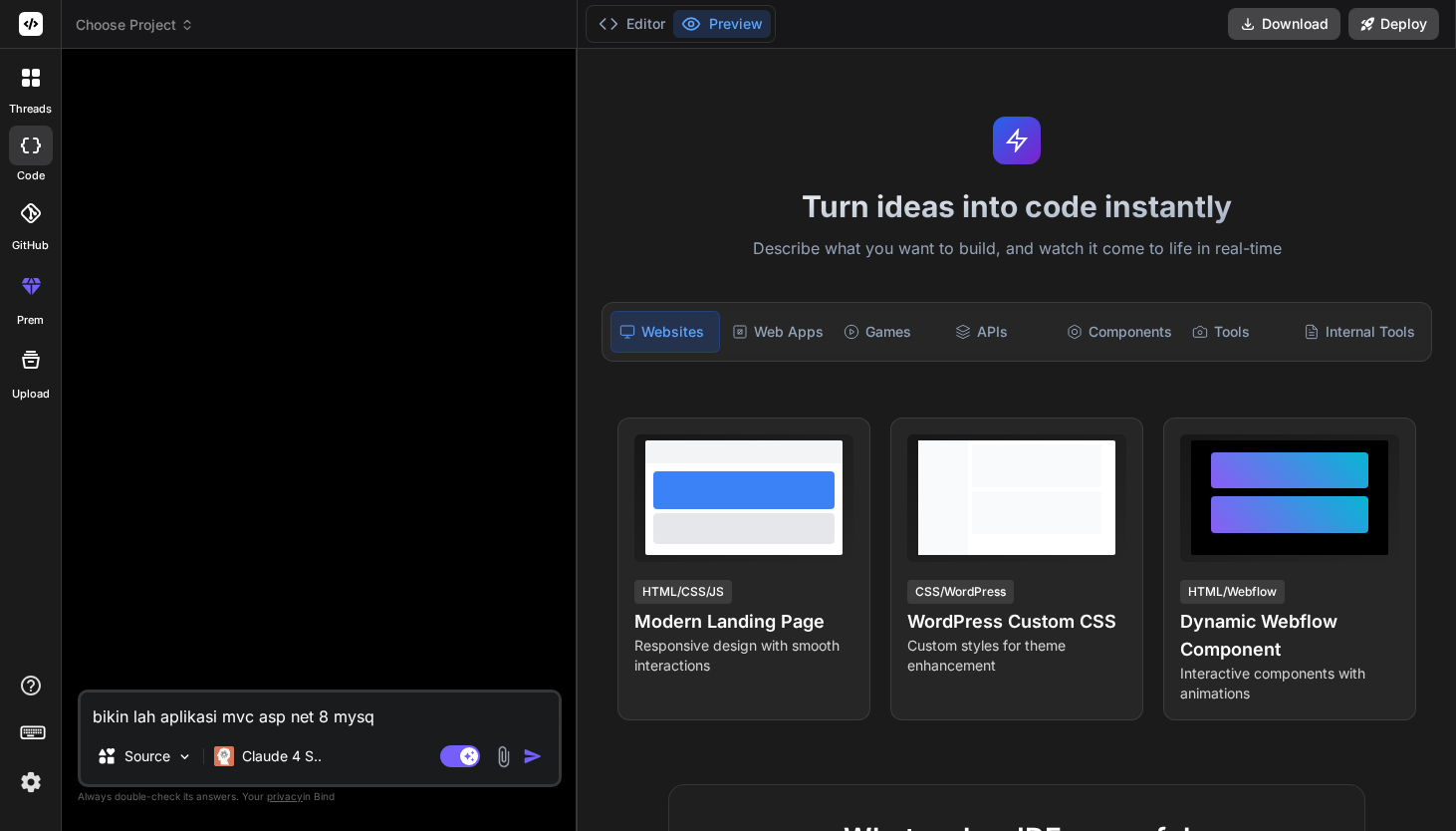 type on "bikin lah aplikasi mvc asp net 8 mysql" 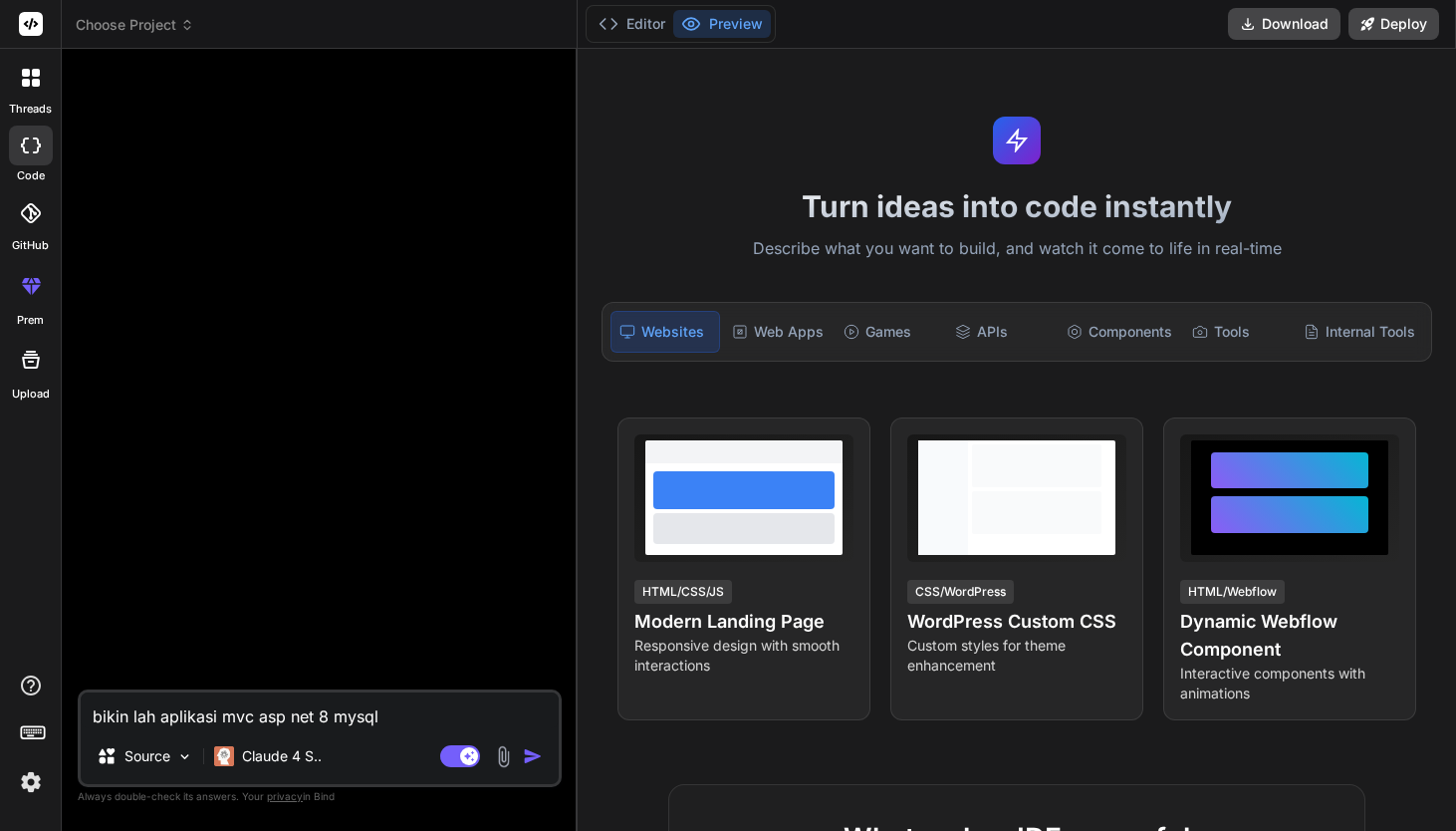 type on "bikin lah aplikasi mvc asp net 8 mysql" 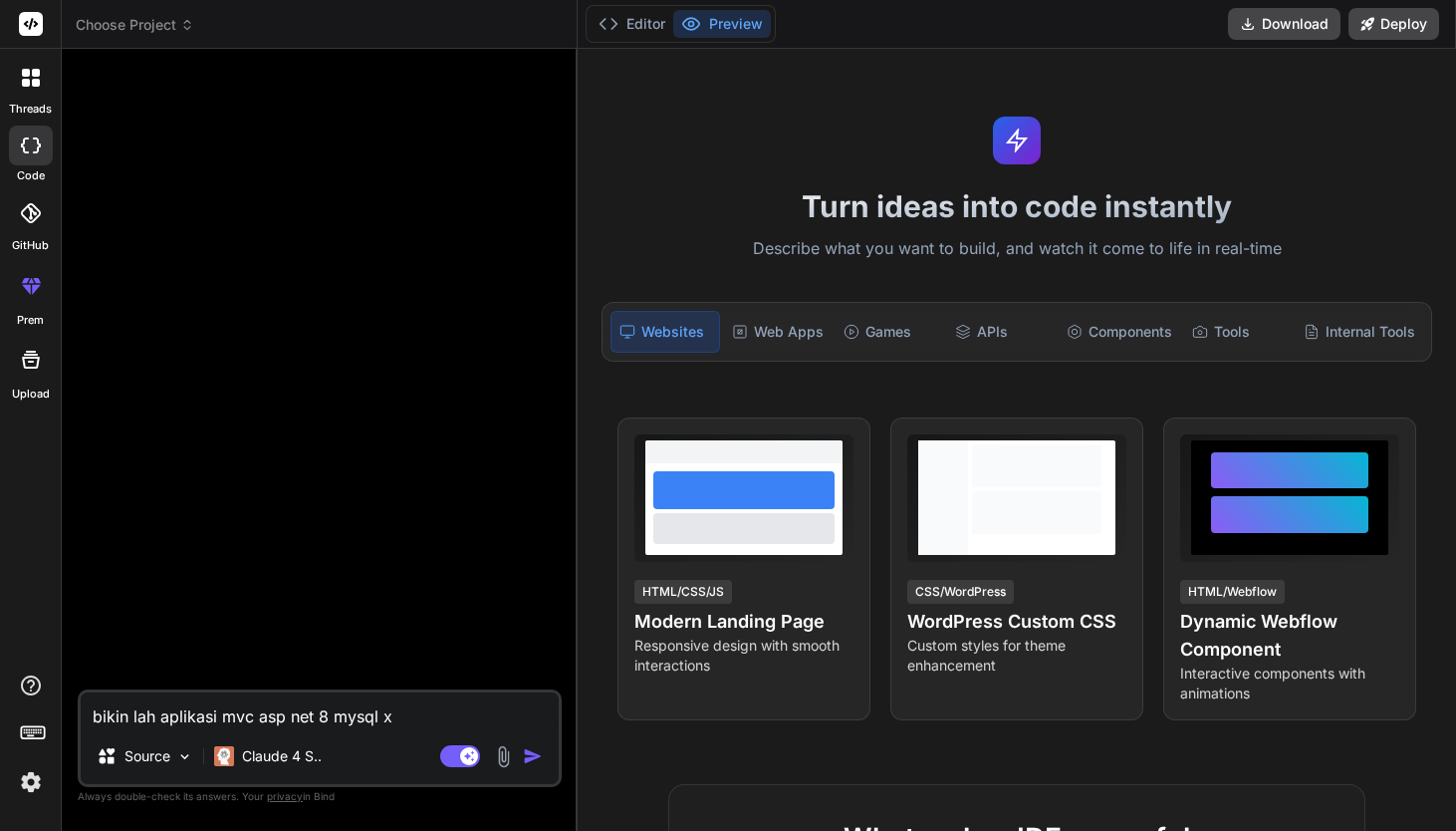 type on "bikin lah aplikasi mvc asp net 8 mysql xa" 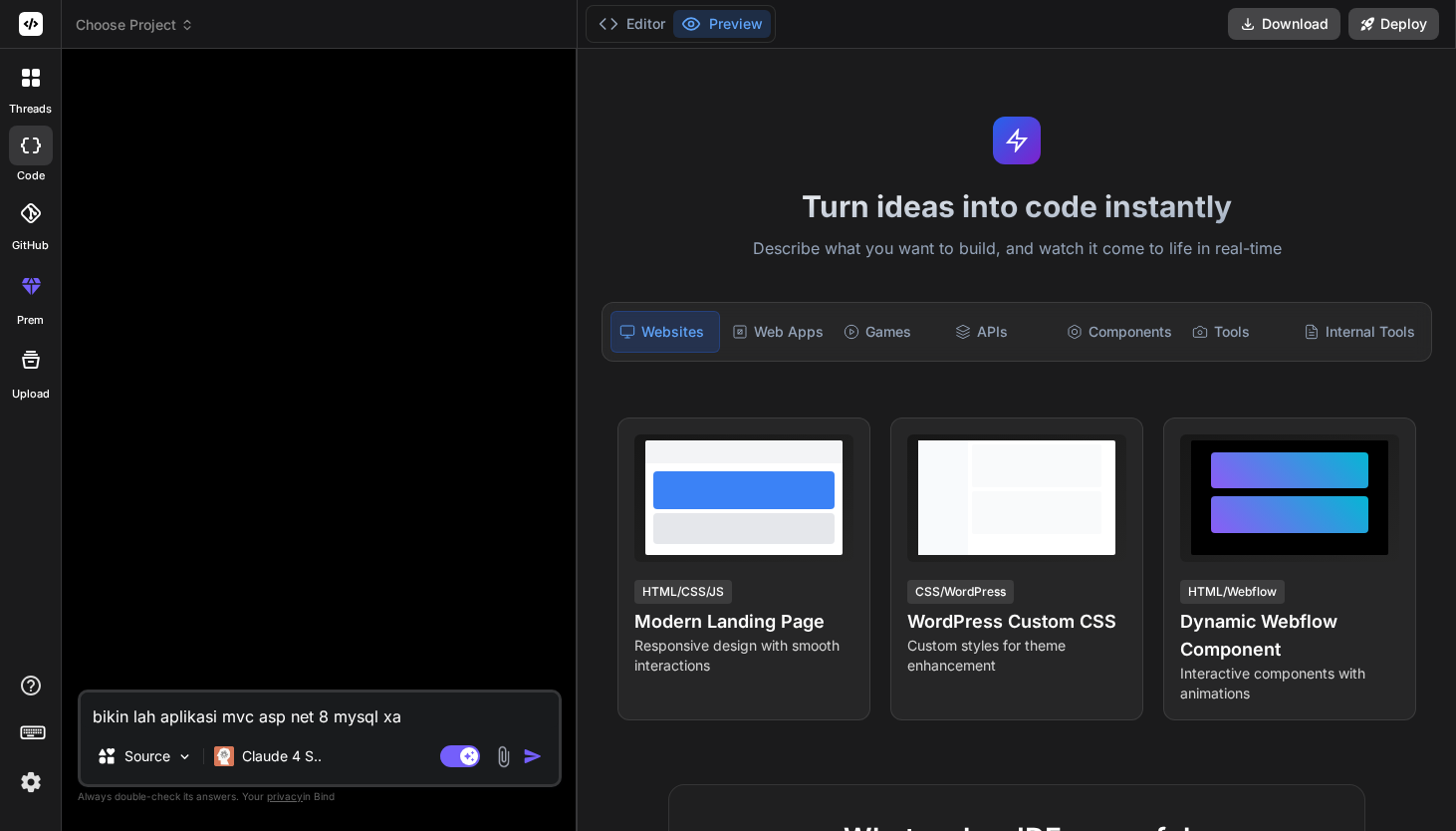type on "bikin lah aplikasi mvc asp net 8 mysql xam" 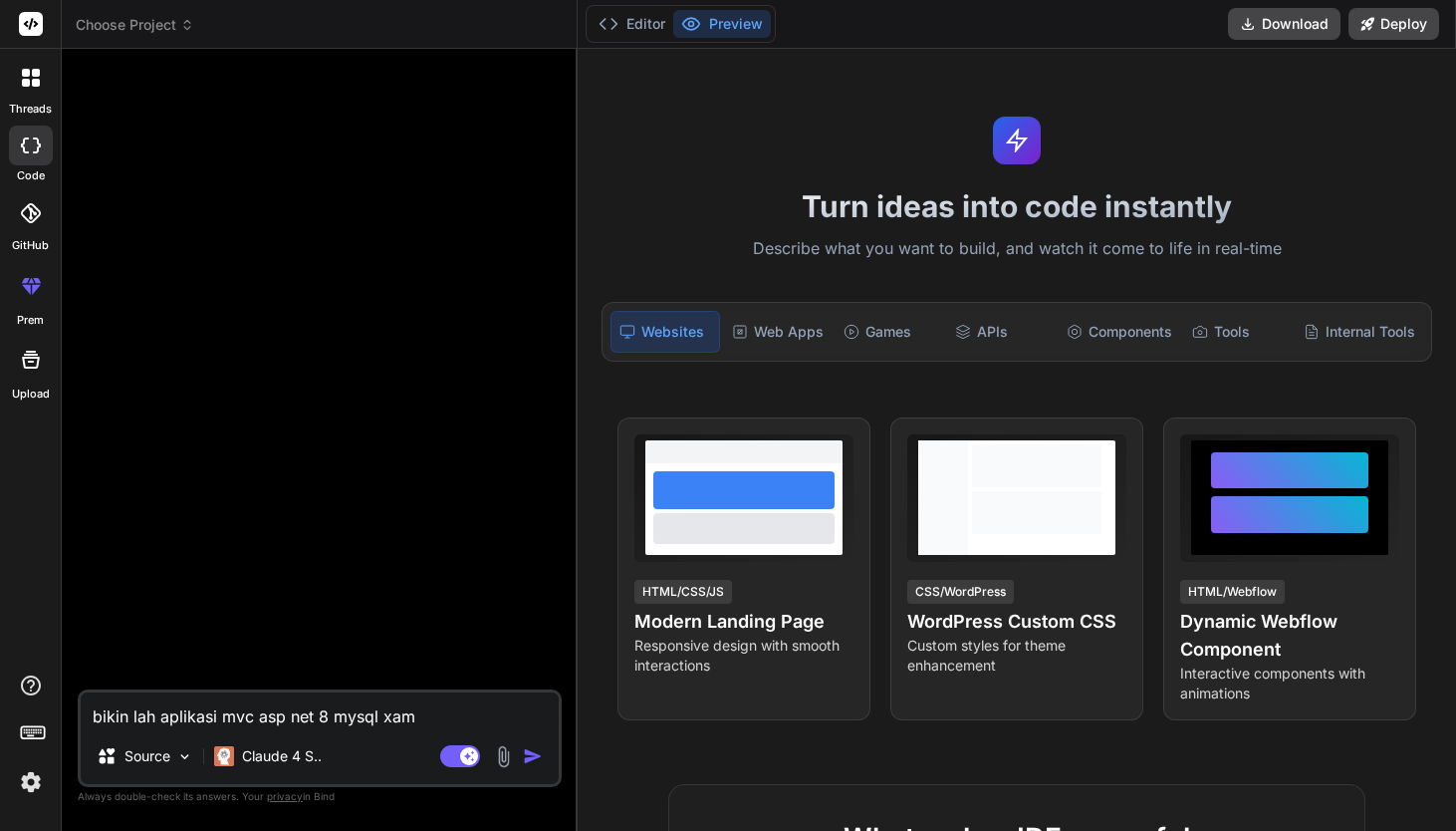 type on "bikin lah aplikasi mvc asp net 8 mysql xamp" 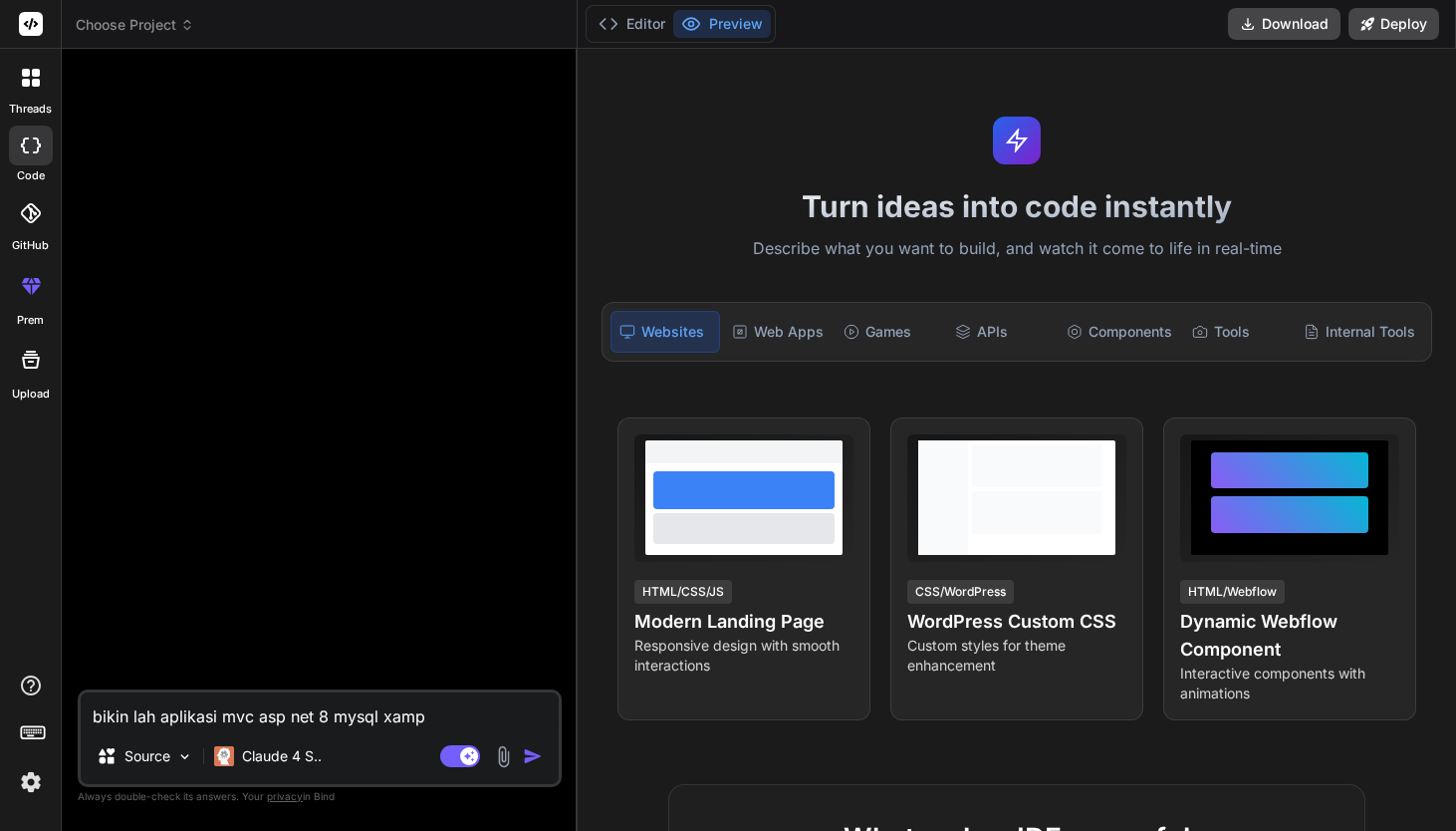 type on "bikin lah aplikasi mvc asp net 8 mysql xampp" 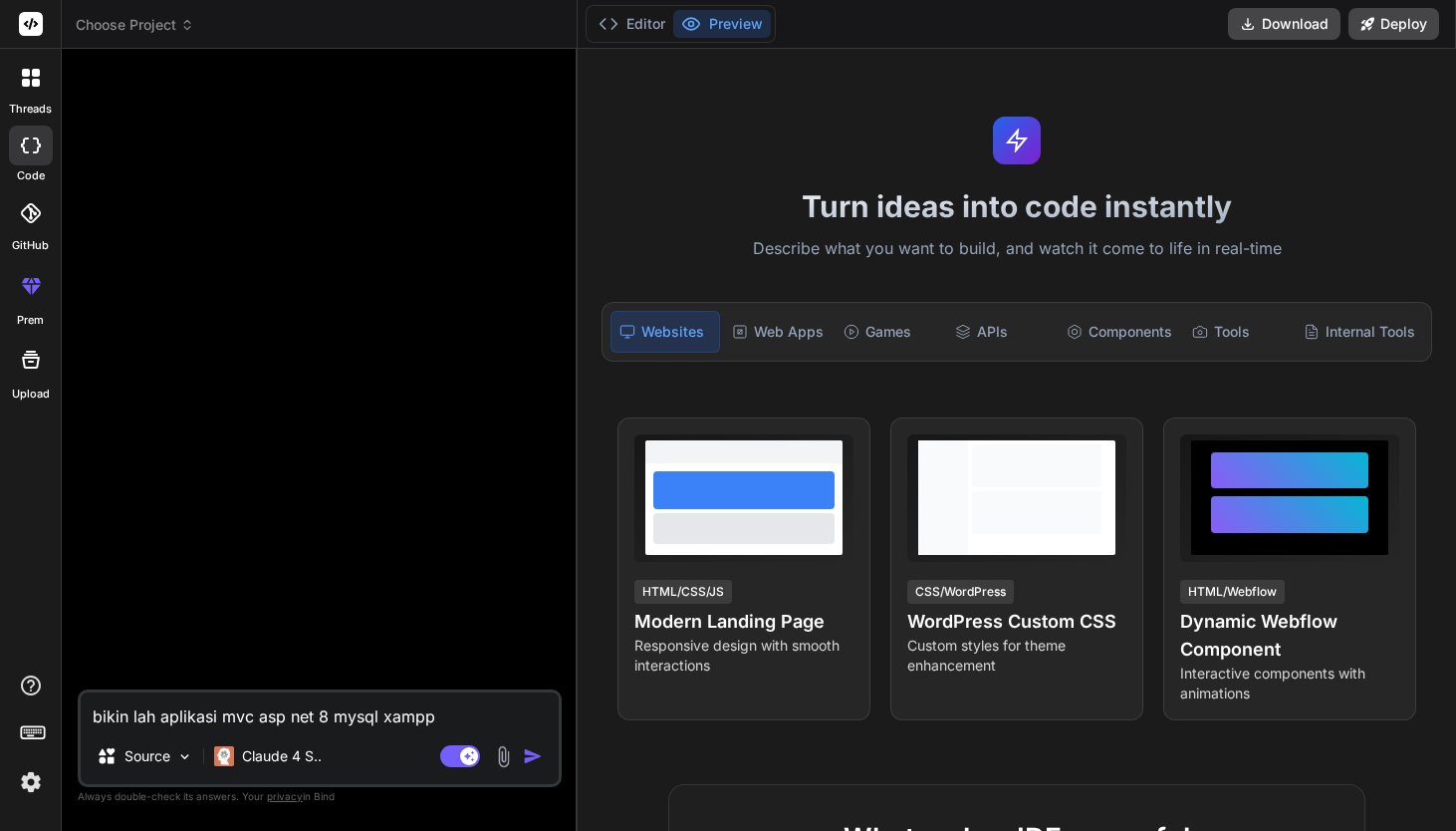 type on "bikin lah aplikasi mvc asp net 8 mysql xampp" 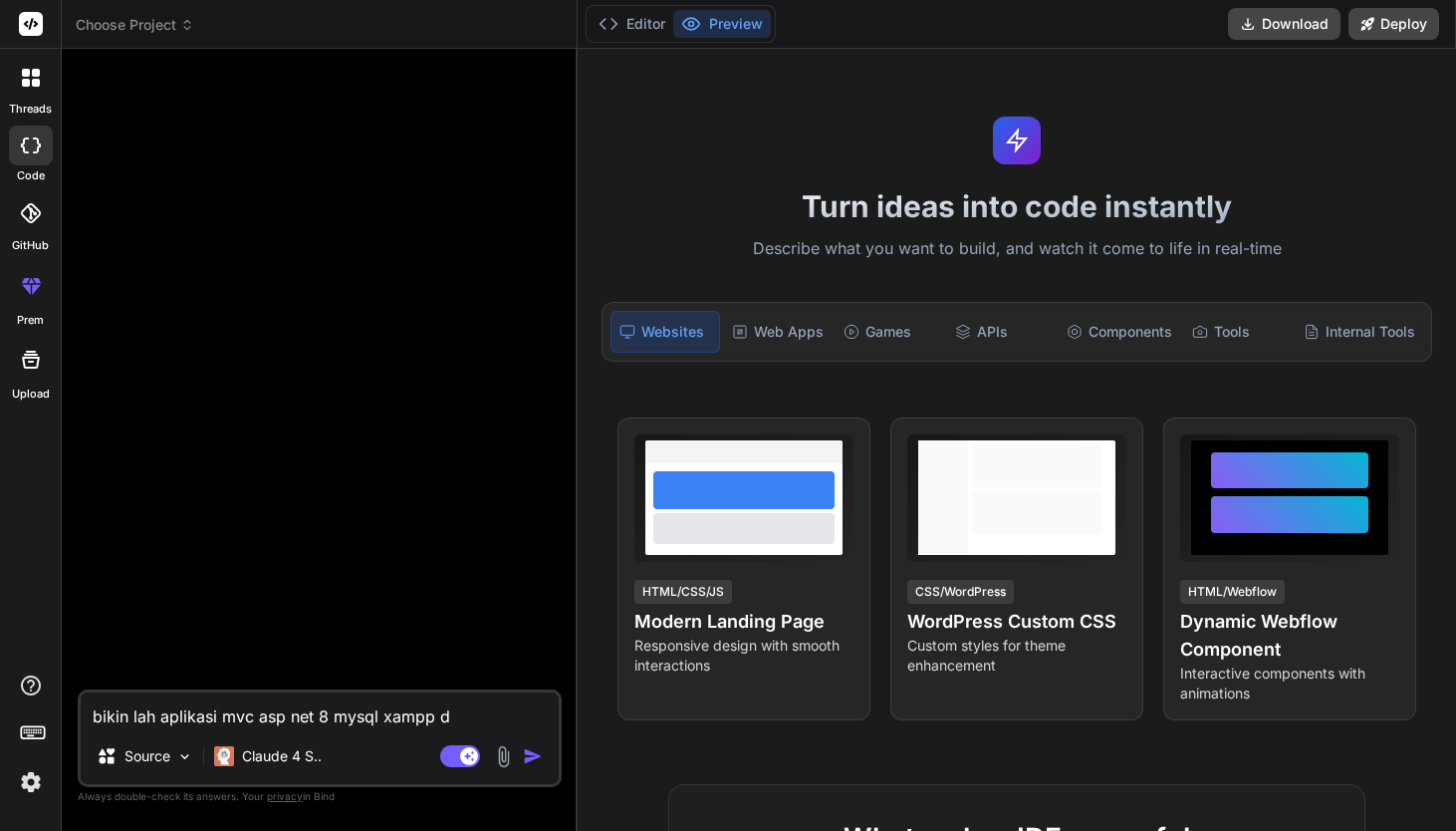 type on "bikin lah aplikasi mvc asp net 8 mysql xampp de" 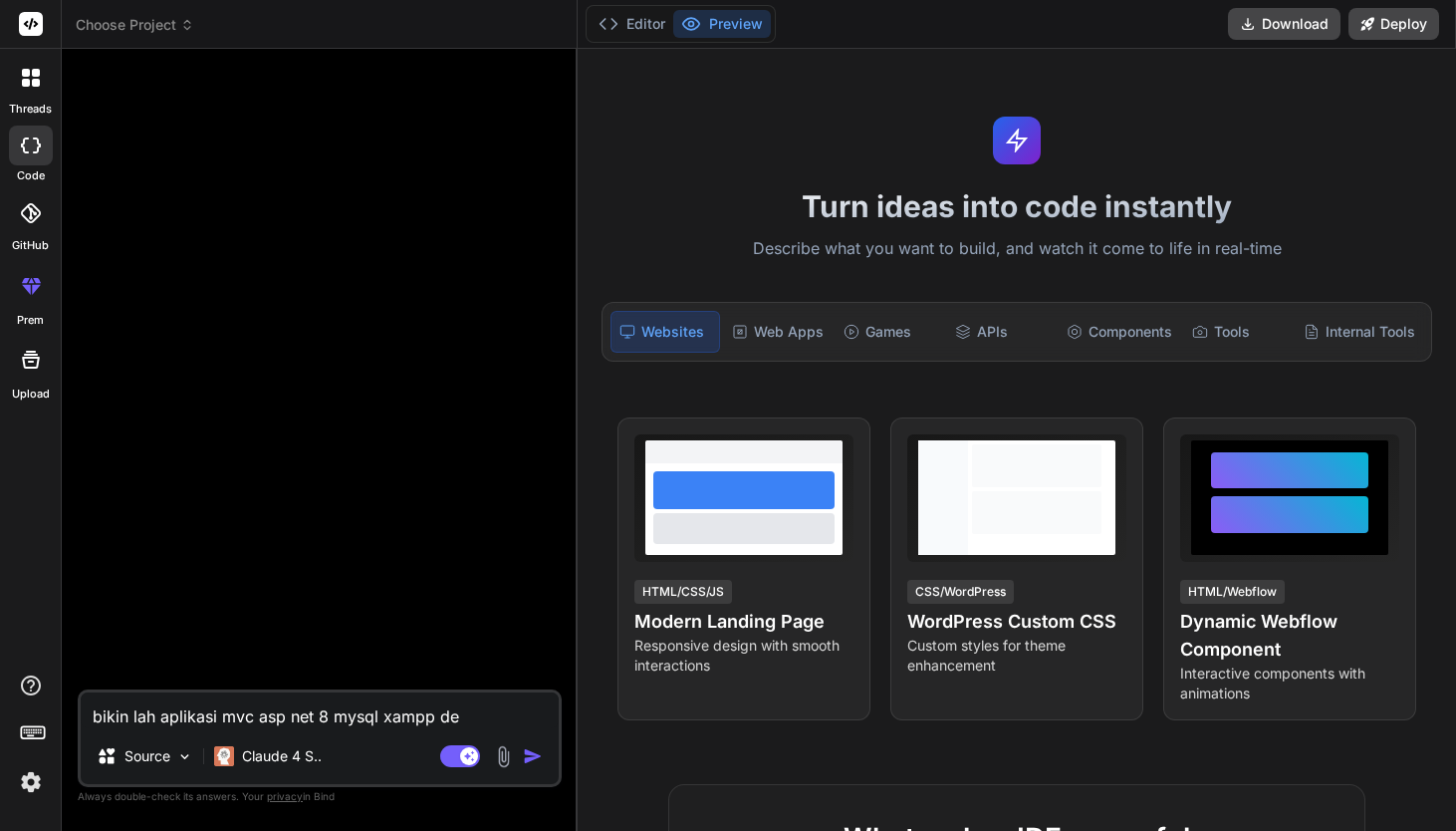 type on "bikin lah aplikasi mvc asp net 8 mysql xampp den" 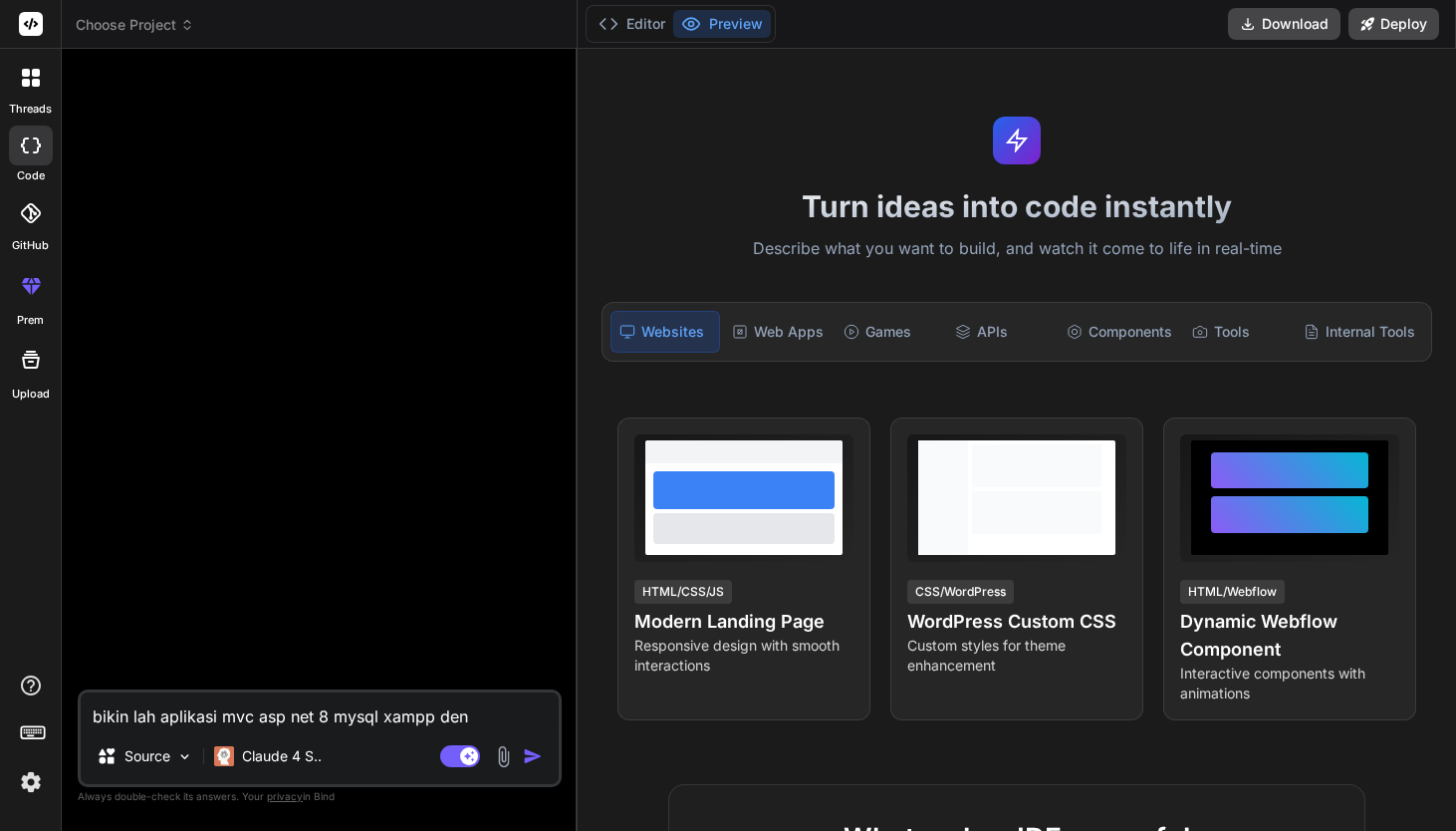 type on "bikin lah aplikasi mvc asp net 8 mysql xampp deng" 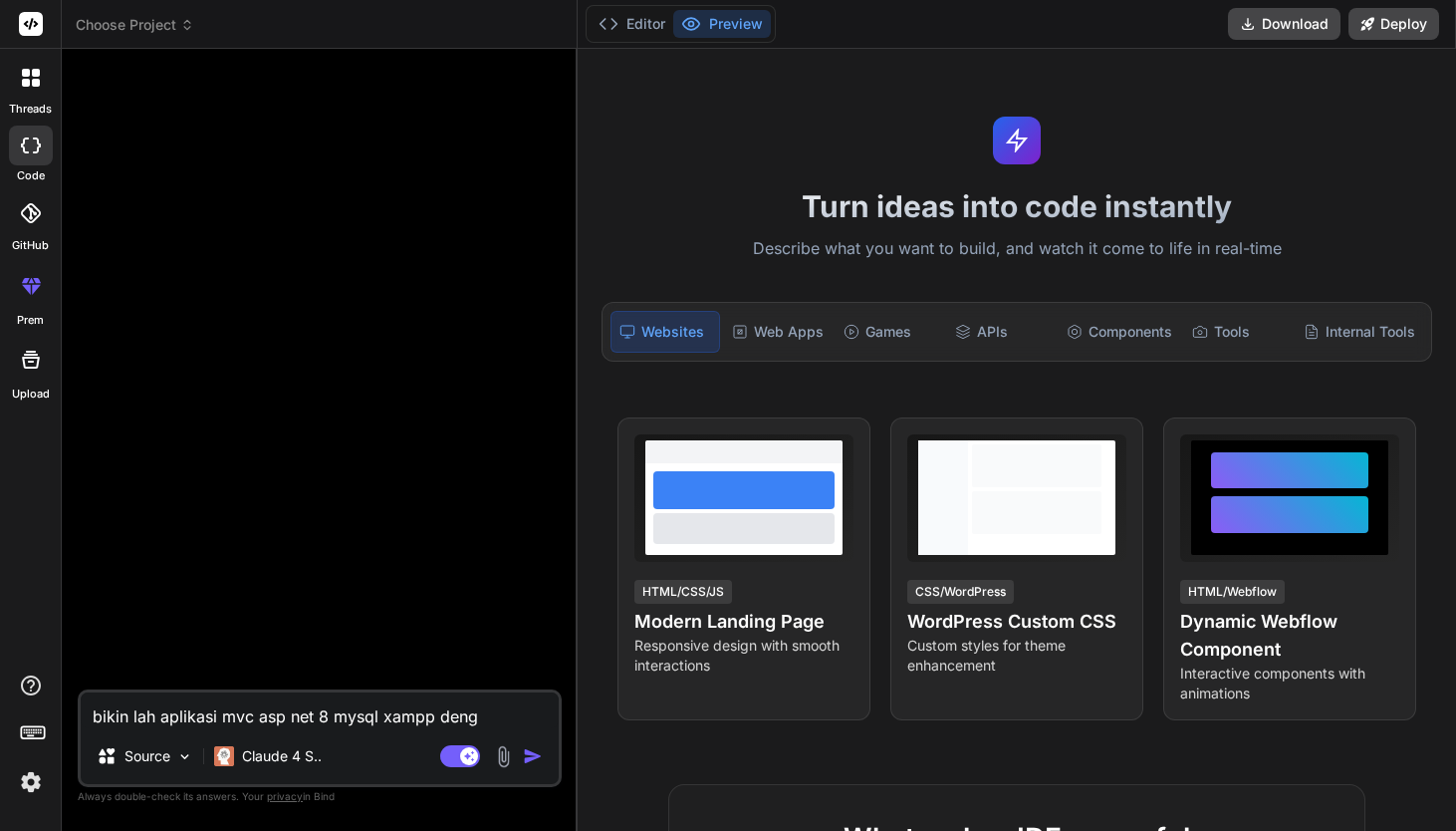 type on "bikin lah aplikasi mvc asp net 8 mysql xampp denga" 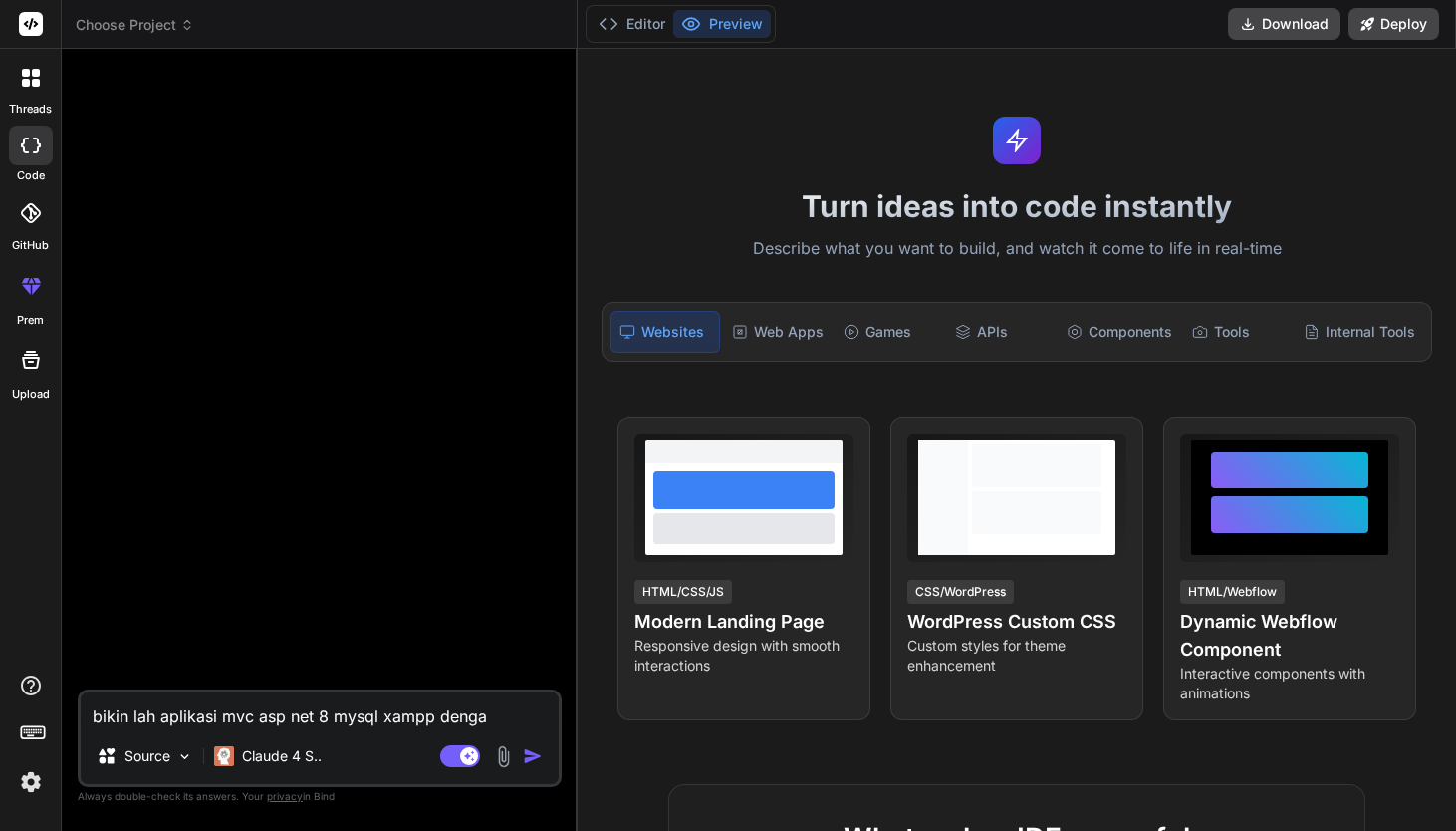 type on "bikin lah aplikasi mvc asp net 8 mysql xampp dengan" 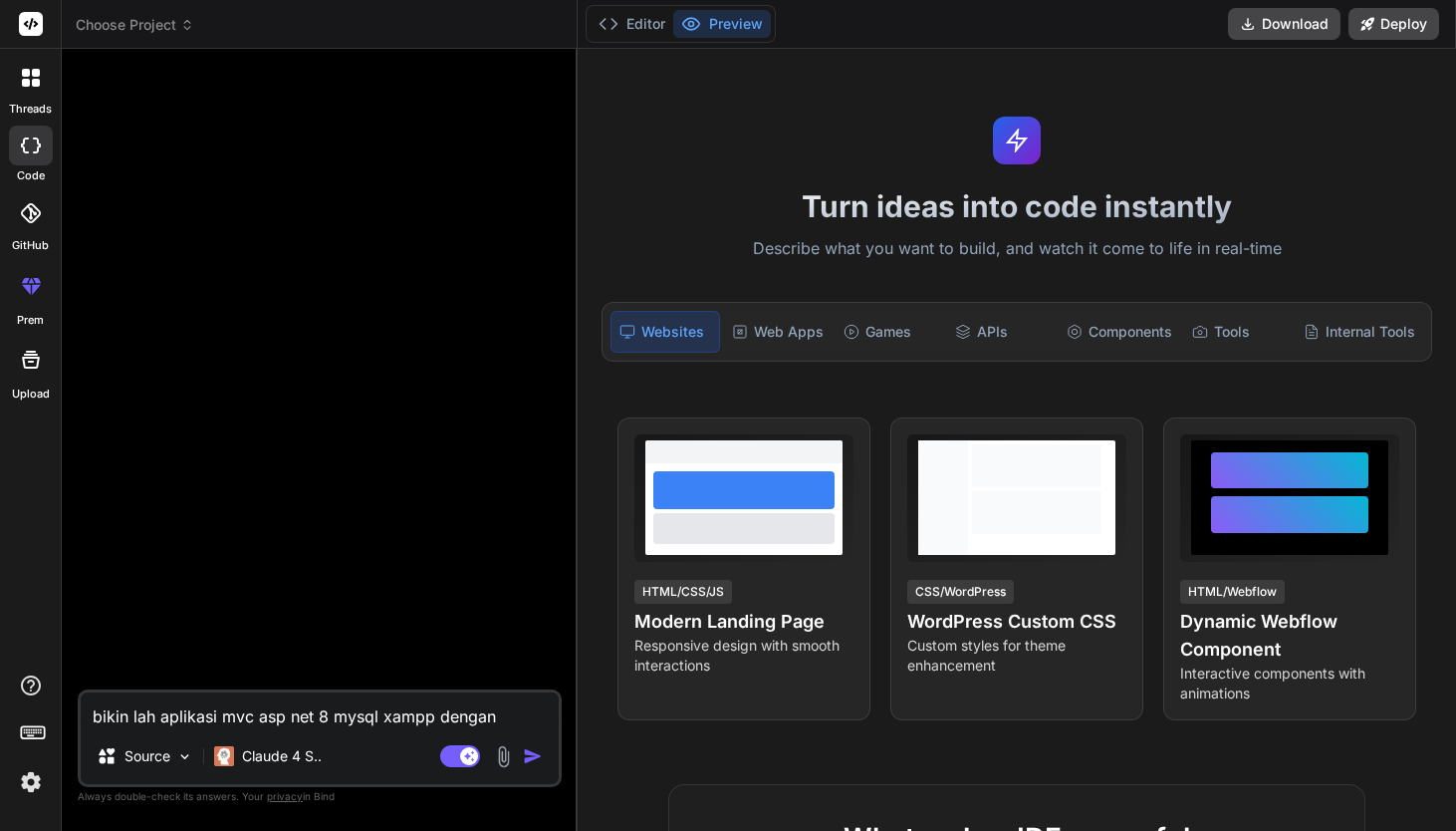 type on "bikin lah aplikasi mvc asp net 8 mysql xampp dengan" 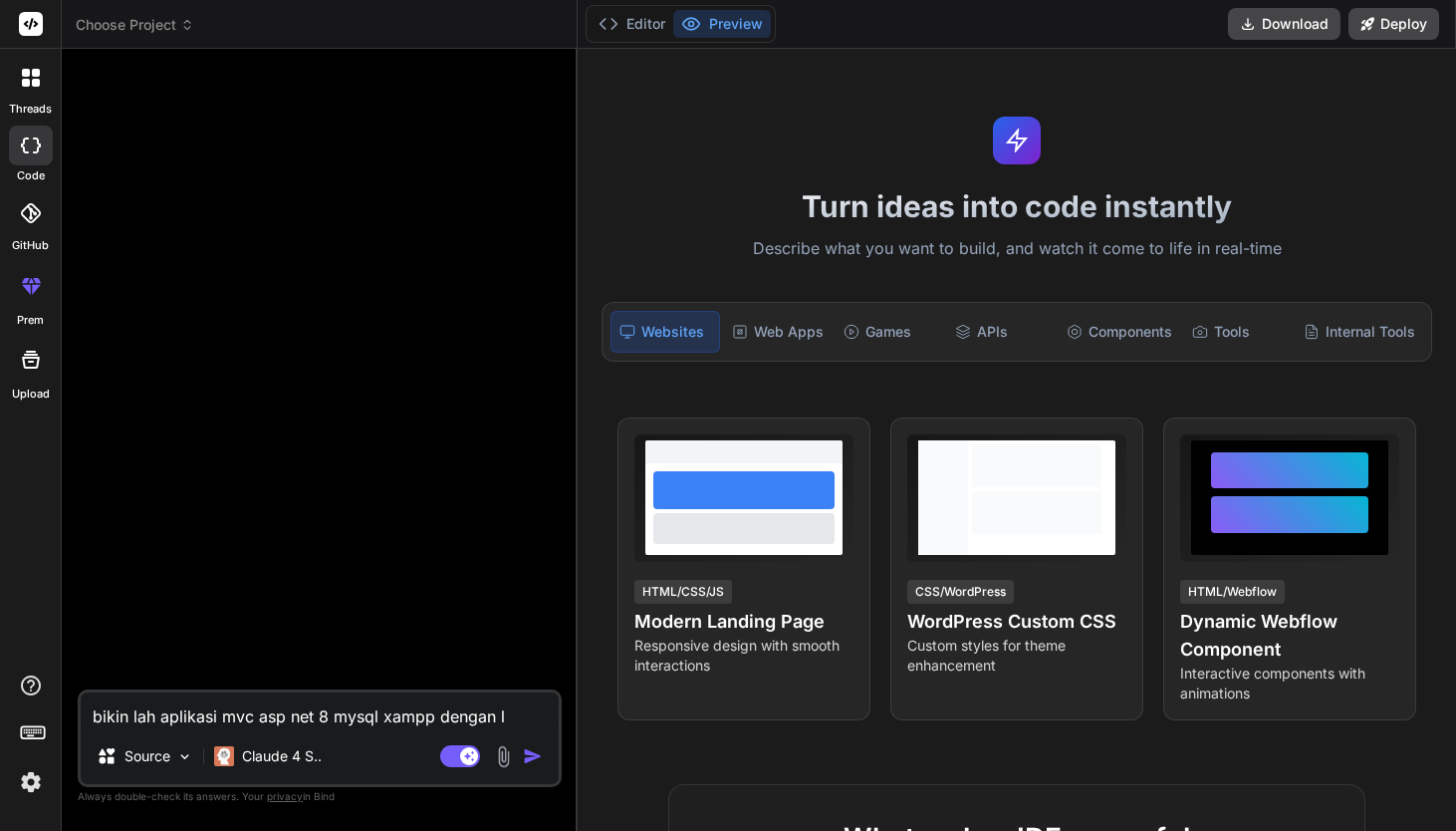 type on "bikin lah aplikasi mvc asp net 8 mysql xampp dengan lg" 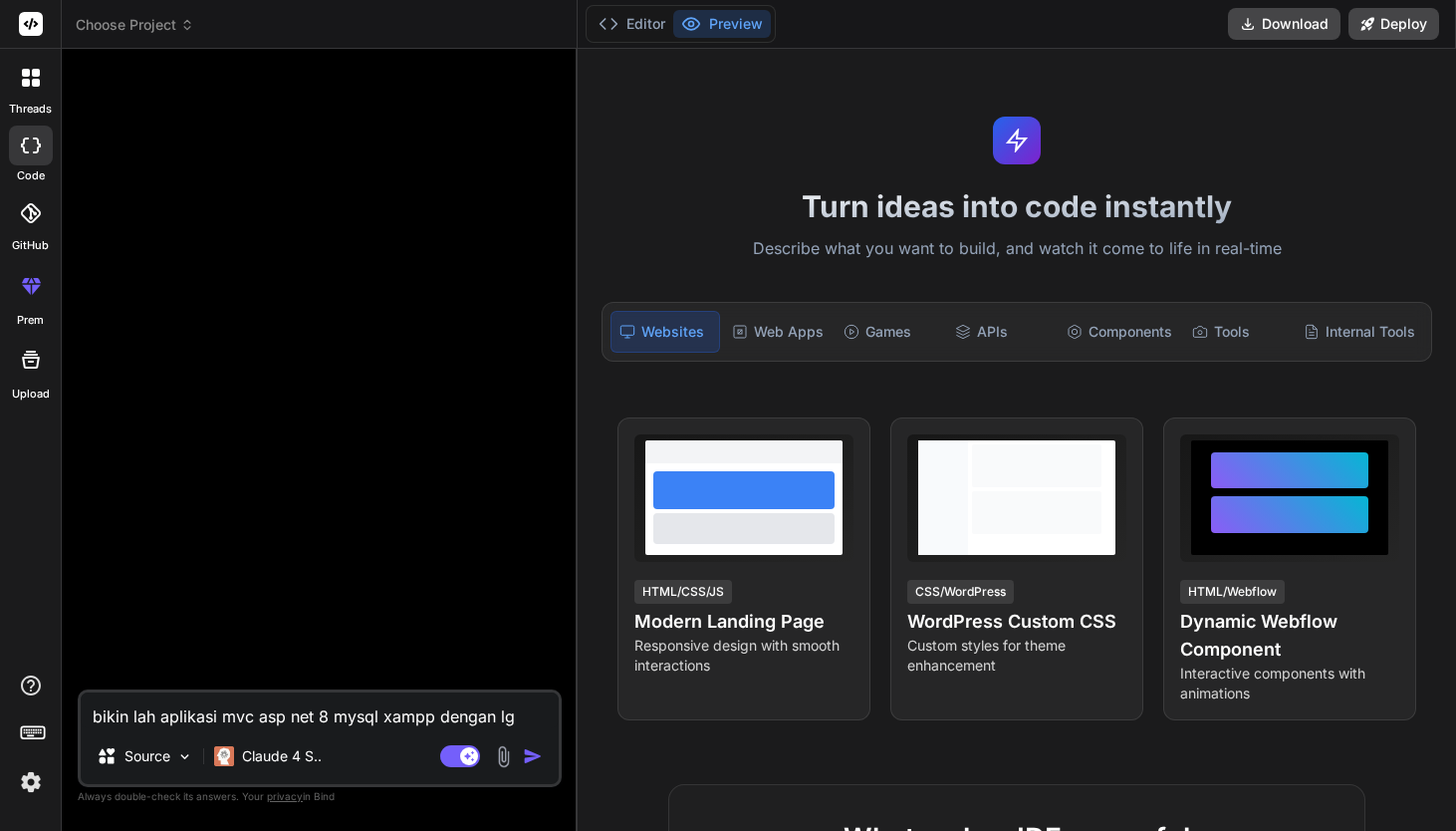type on "bikin lah aplikasi mvc asp net 8 mysql xampp dengan l" 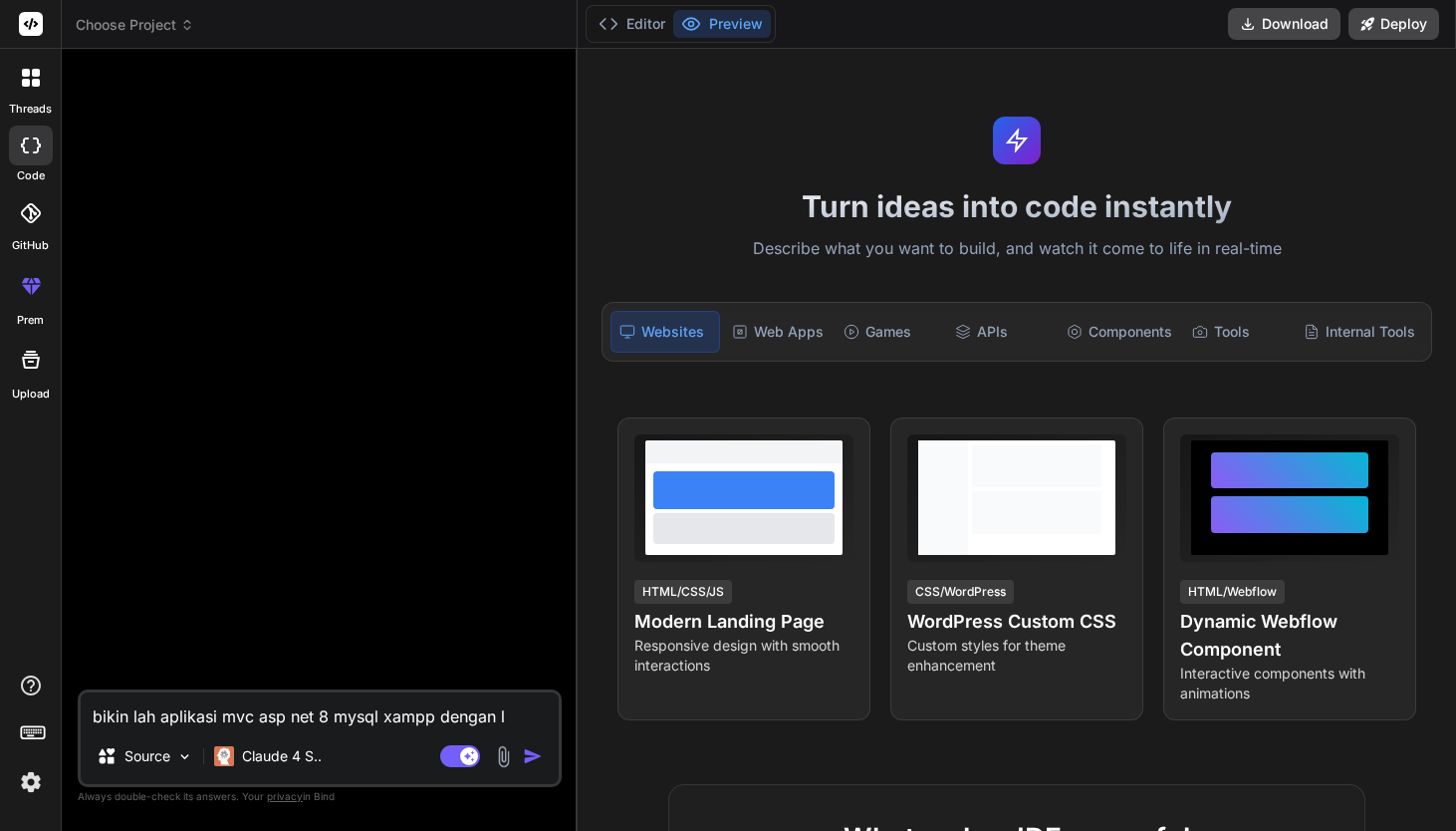 type on "bikin lah aplikasi mvc asp net 8 mysql xampp dengan lo" 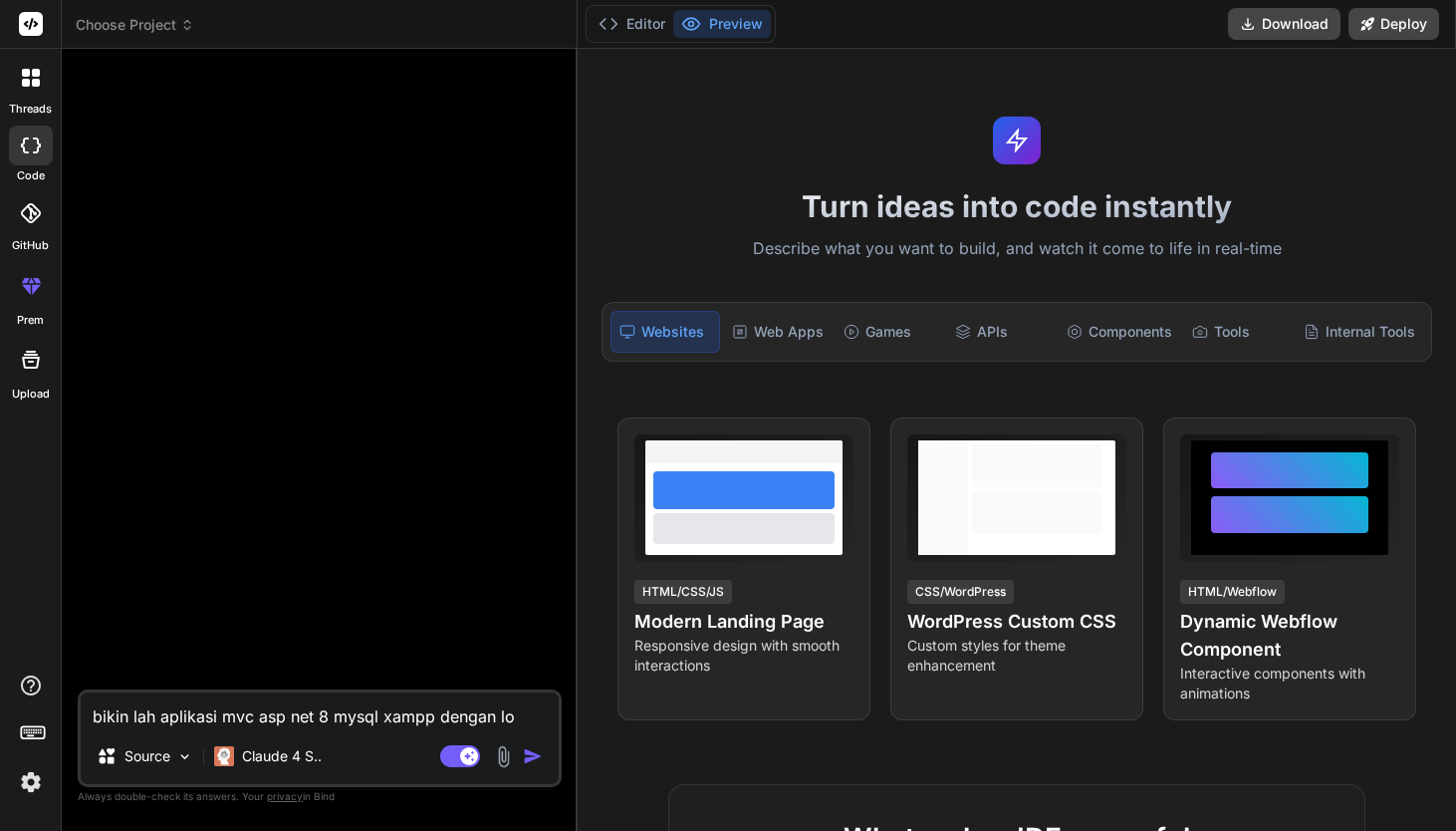type on "bikin lah aplikasi mvc asp net 8 mysql xampp dengan log" 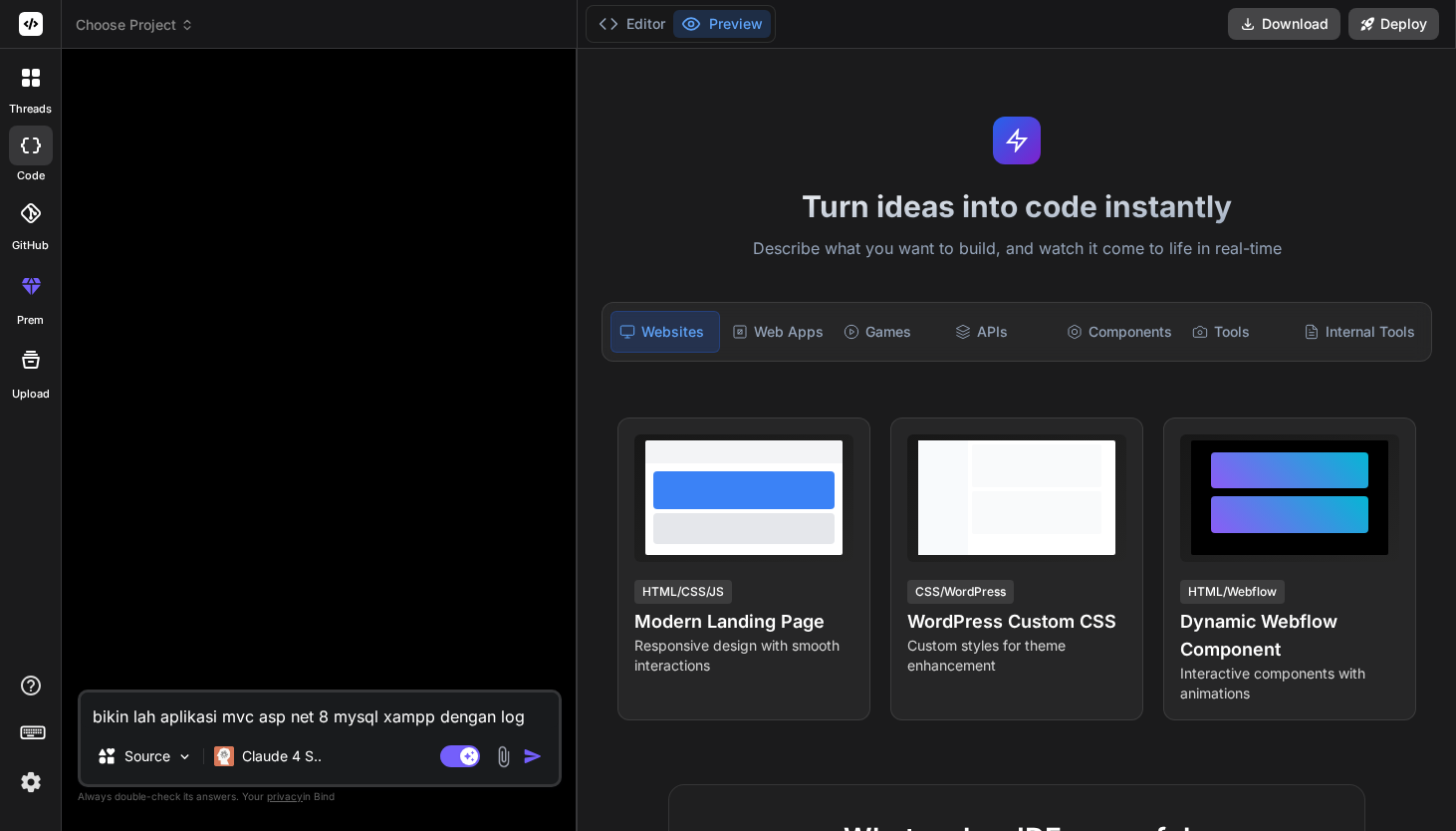 type on "bikin lah aplikasi mvc asp net 8 mysql xampp dengan logi" 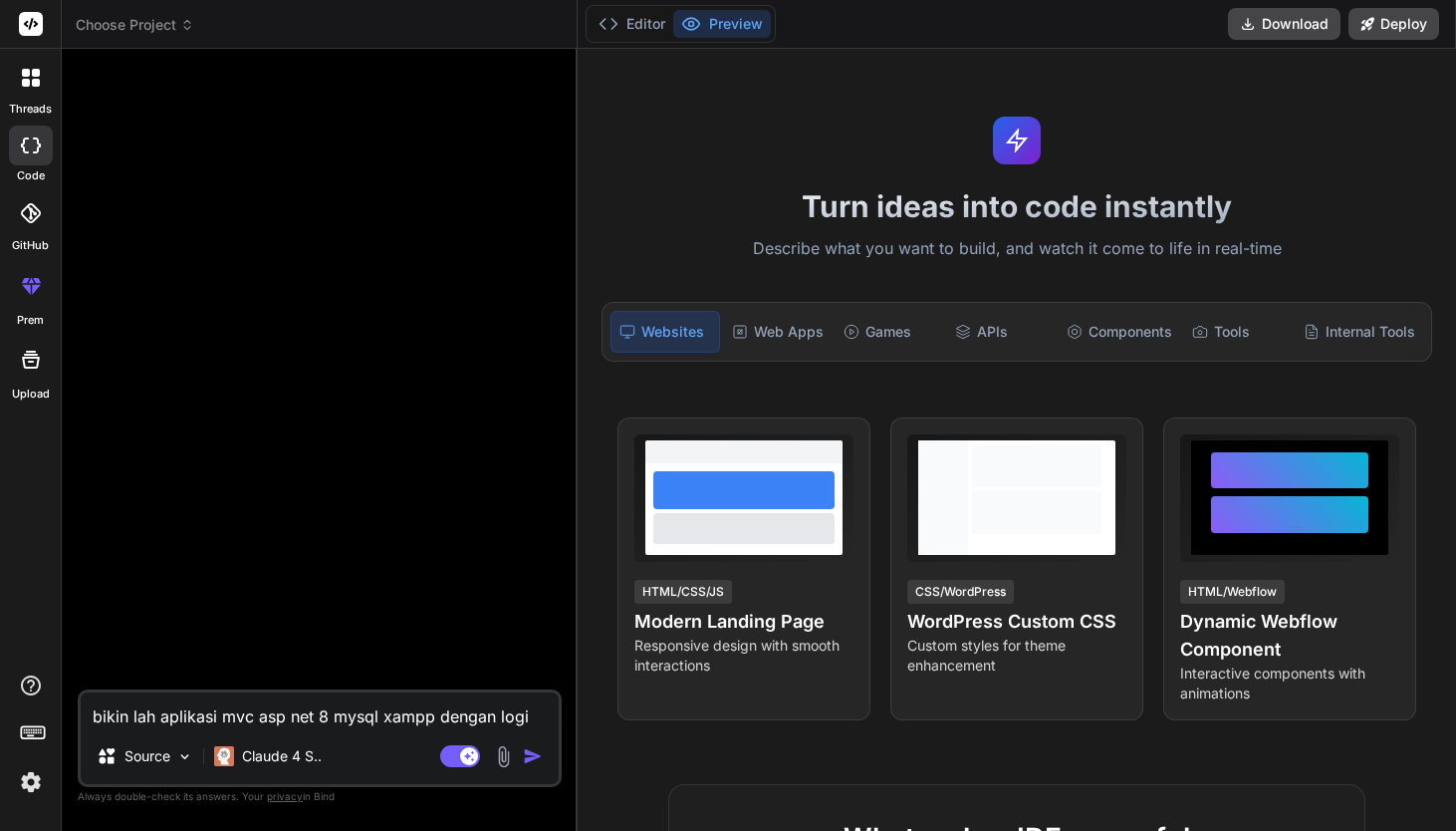 type on "bikin lah aplikasi mvc asp net 8 mysql xampp dengan logik" 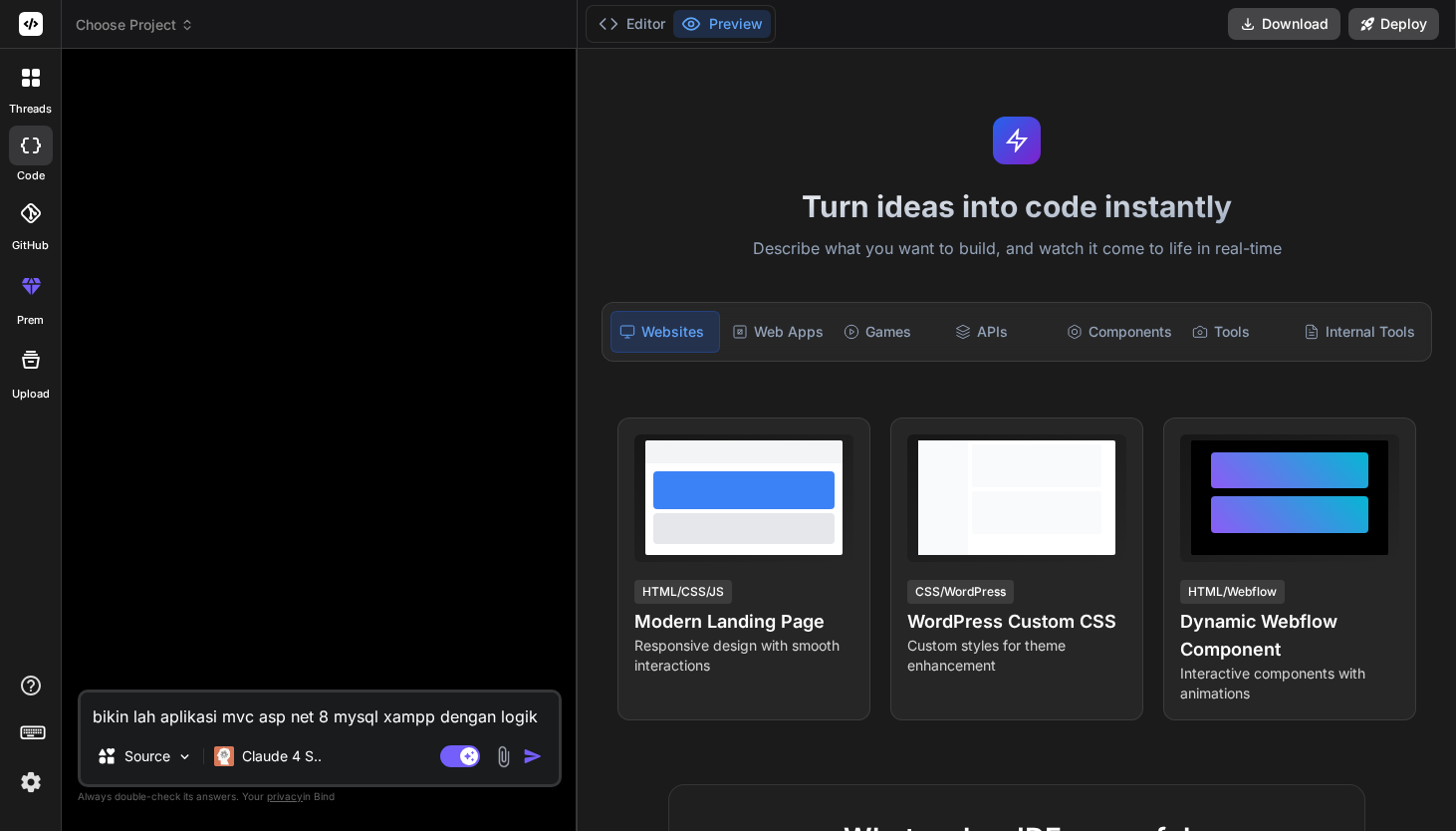 type on "bikin lah aplikasi mvc asp net 8 mysql xampp dengan logika" 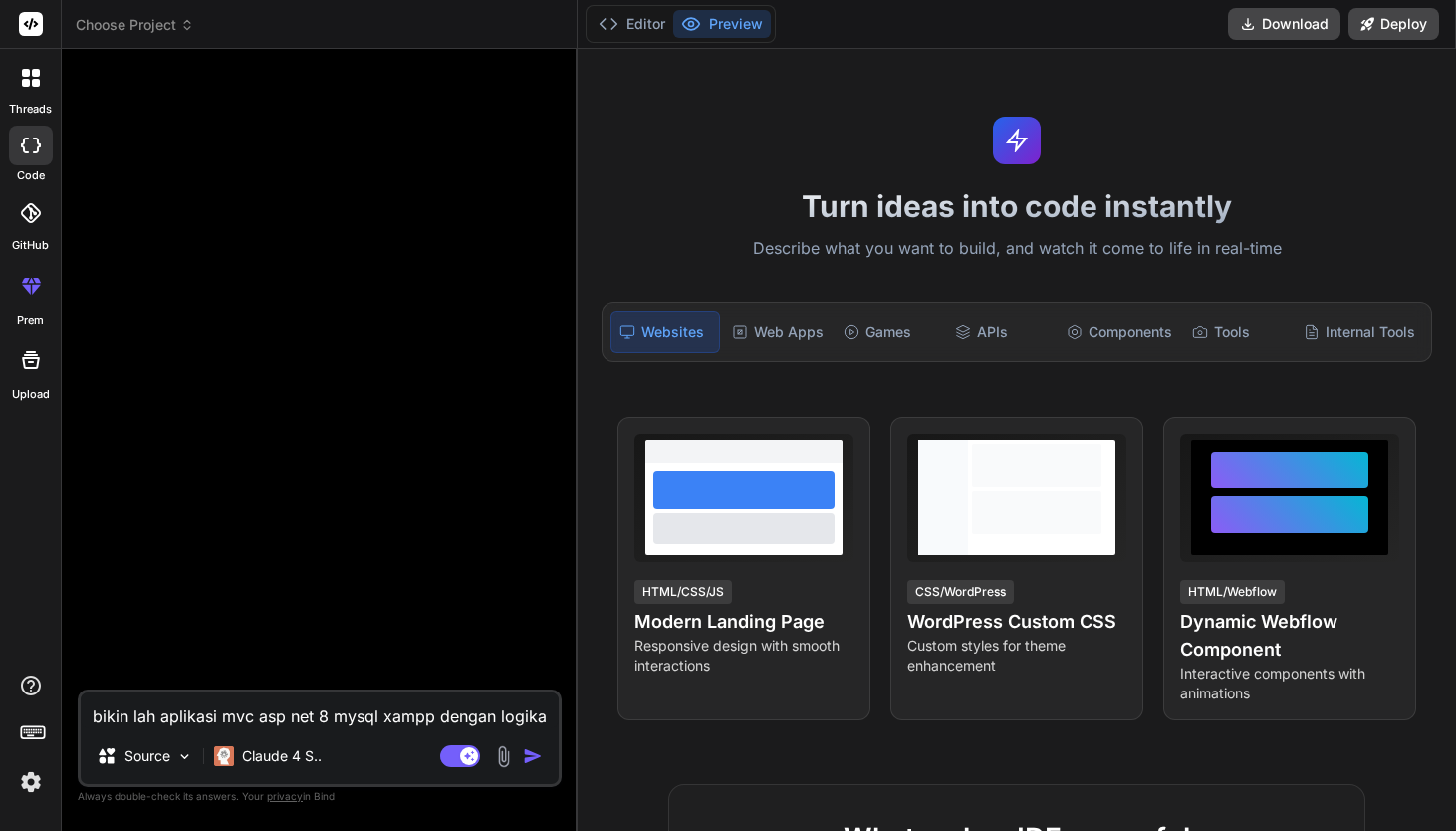 type on "bikin lah aplikasi mvc asp net 8 mysql xampp dengan logika" 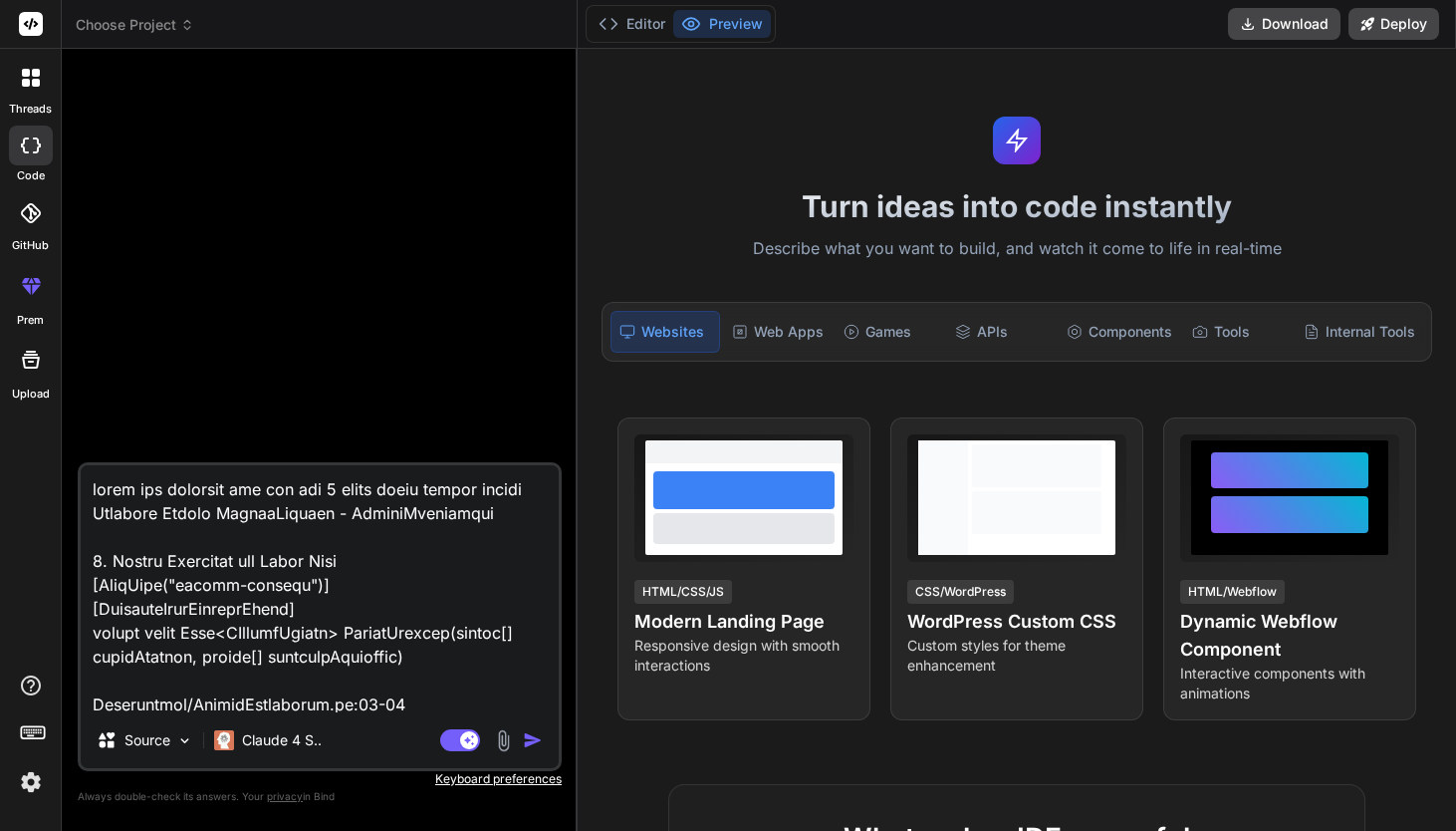 scroll, scrollTop: 3516, scrollLeft: 0, axis: vertical 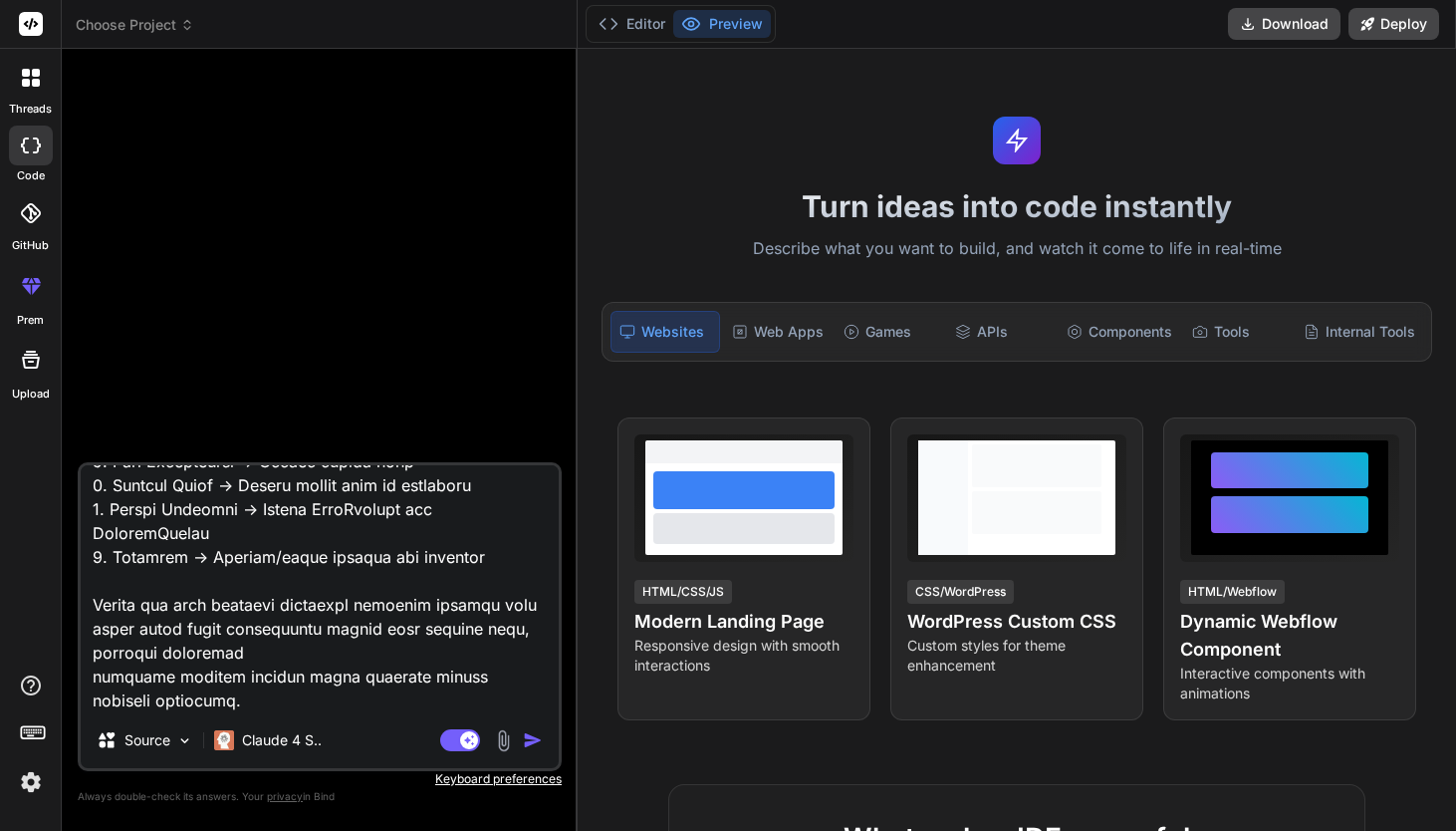 type on "x" 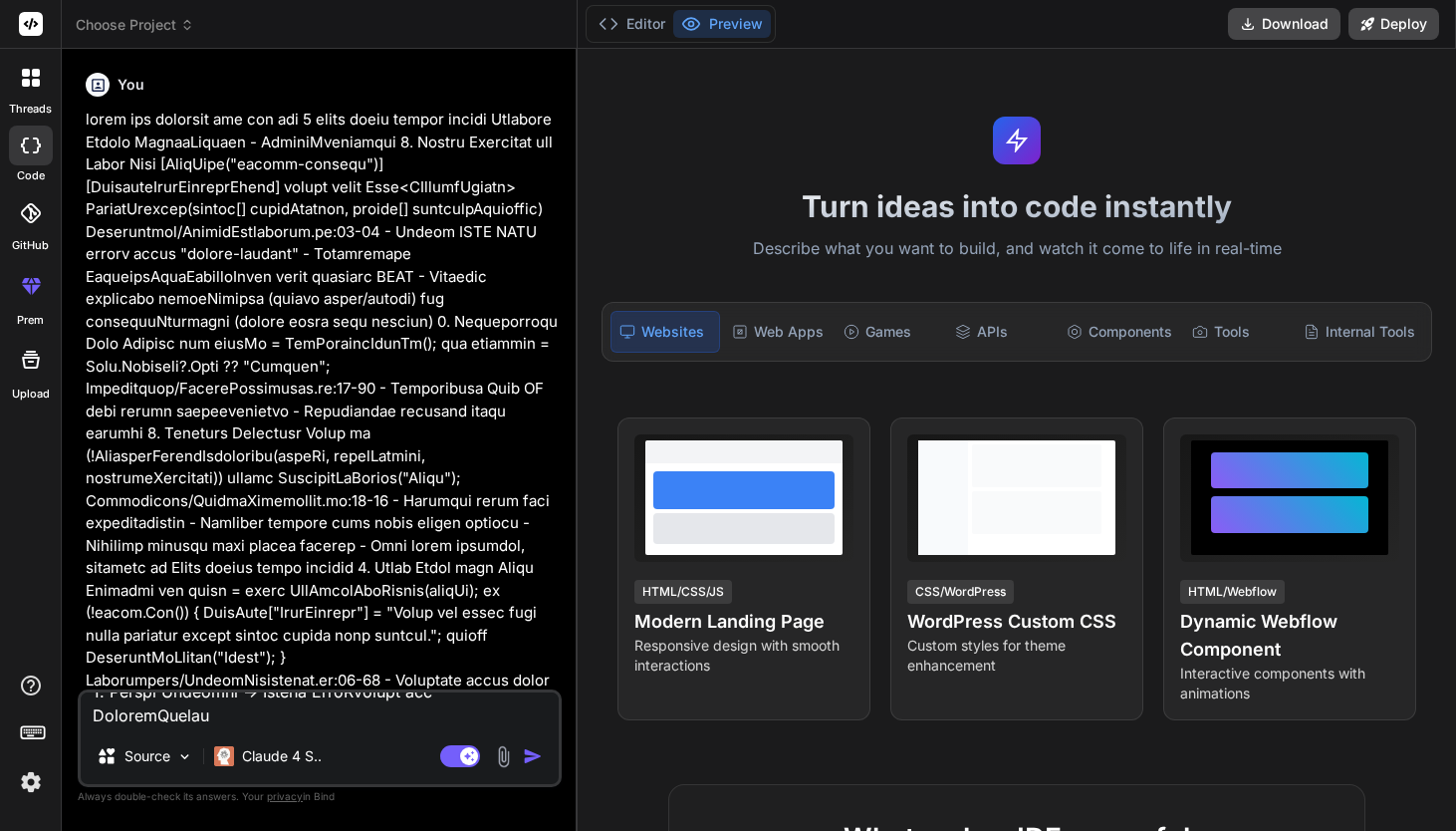 scroll, scrollTop: 0, scrollLeft: 0, axis: both 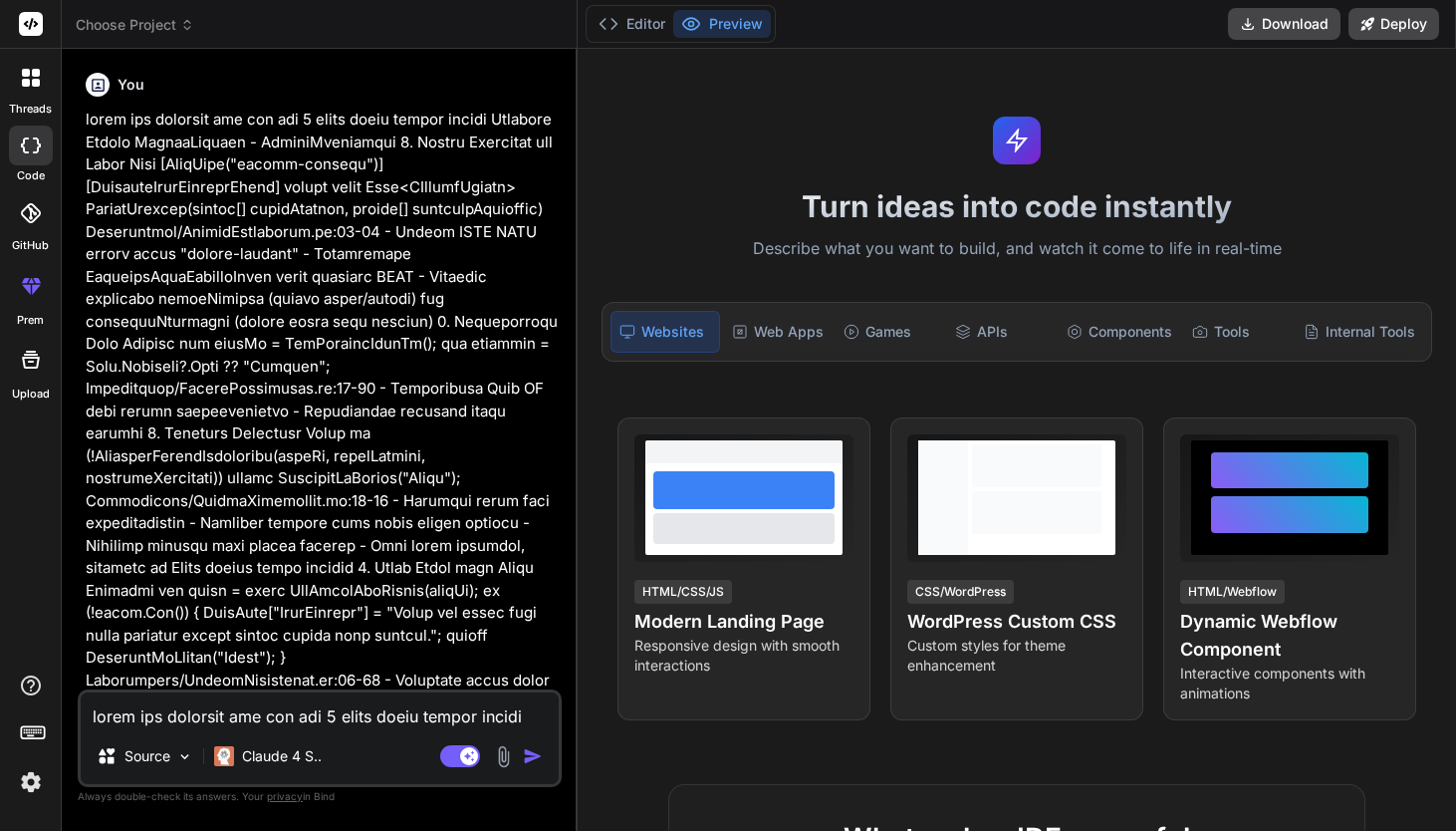 type 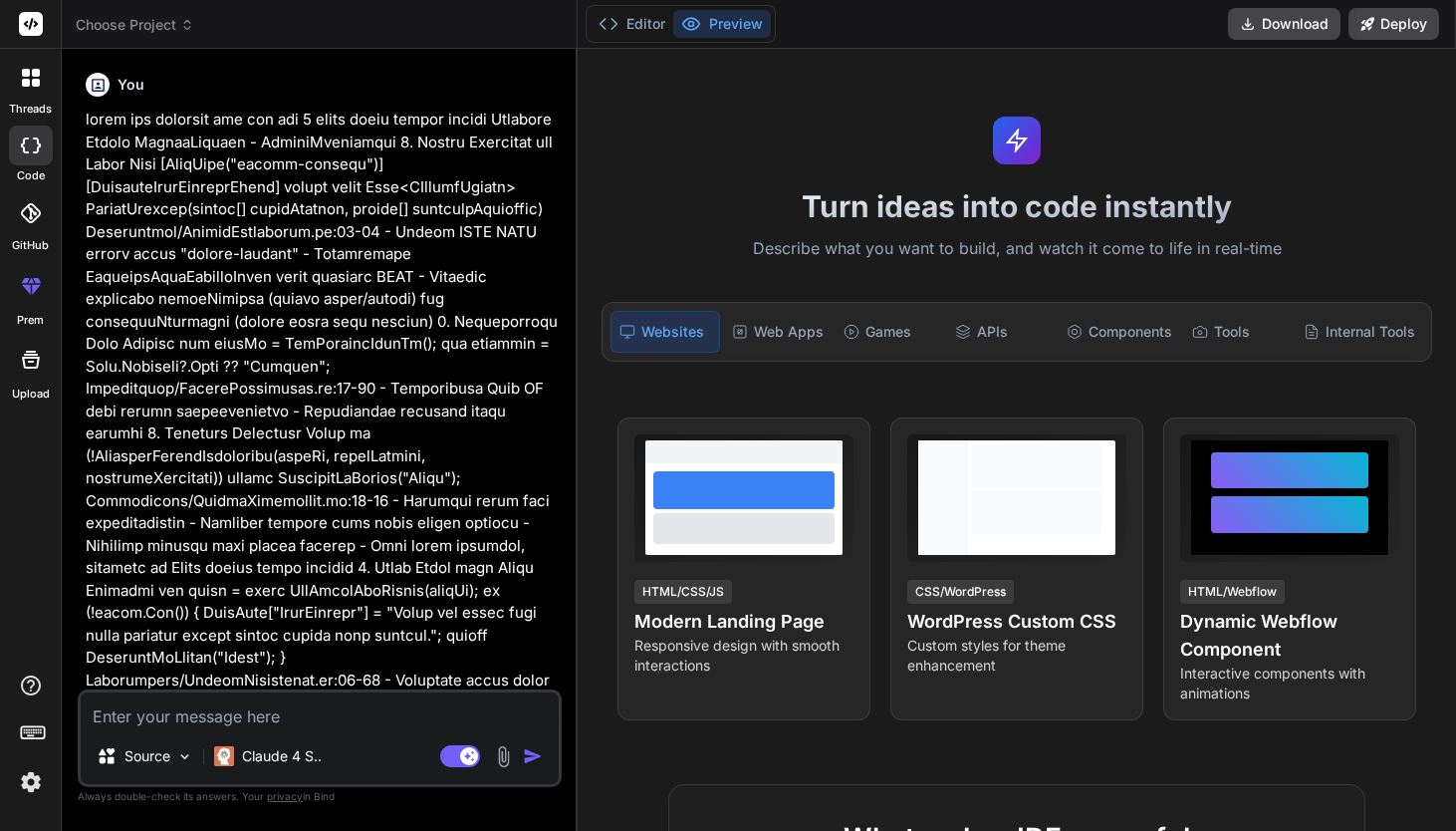 type on "x" 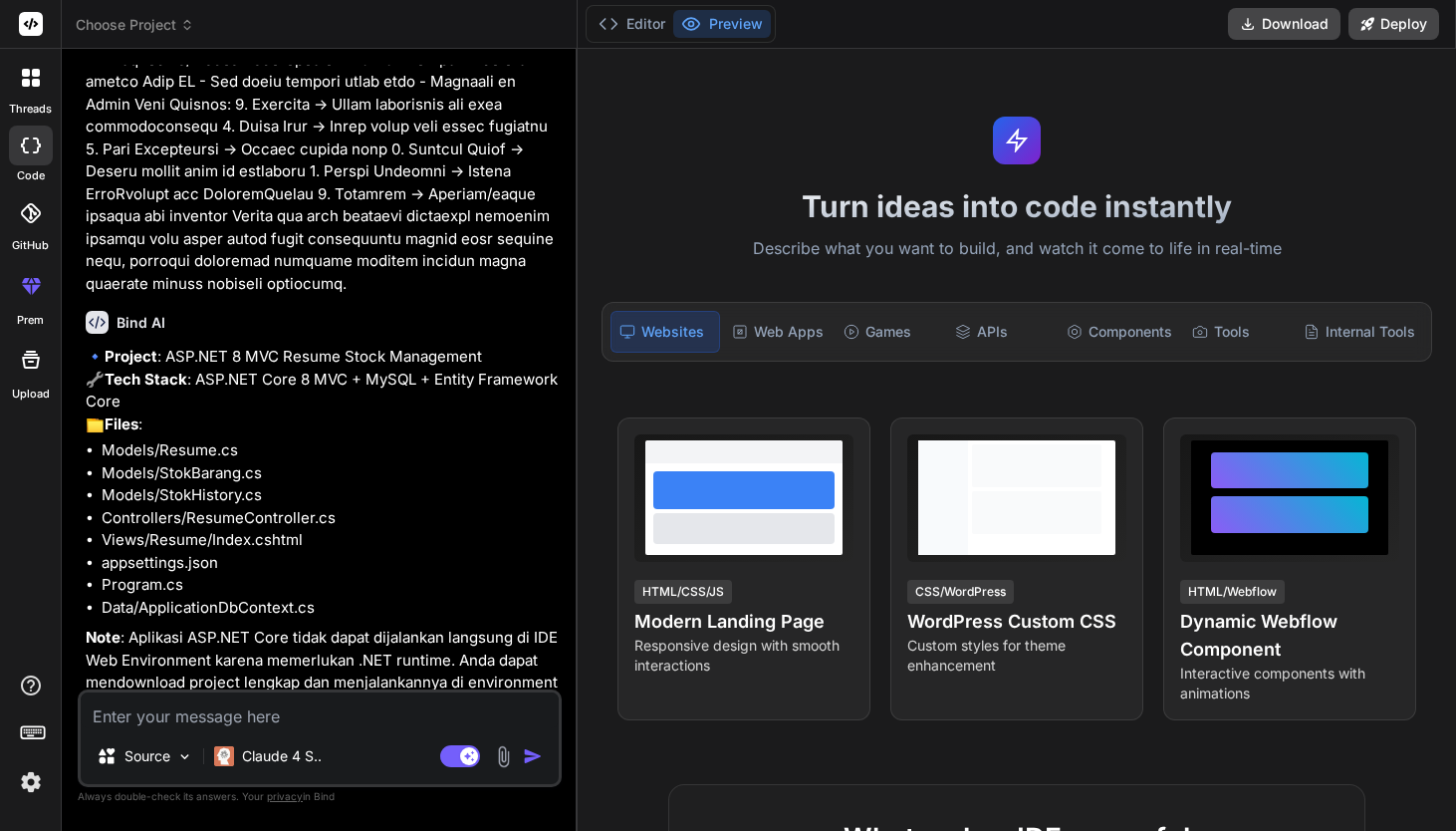 scroll, scrollTop: 1802, scrollLeft: 0, axis: vertical 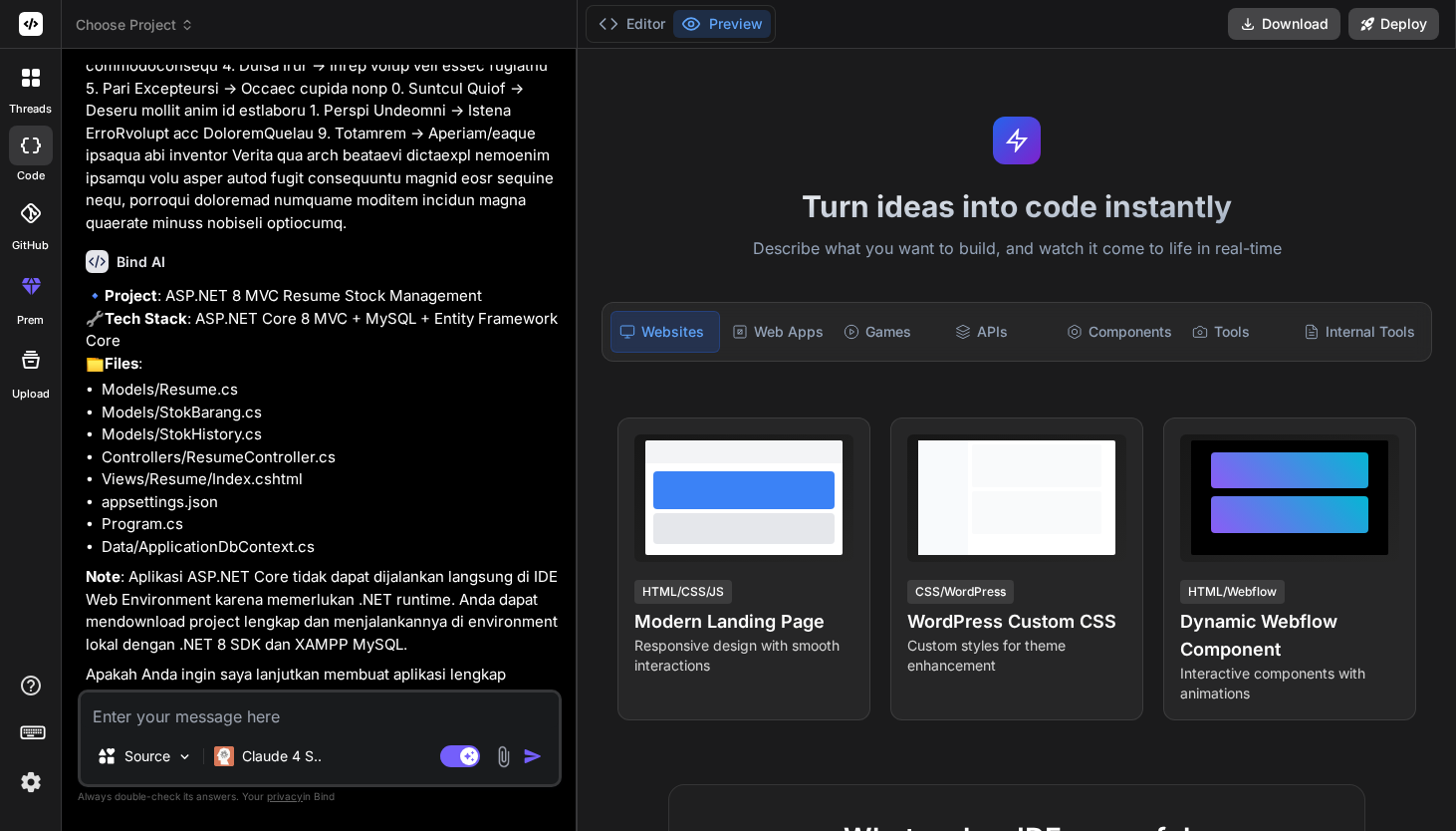 type on "i" 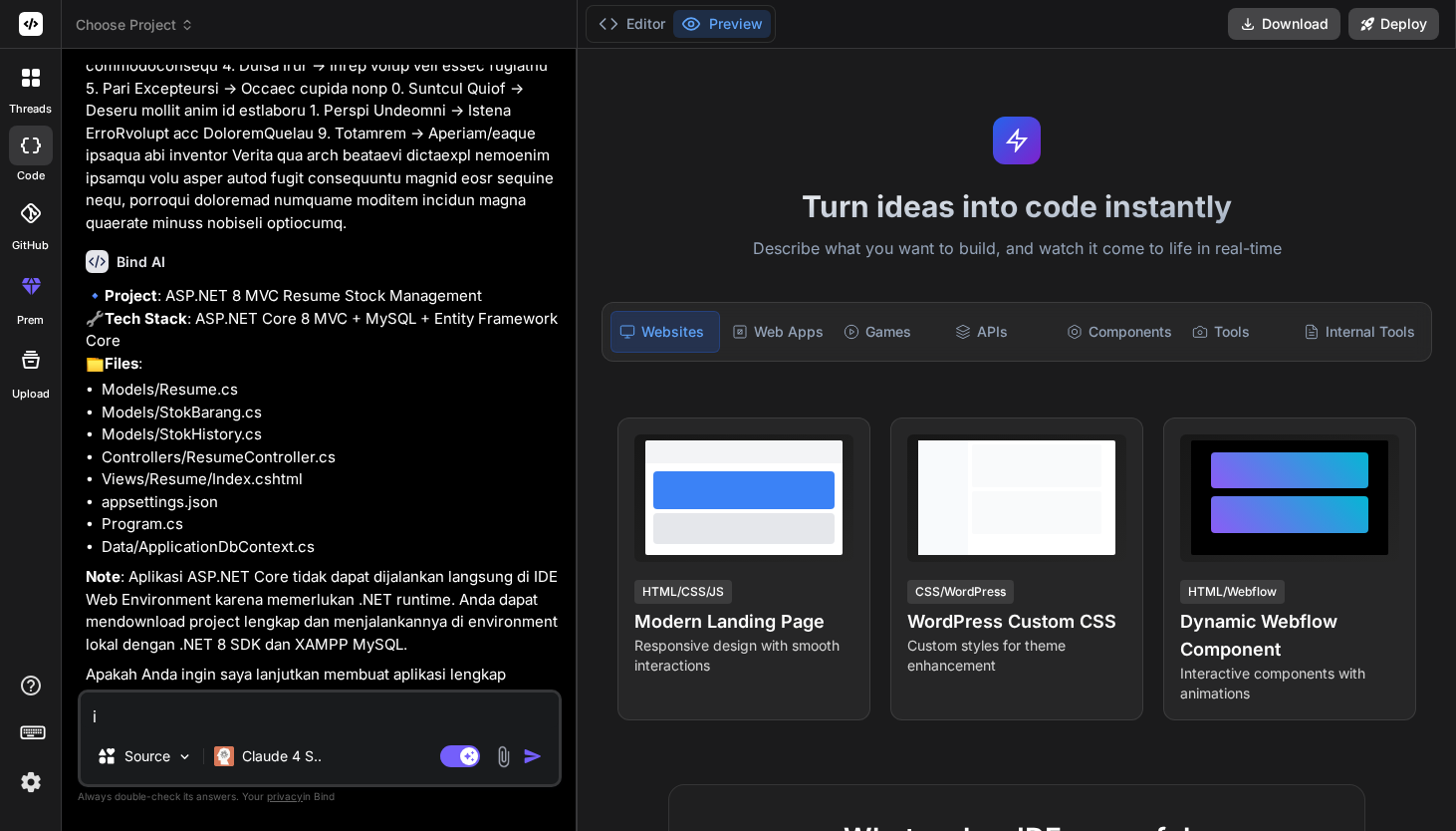 type on "iy" 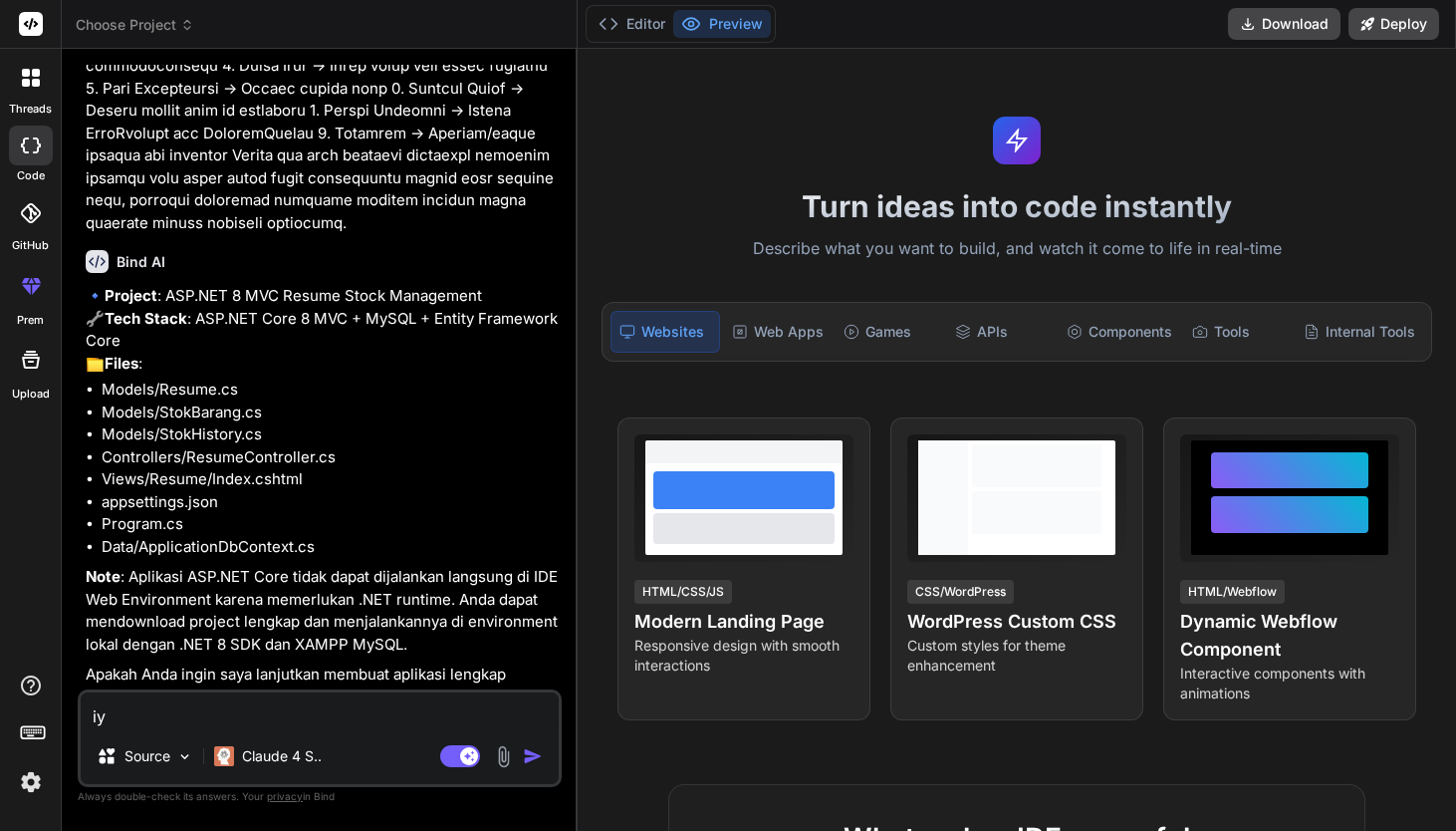 type on "iya" 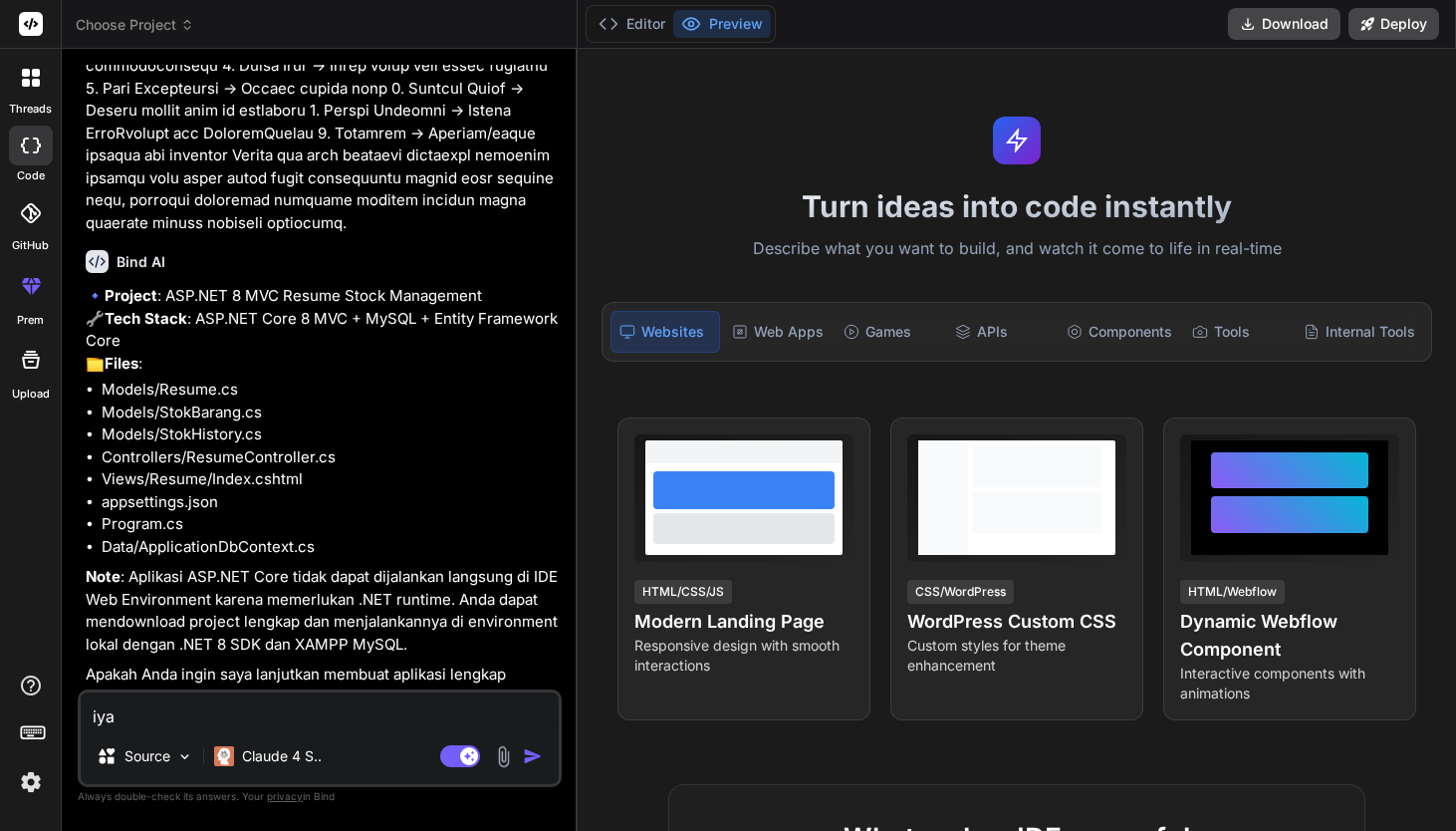 type on "x" 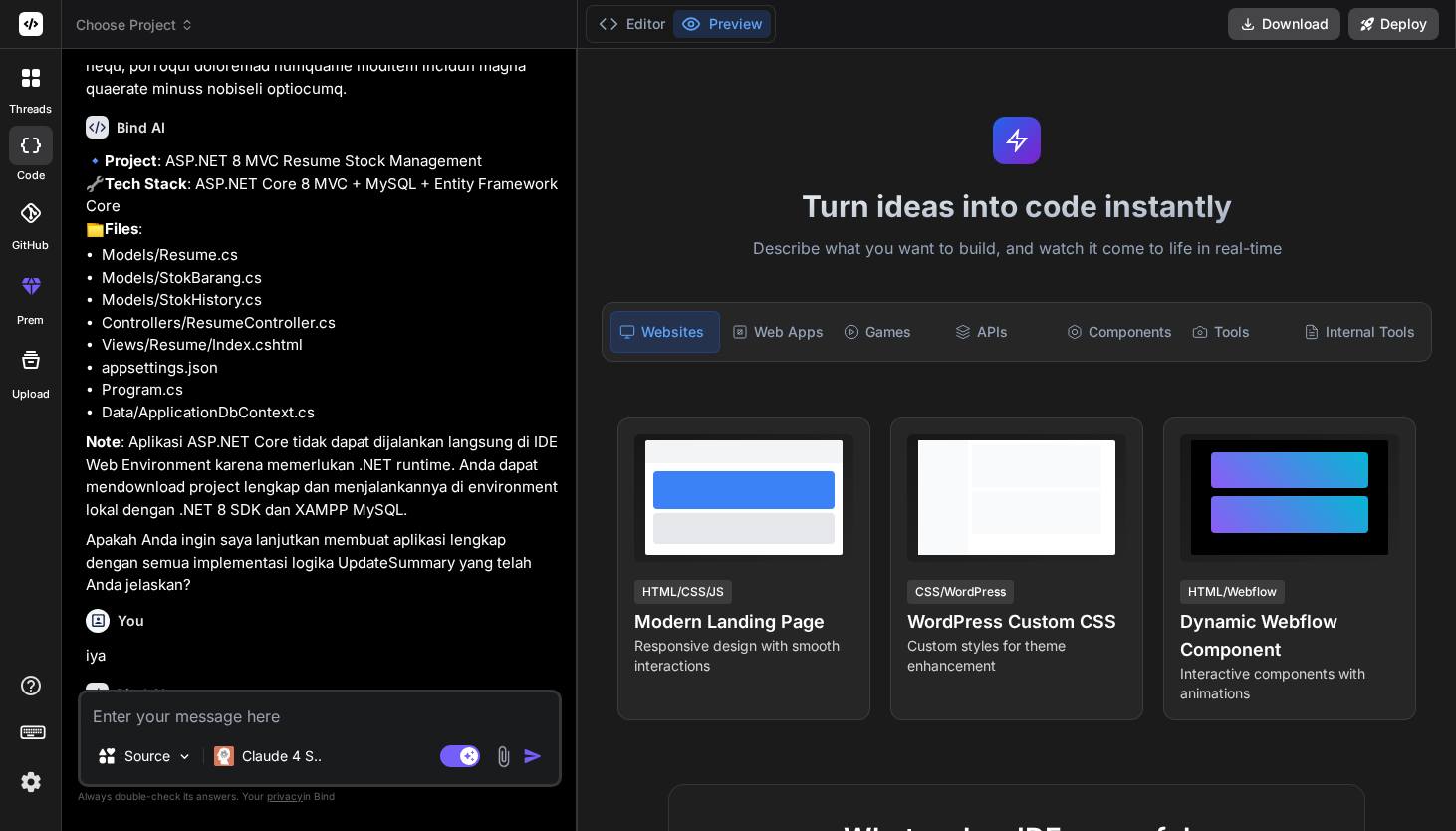 scroll, scrollTop: 2010, scrollLeft: 0, axis: vertical 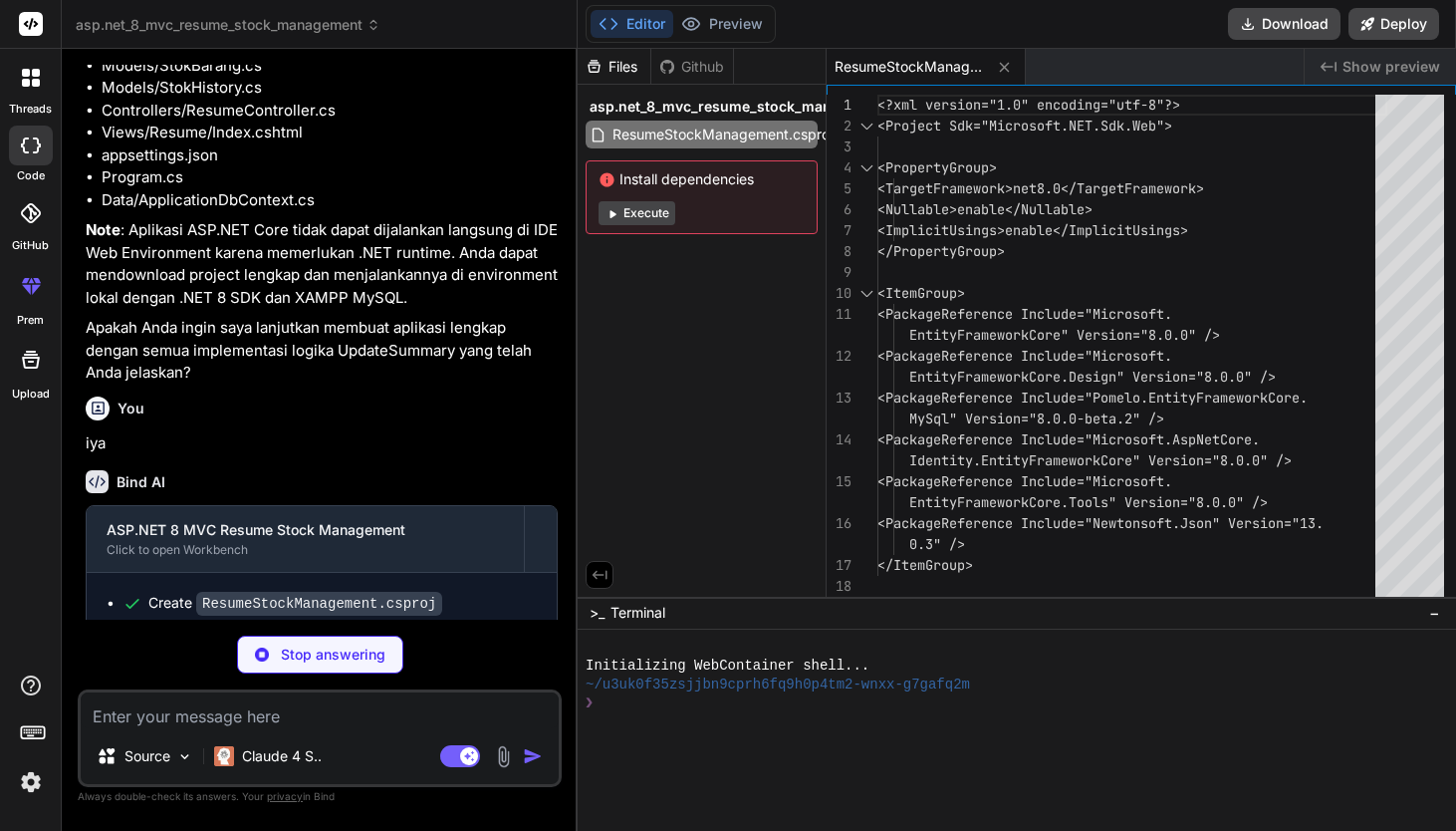 type on "x" 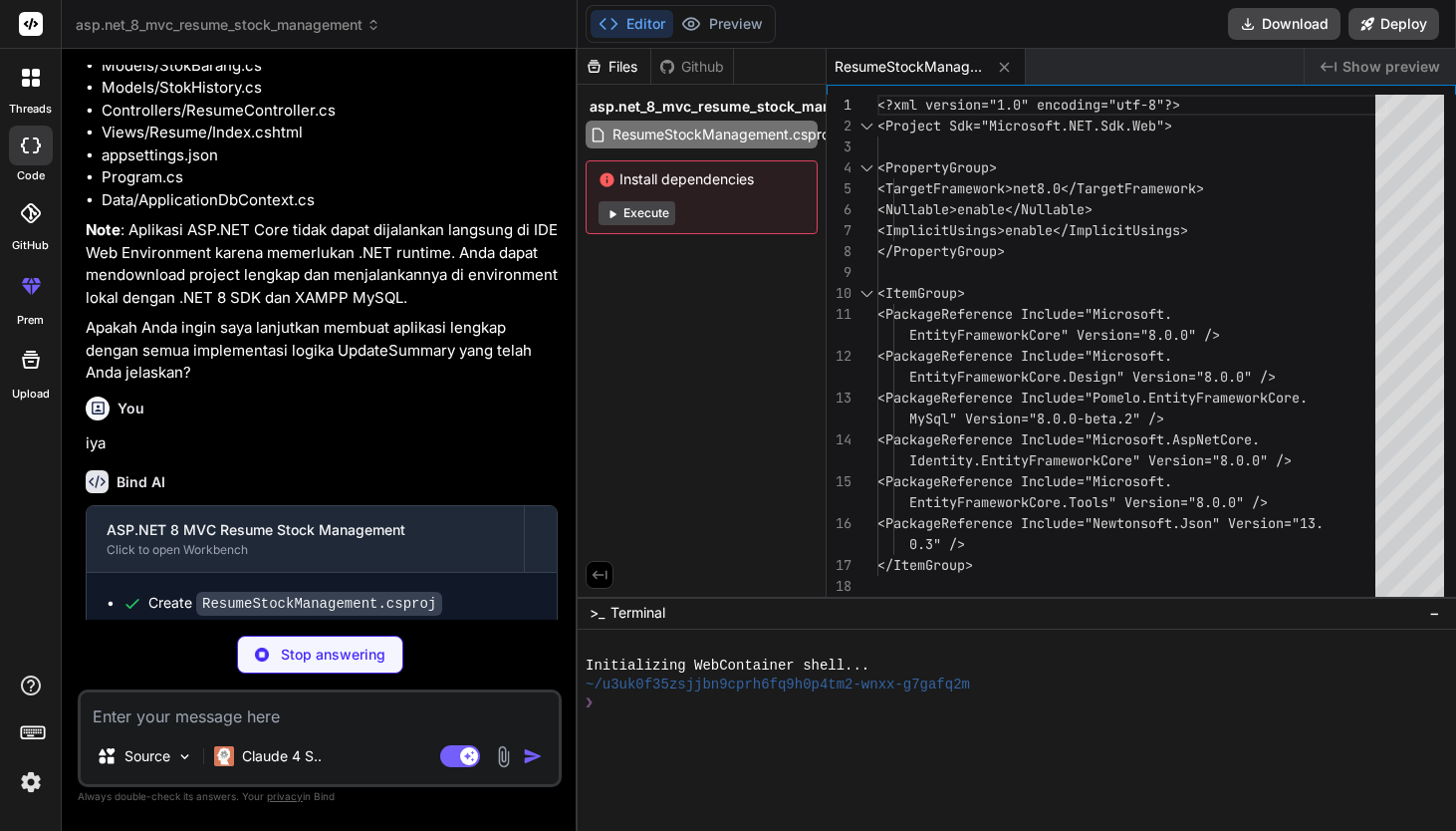 scroll, scrollTop: 63, scrollLeft: 0, axis: vertical 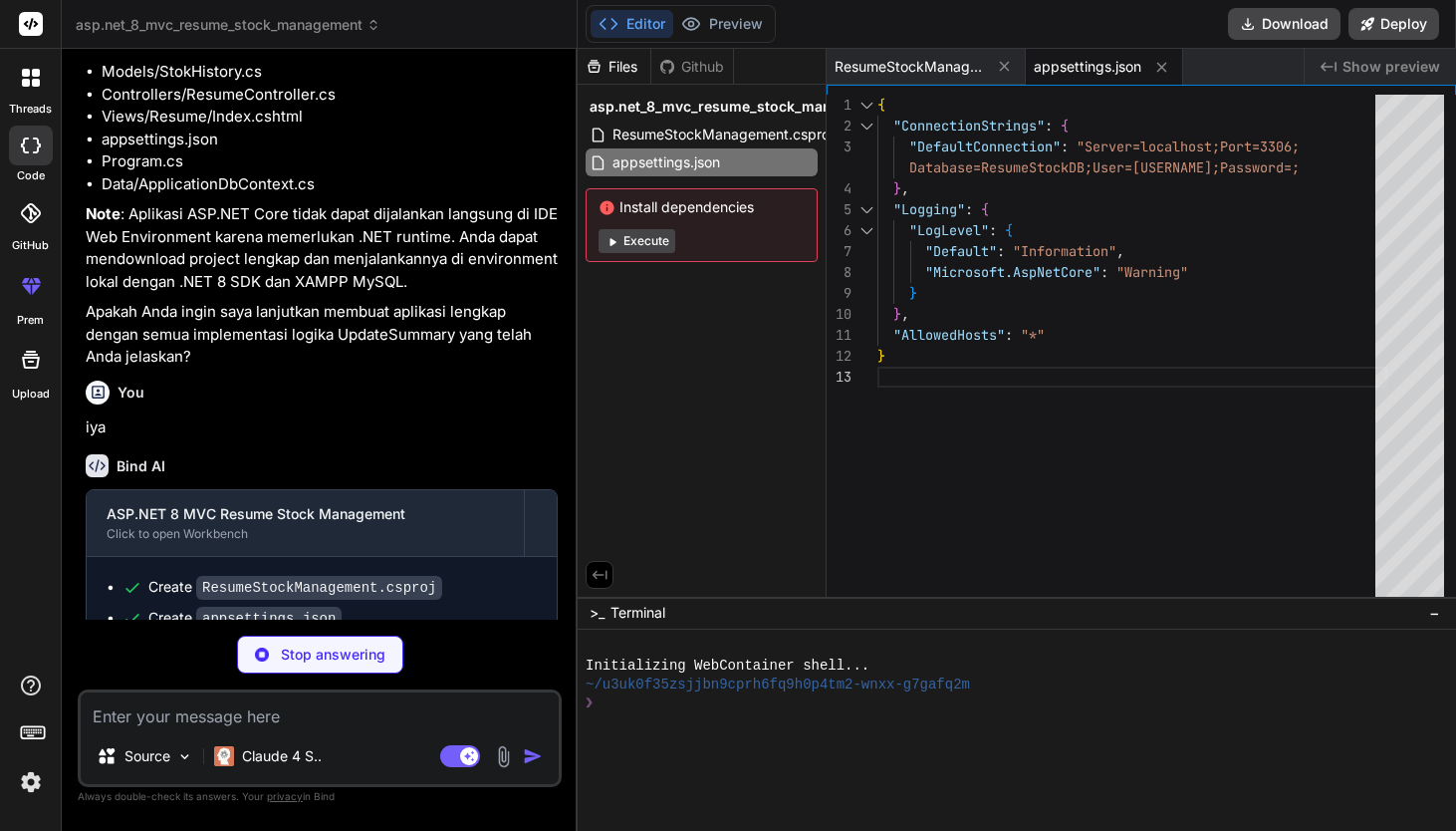 type on "x" 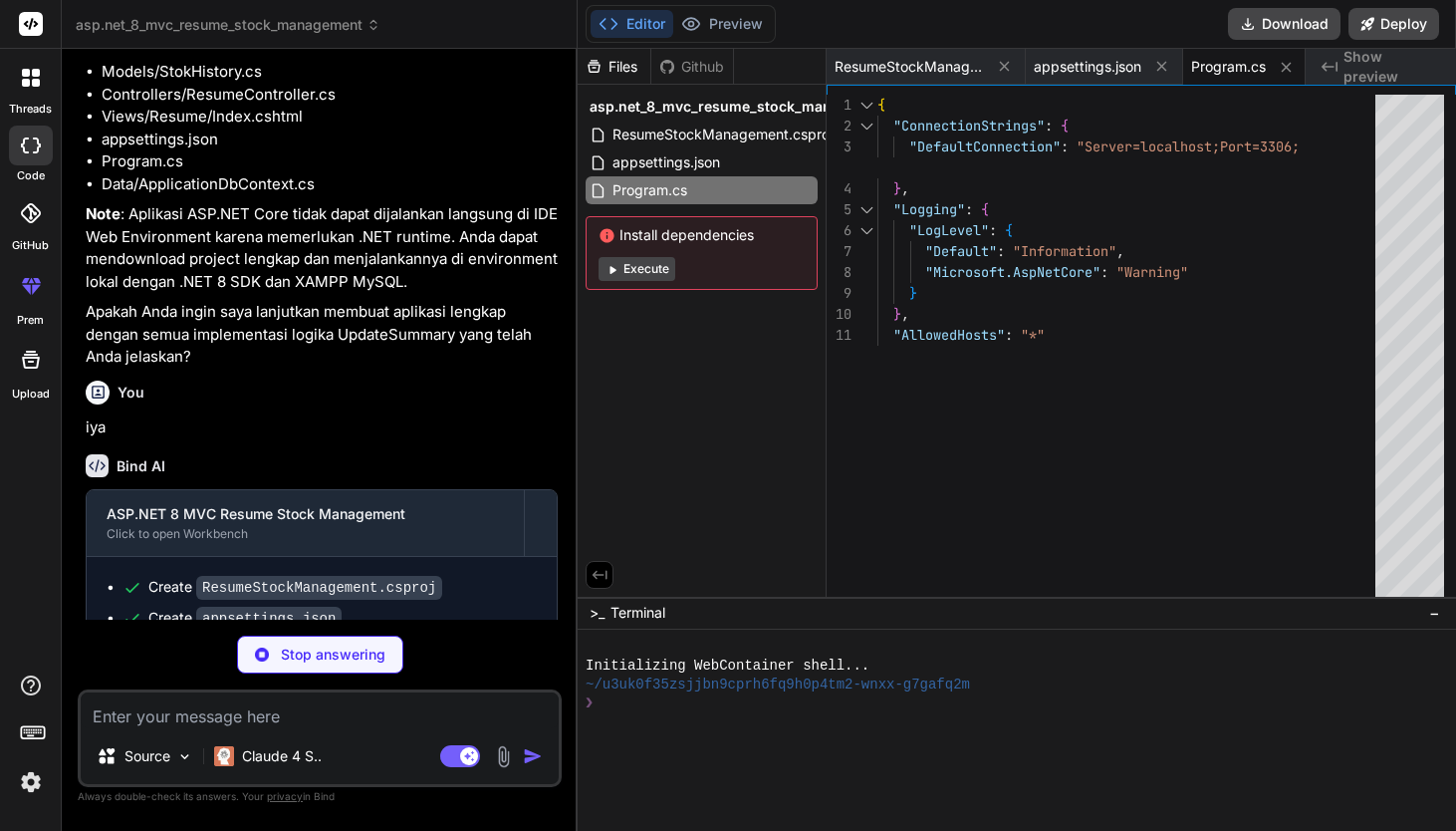 type on "x" 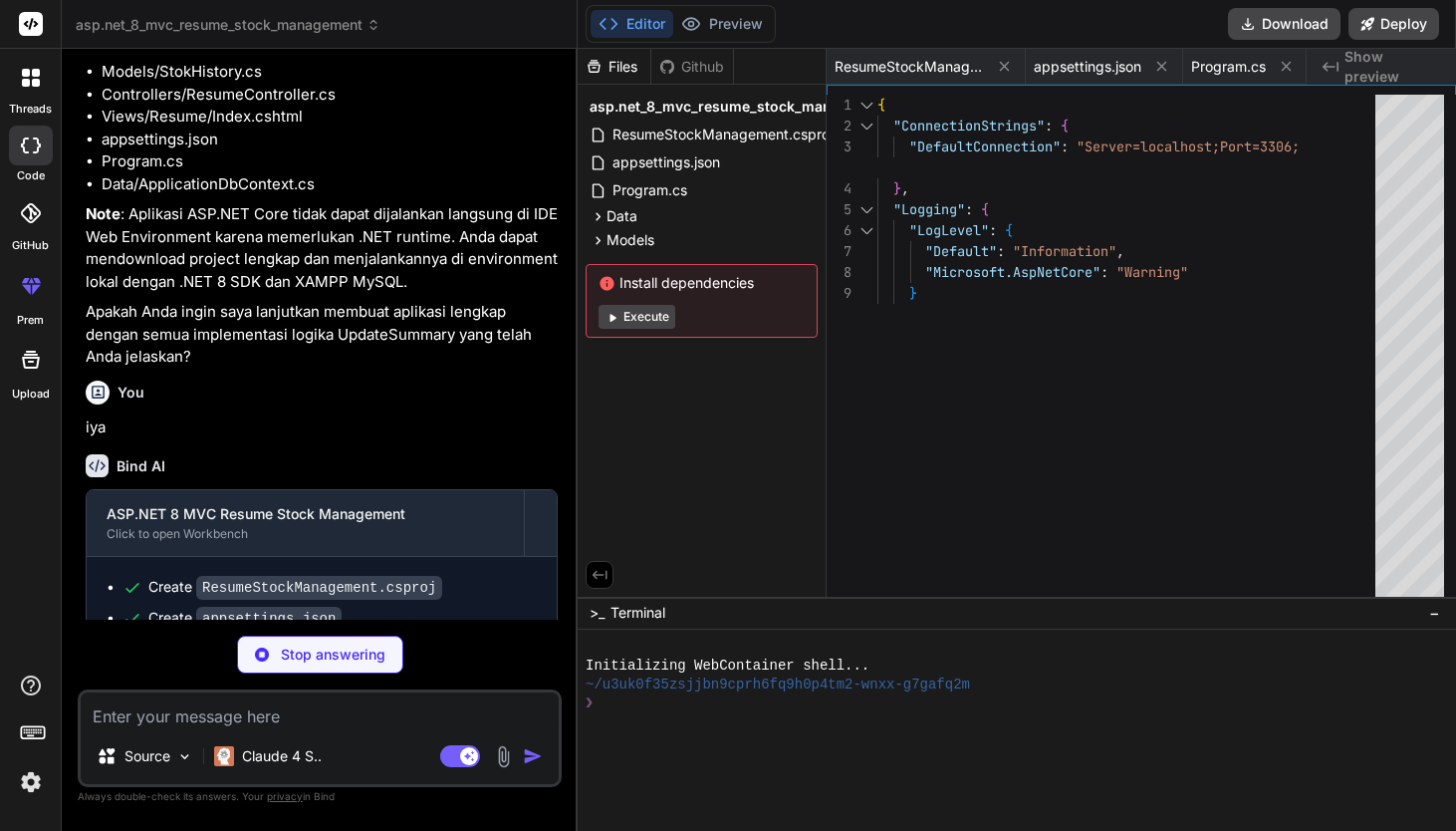 type on "x" 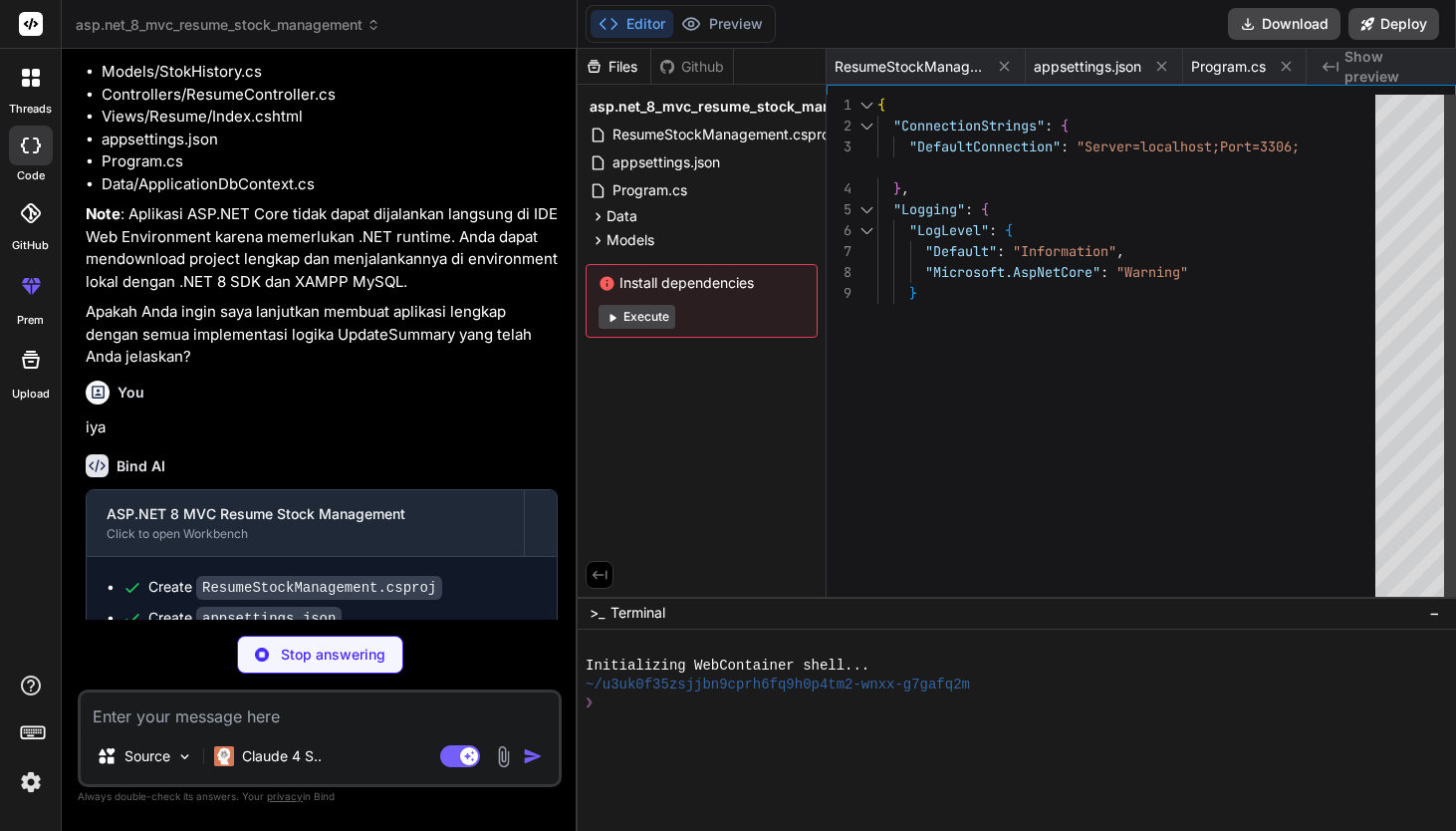 type on "x" 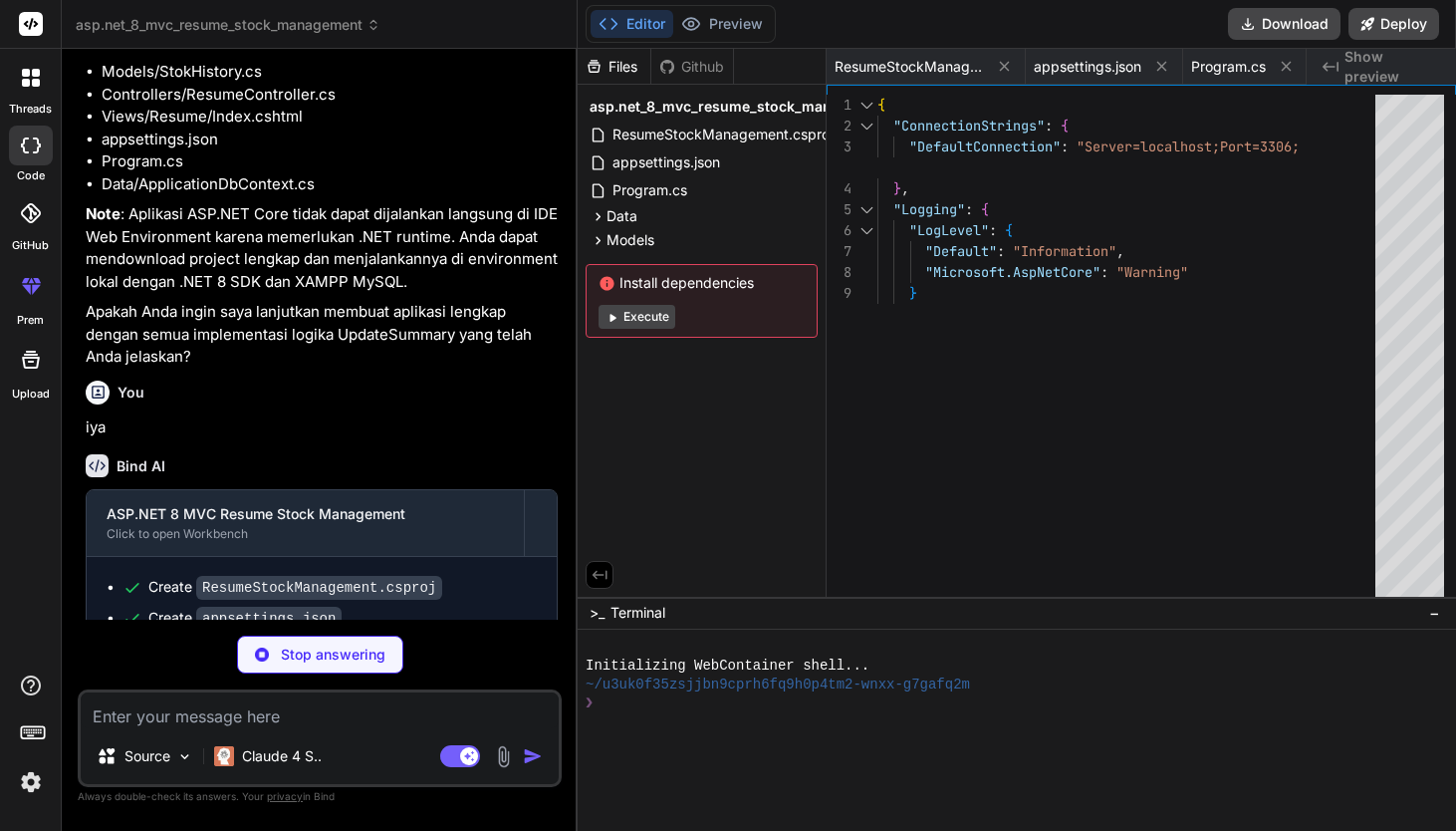 type on "x" 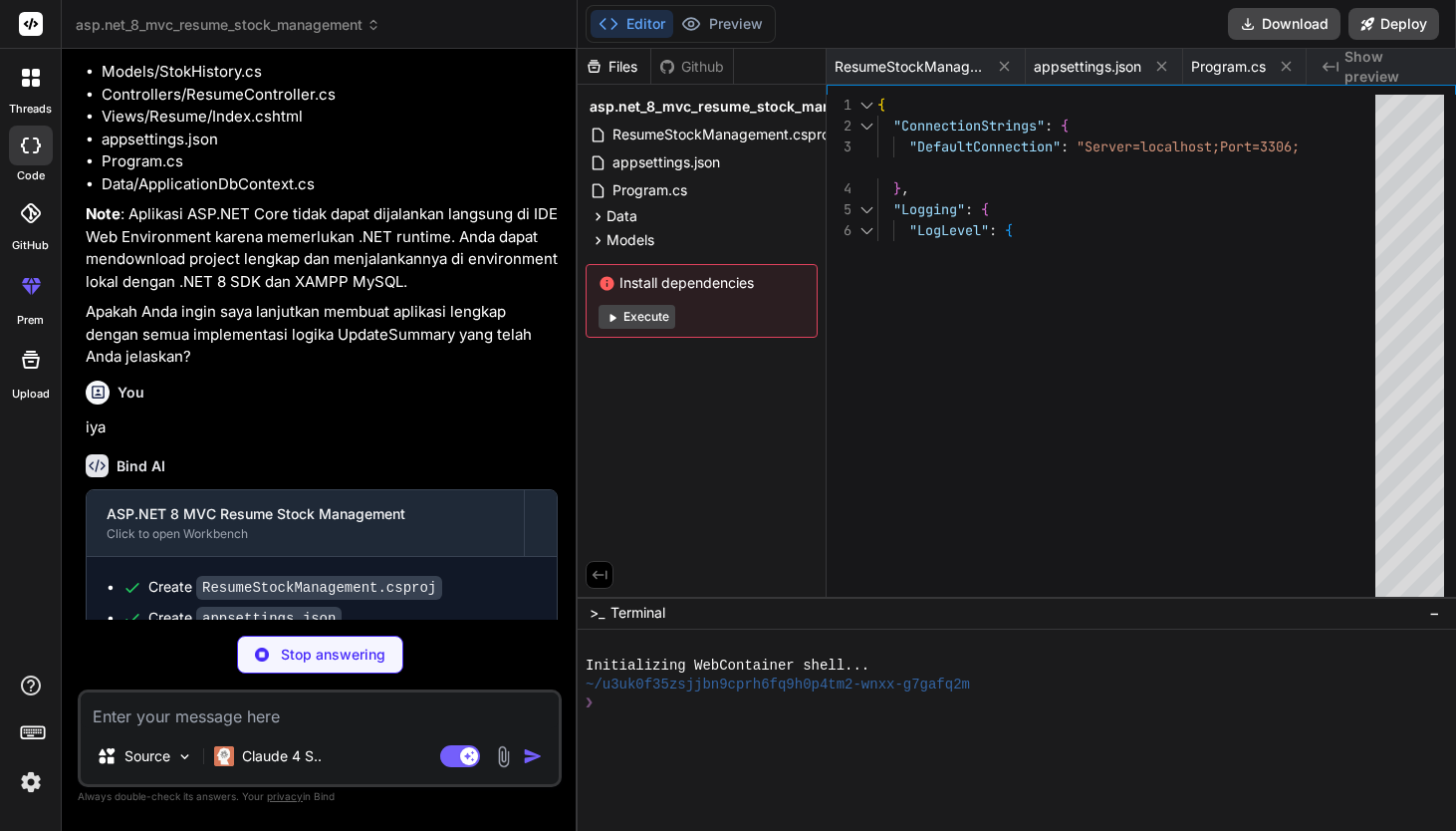 type on "x" 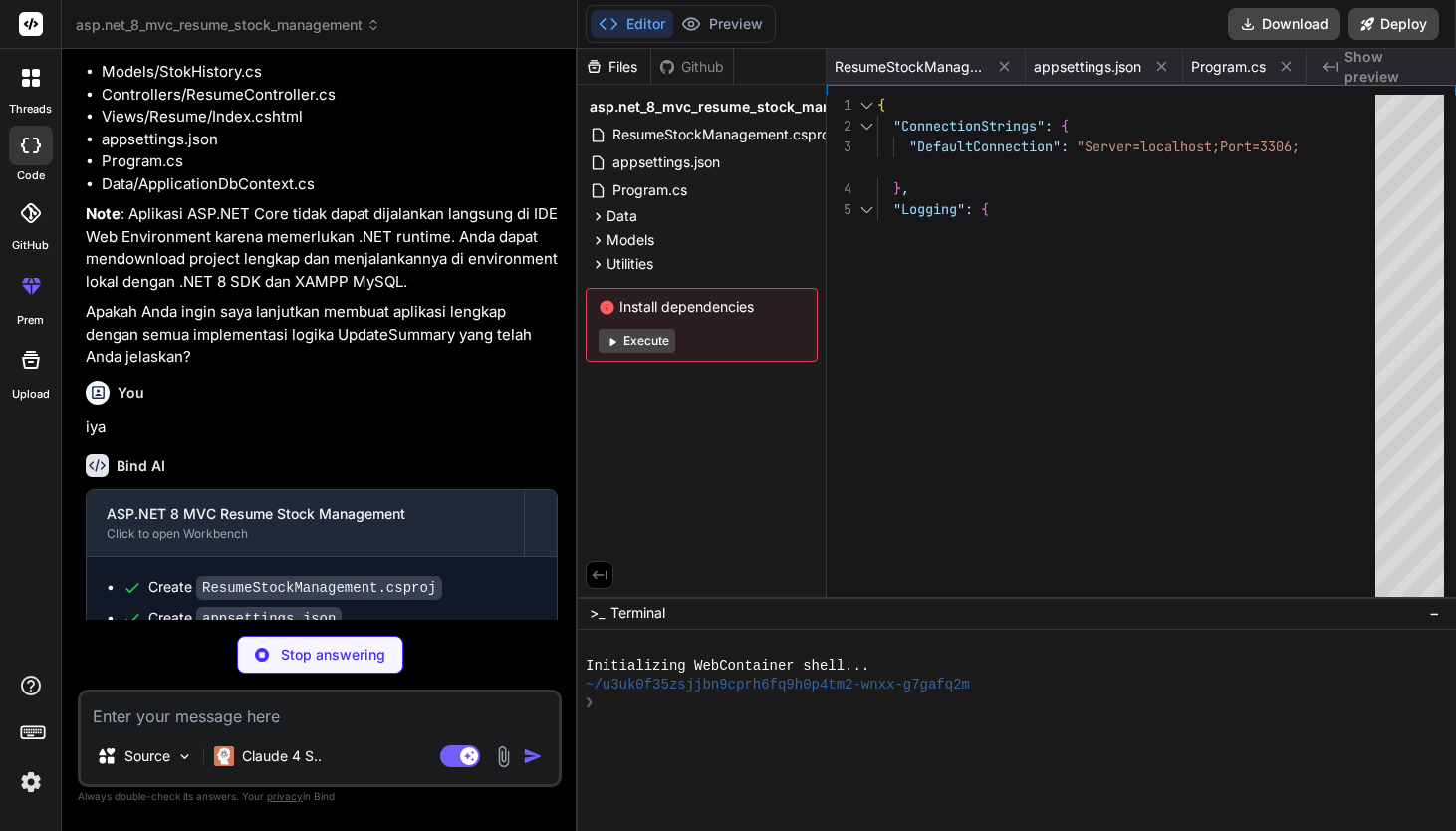 type on "x" 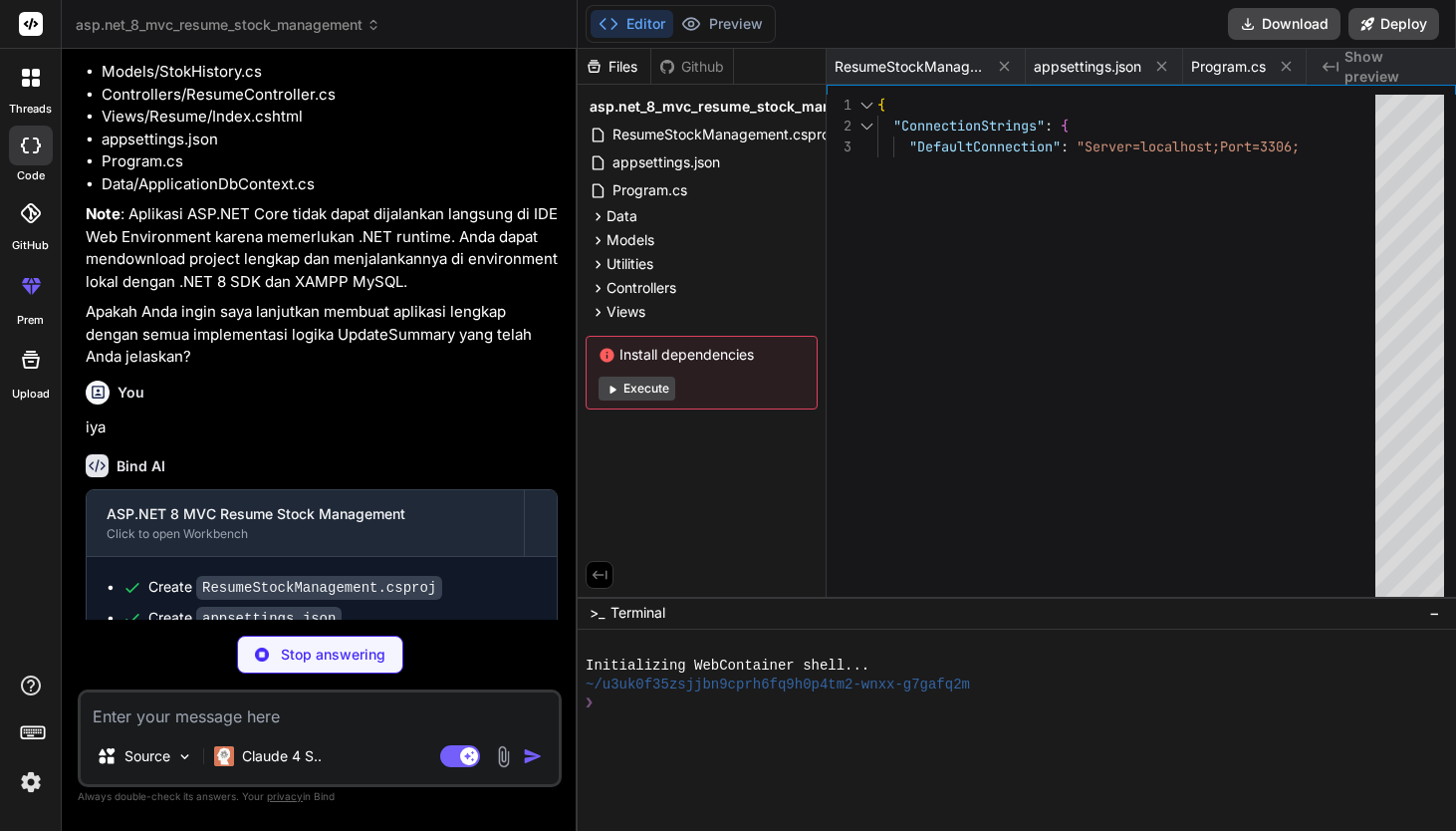scroll, scrollTop: 0, scrollLeft: 2209, axis: horizontal 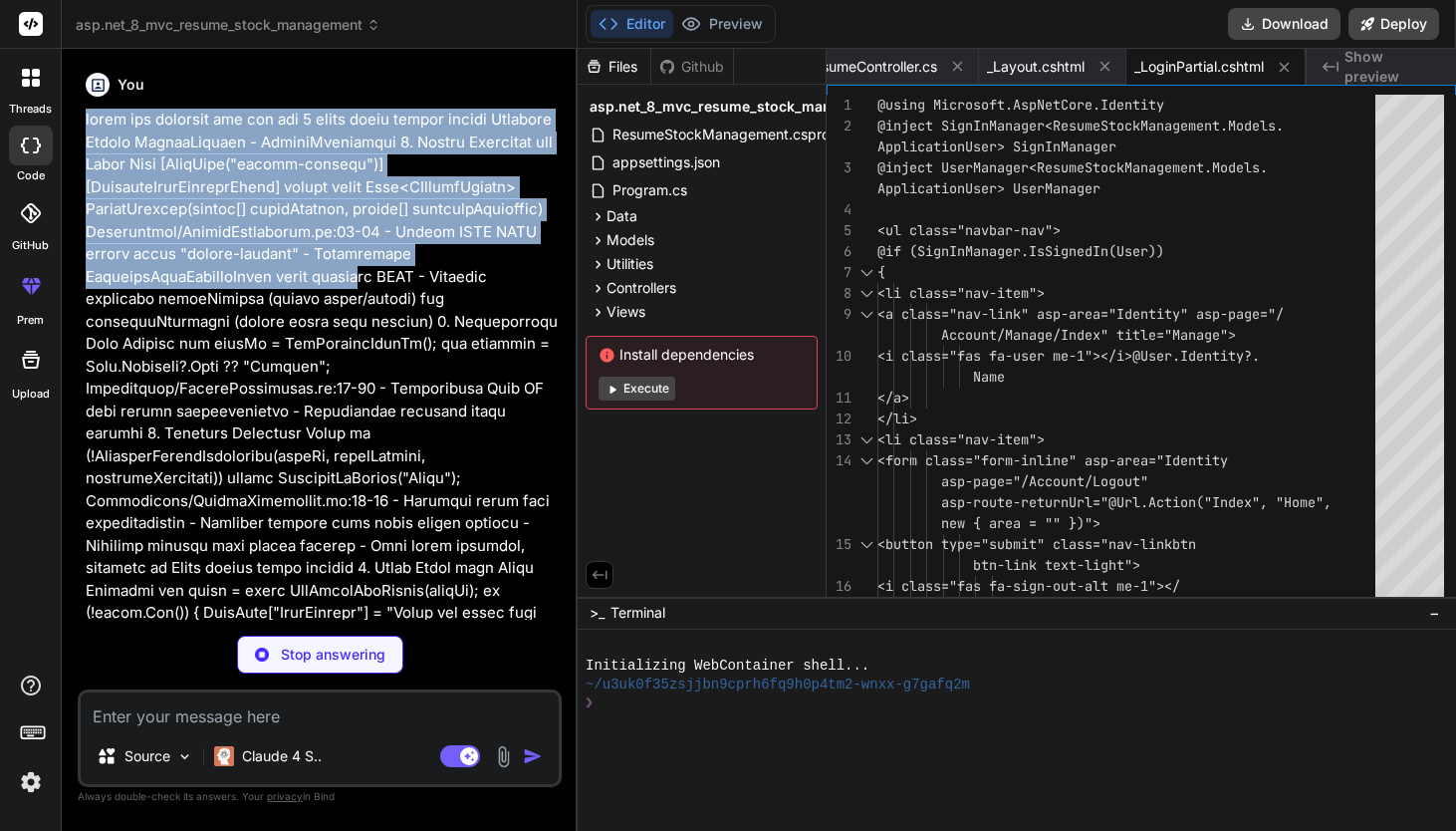 drag, startPoint x: 83, startPoint y: 118, endPoint x: 369, endPoint y: 282, distance: 329.6847 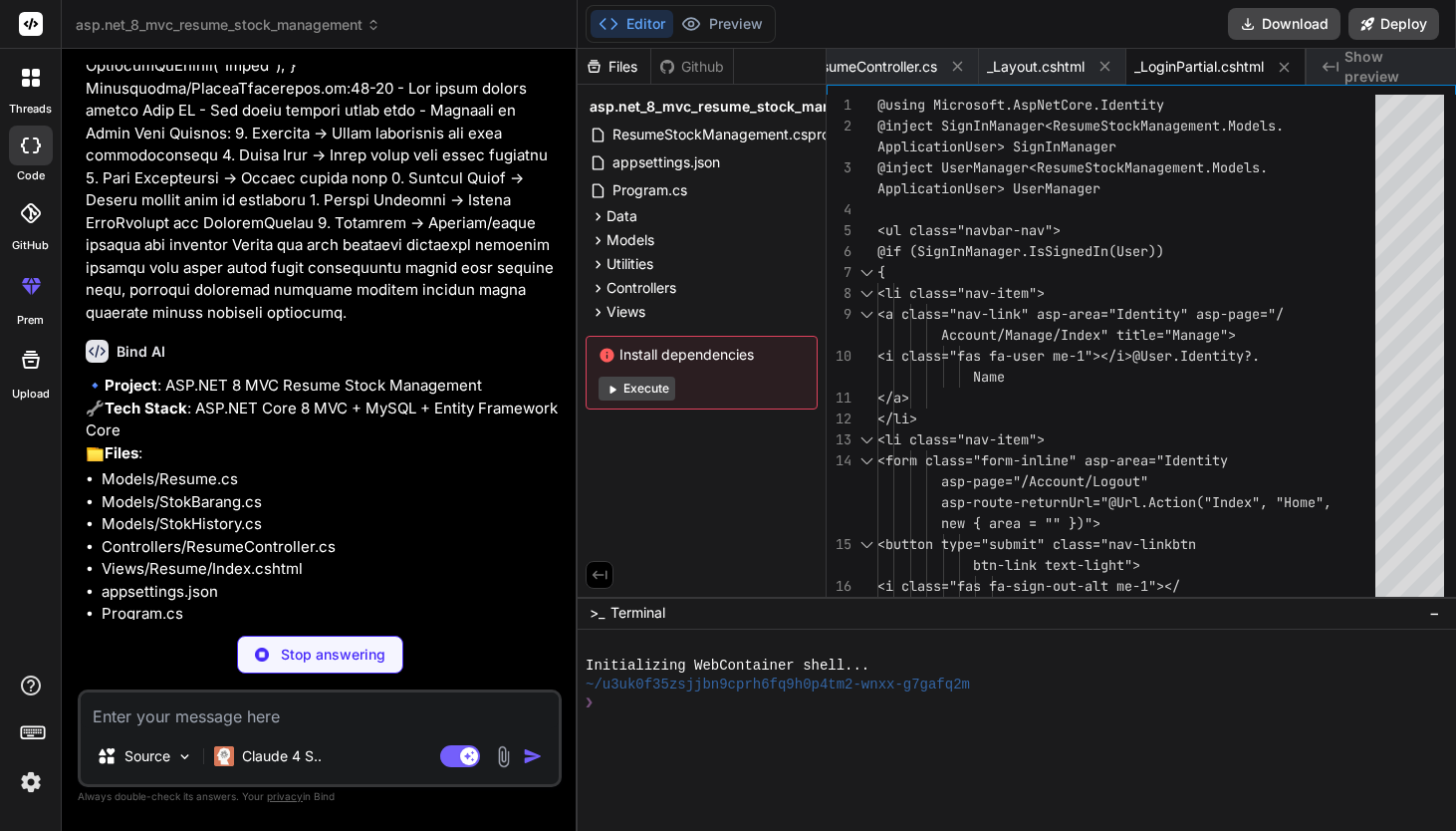 scroll, scrollTop: 1707, scrollLeft: 0, axis: vertical 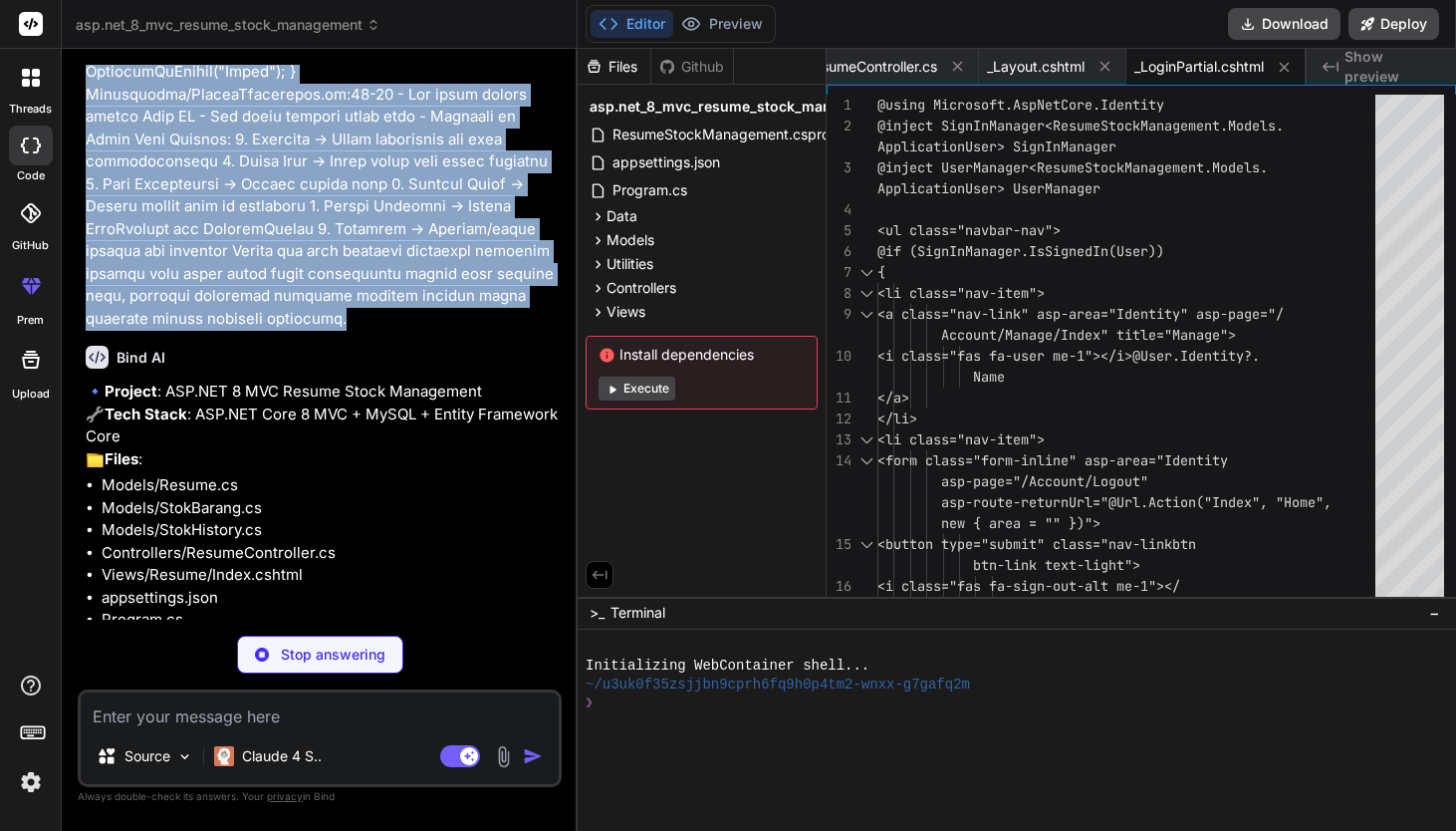 click at bounding box center [322, -635] 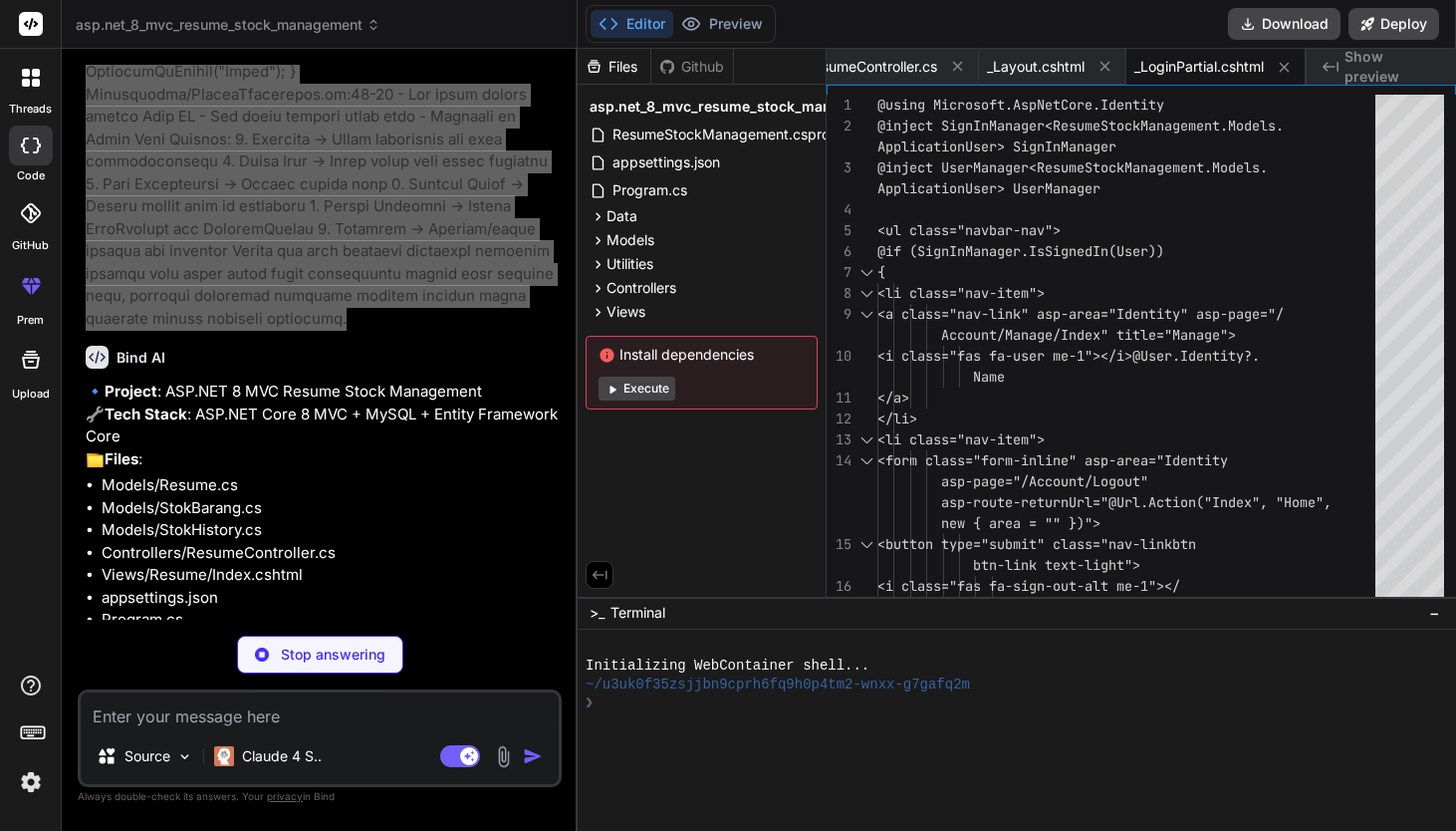 type on "x" 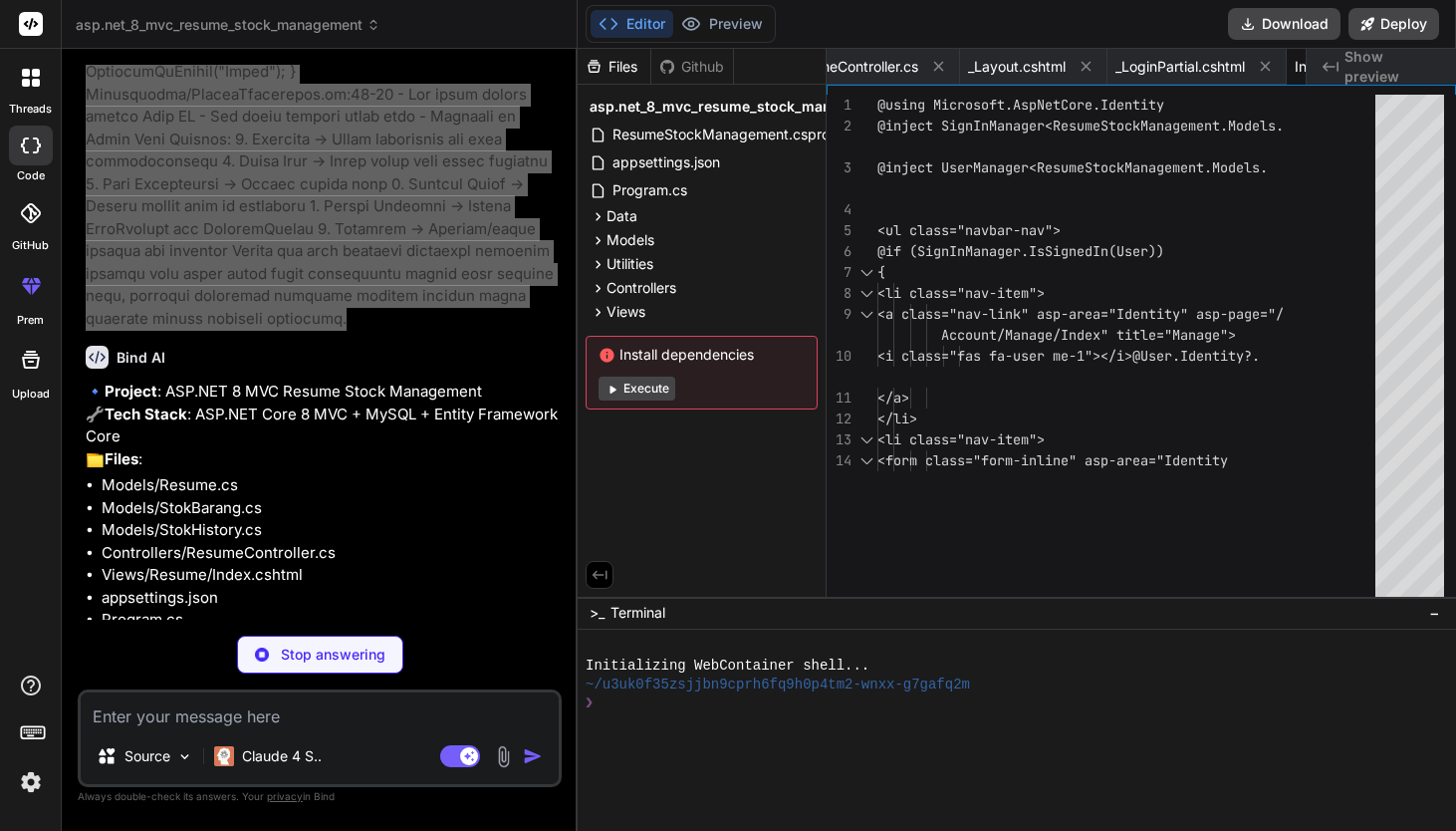 type on "x" 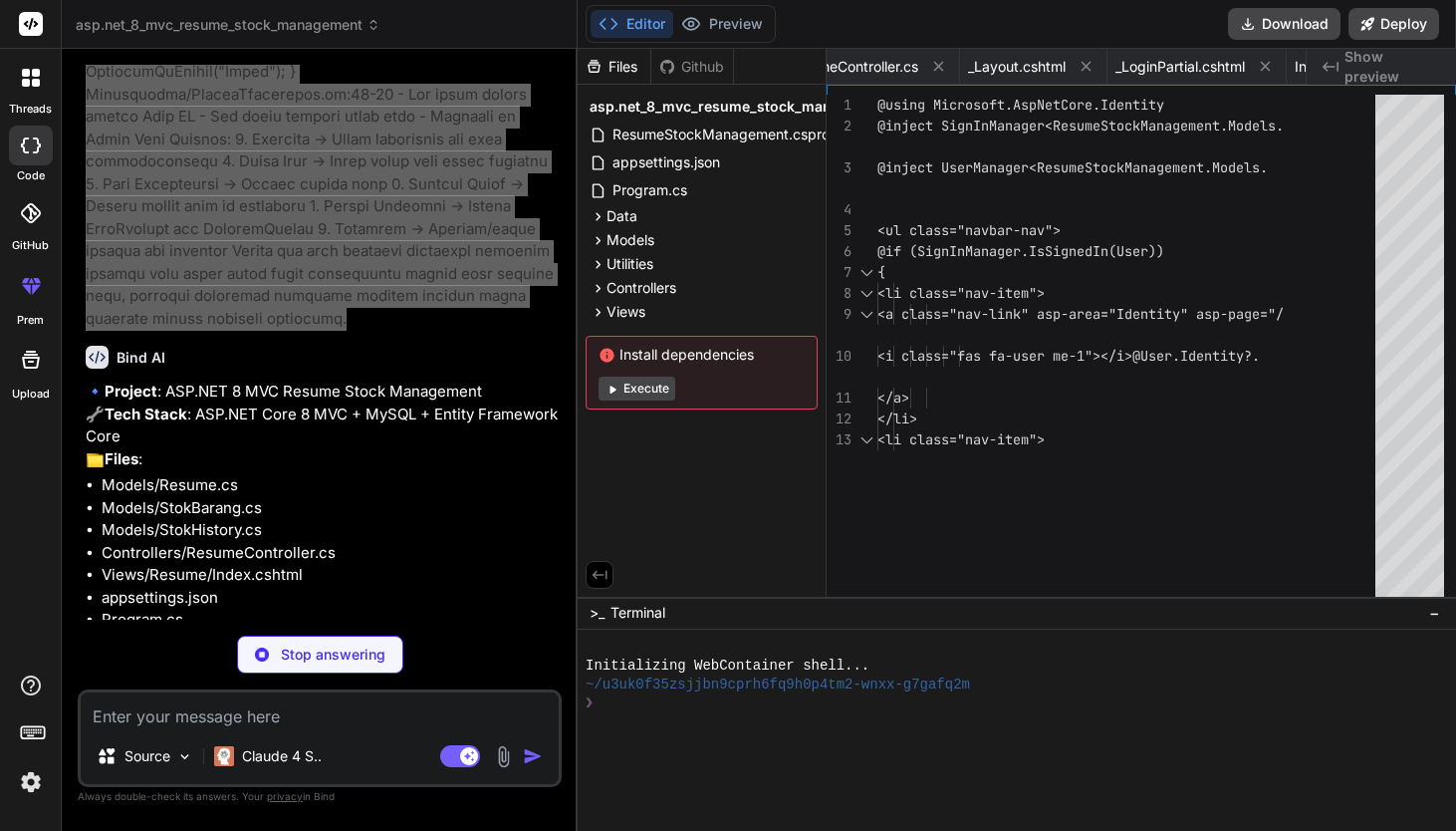 type on "x" 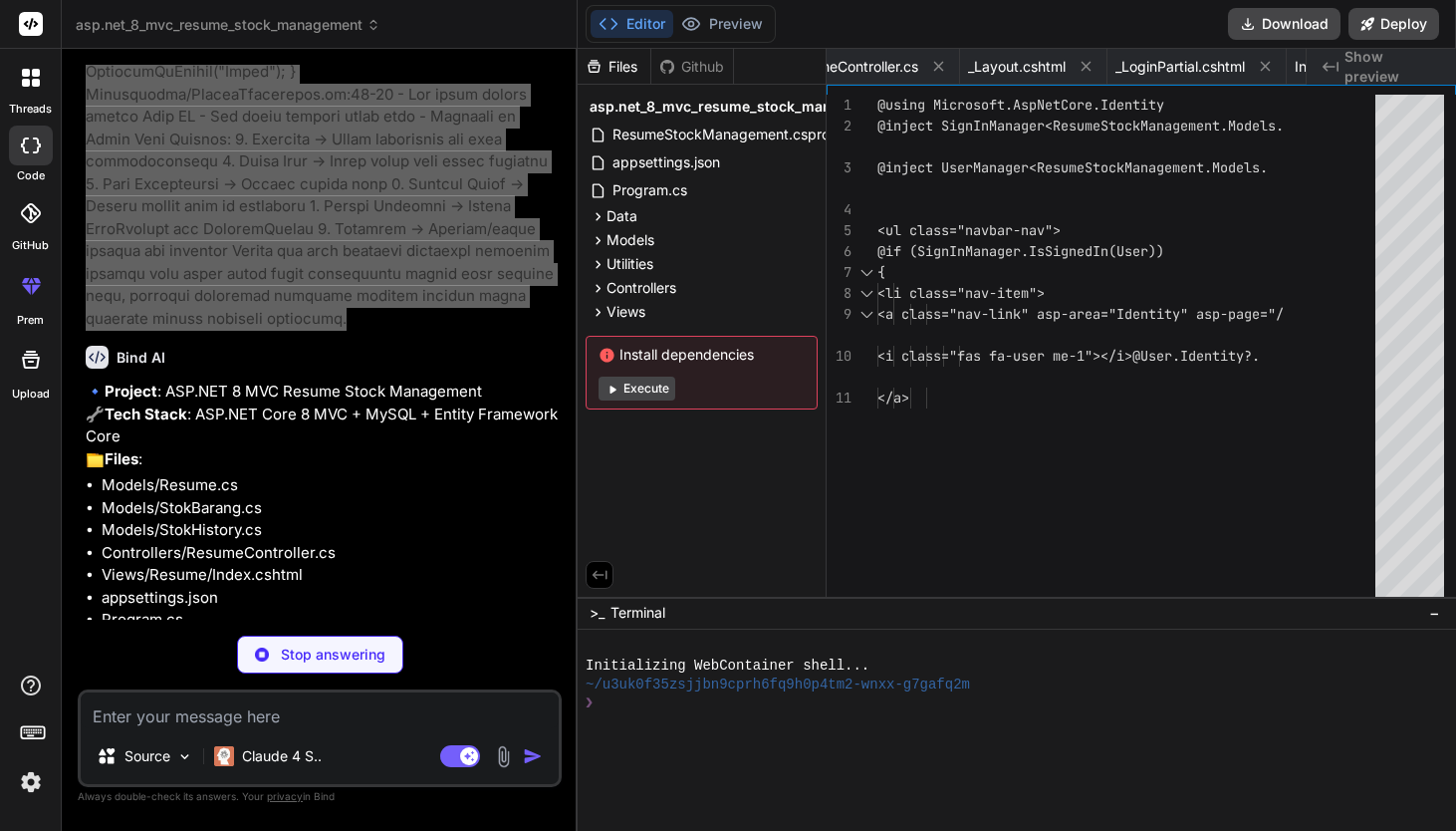 type on "x" 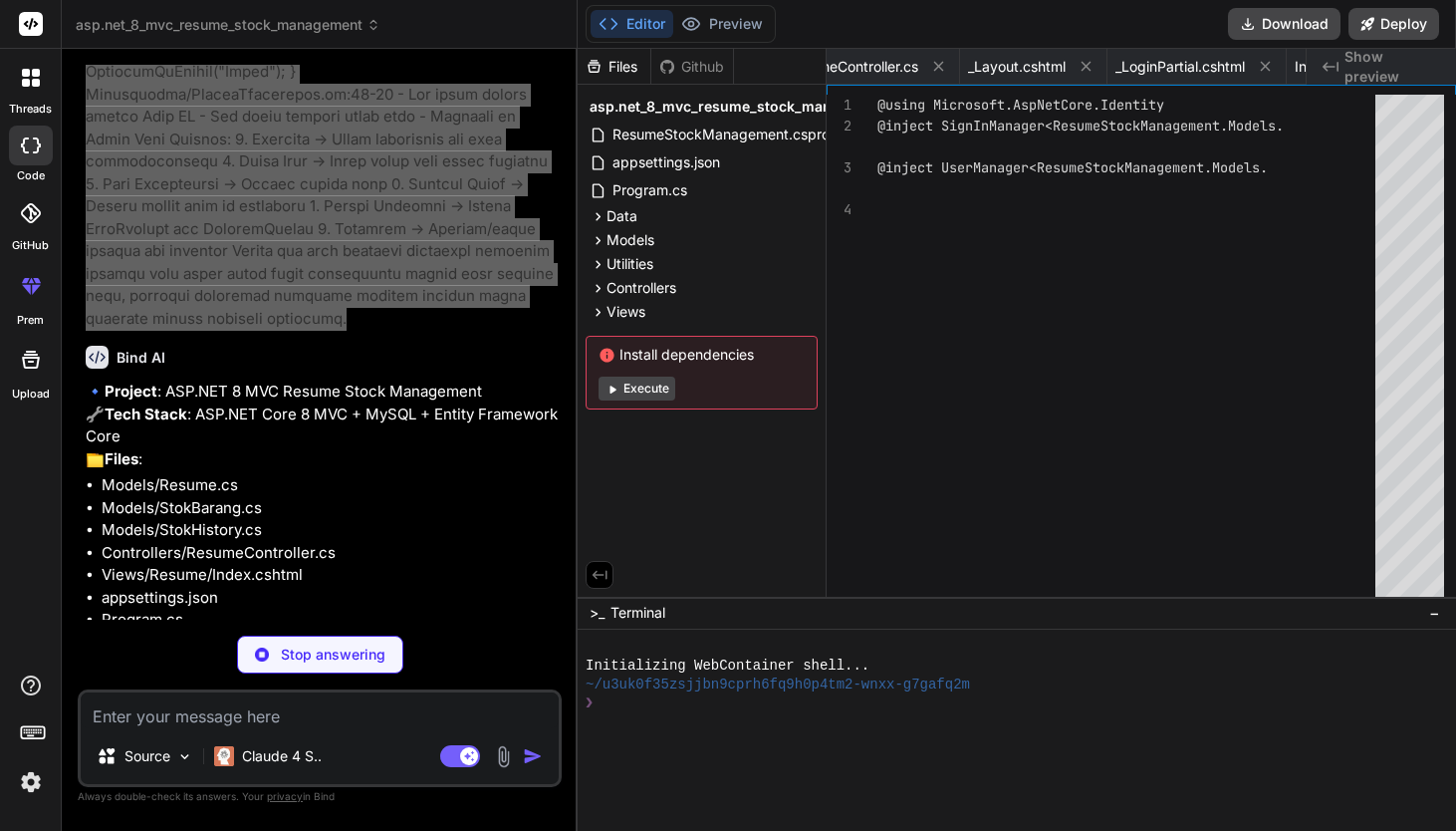 type on "x" 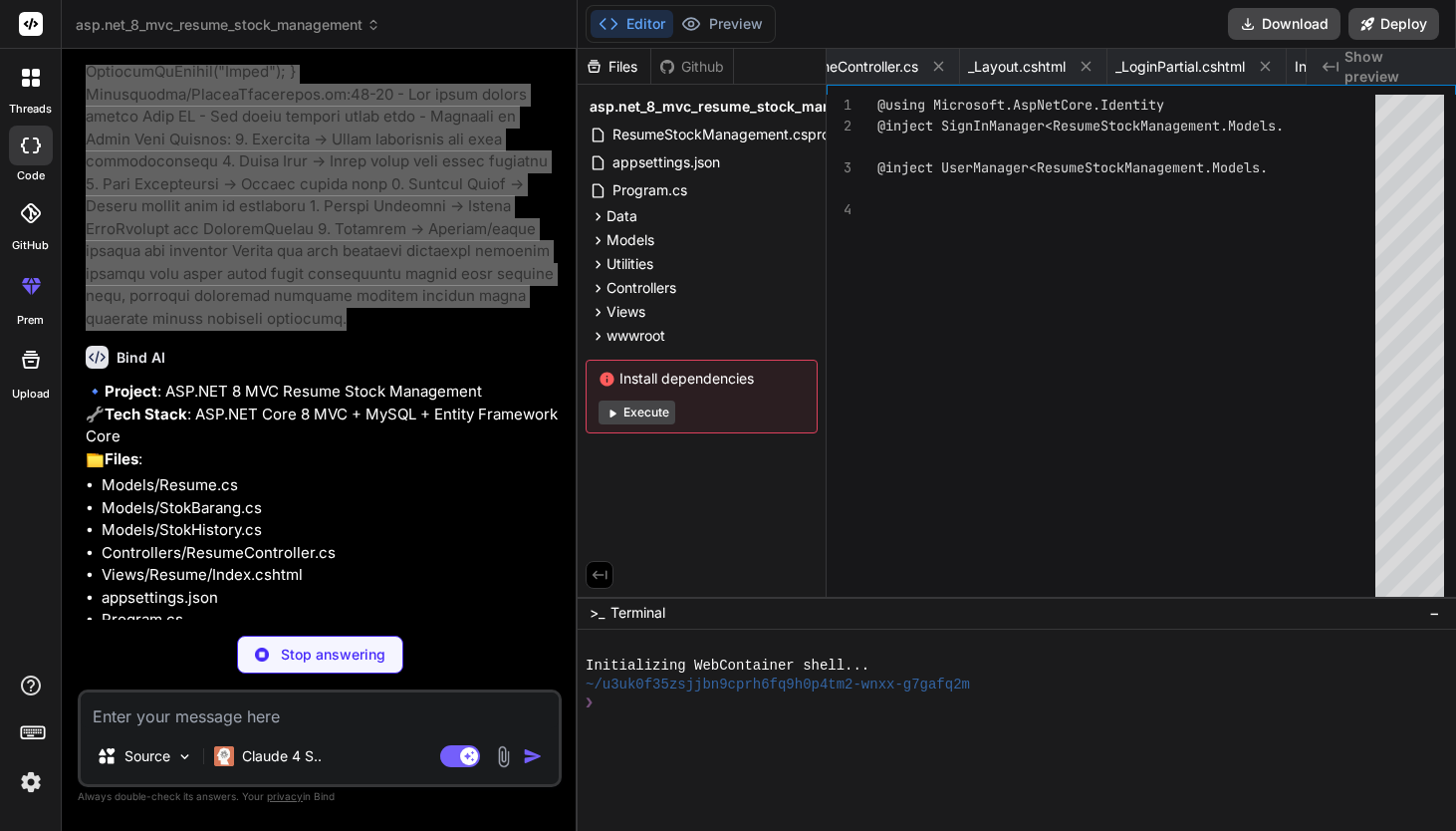 type on "x" 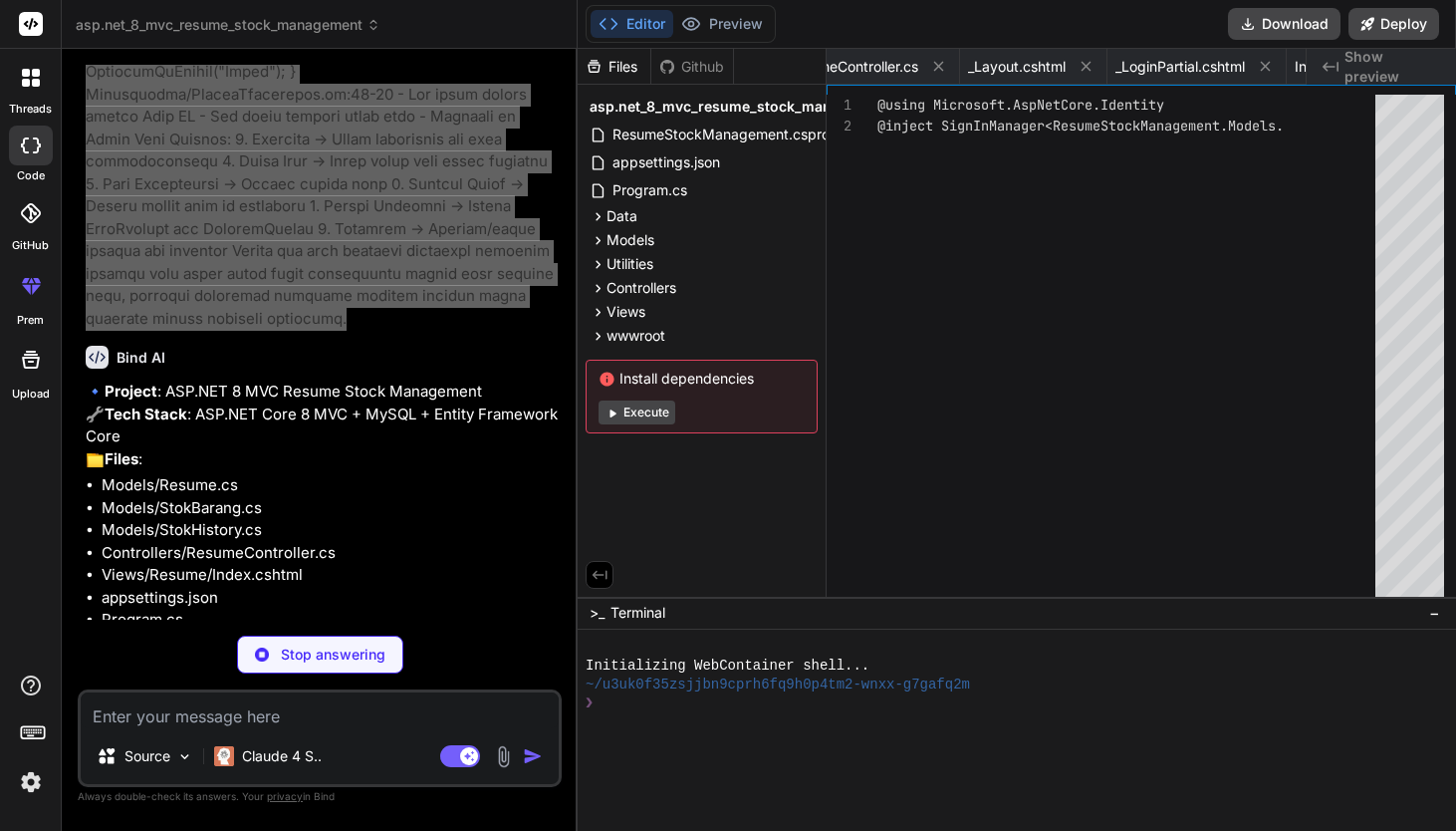 type on "x" 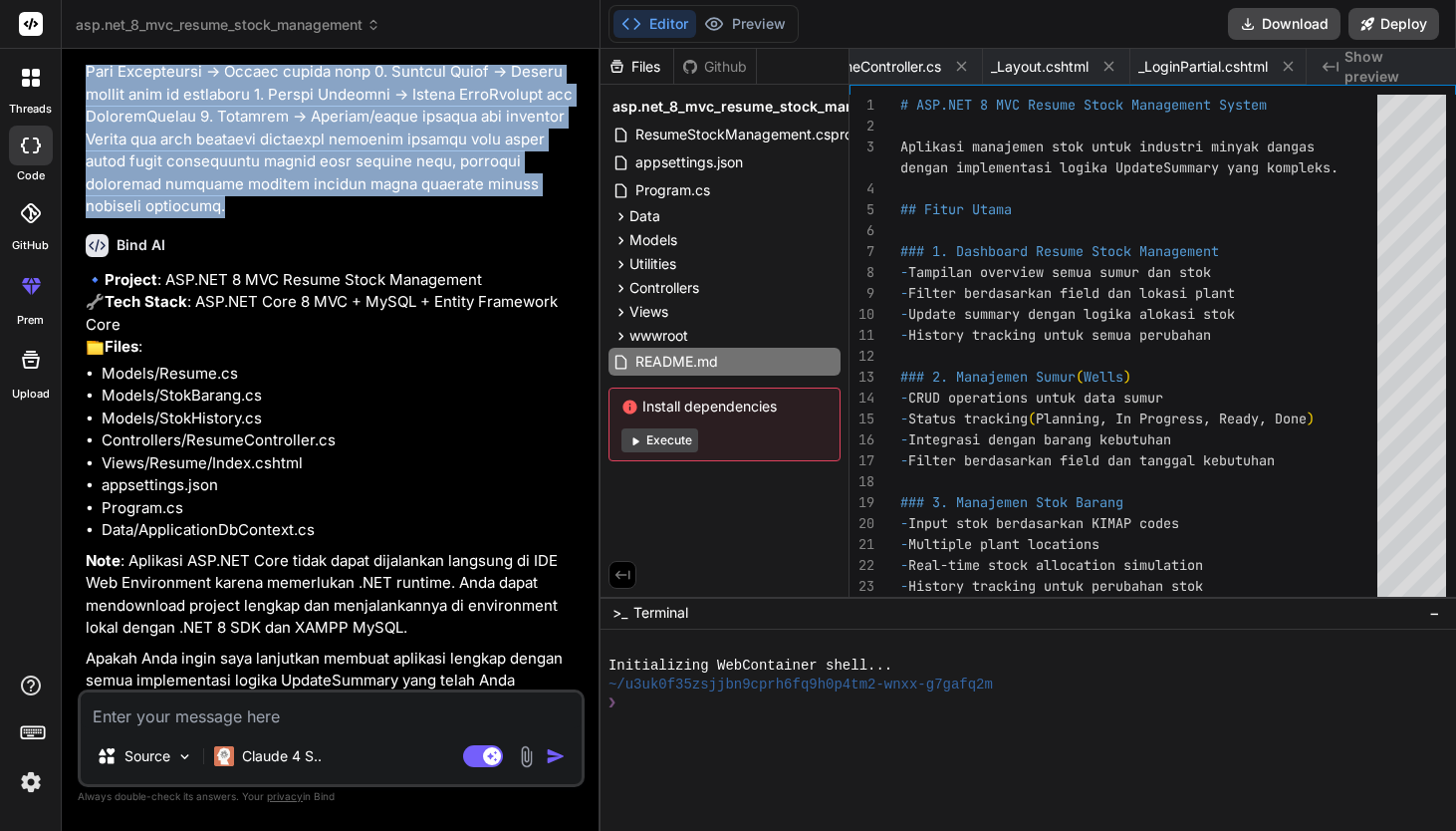 scroll, scrollTop: 0, scrollLeft: 3601, axis: horizontal 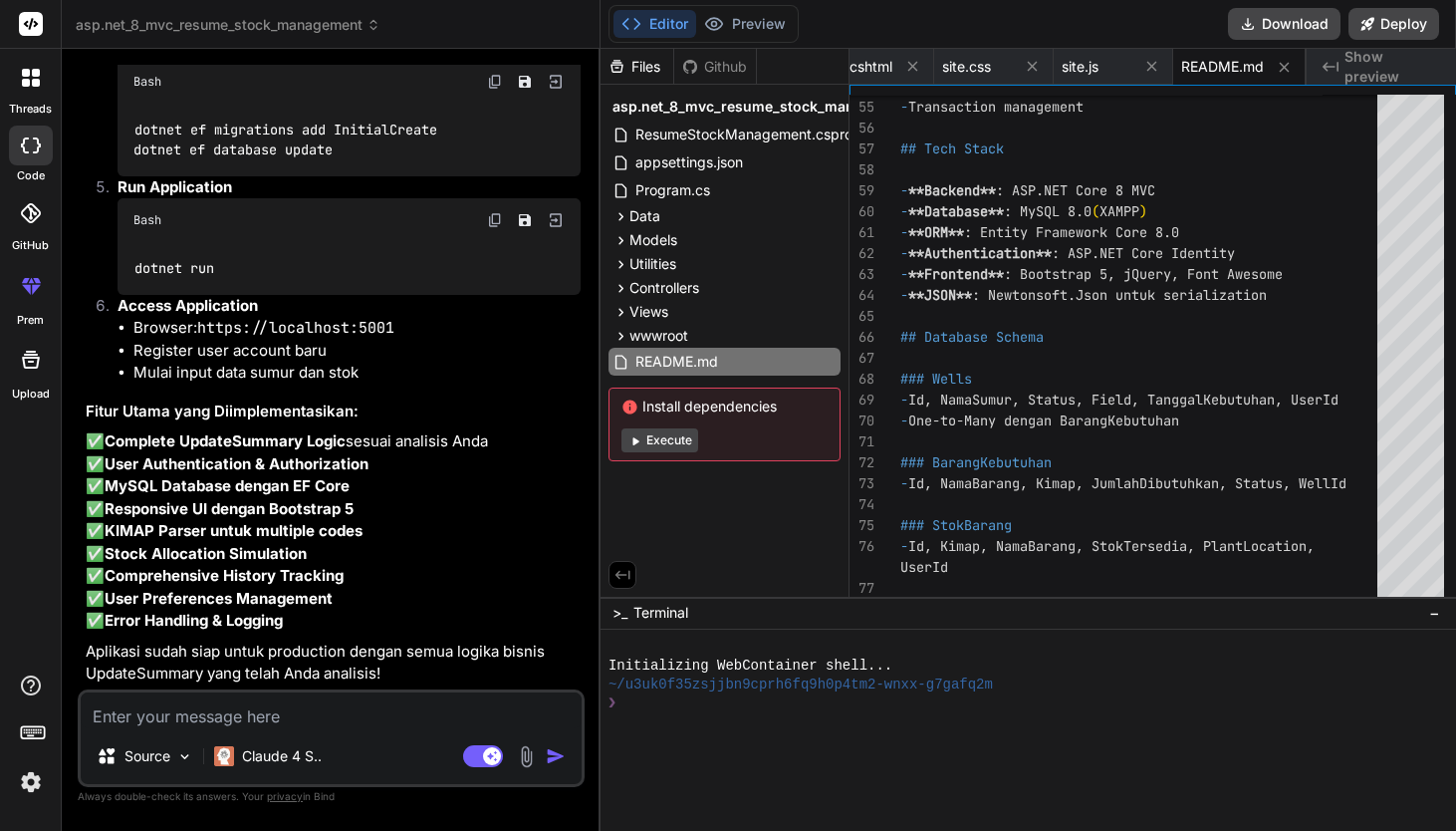 click at bounding box center (331, 710) 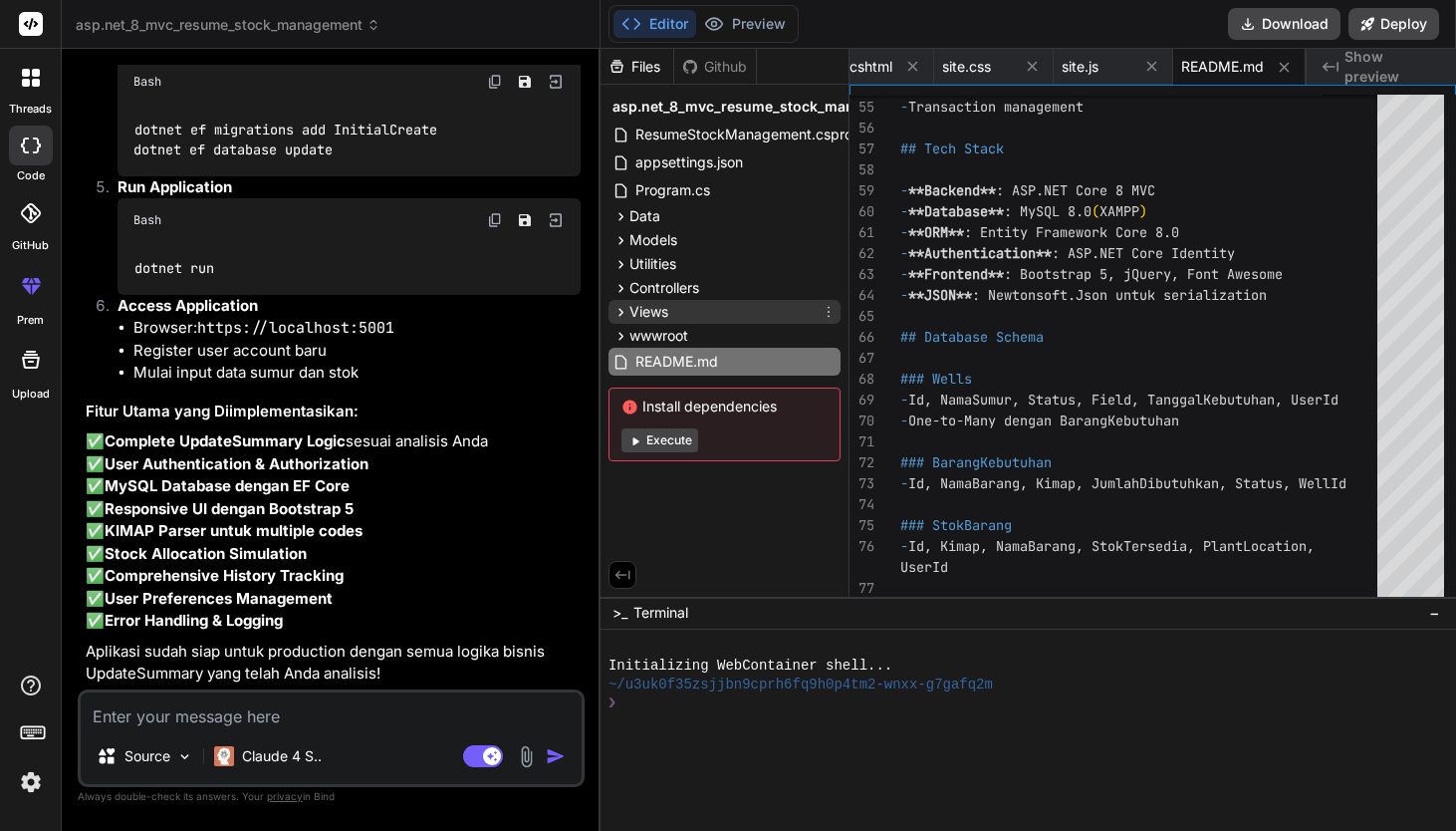 click on "Views" at bounding box center [648, 312] 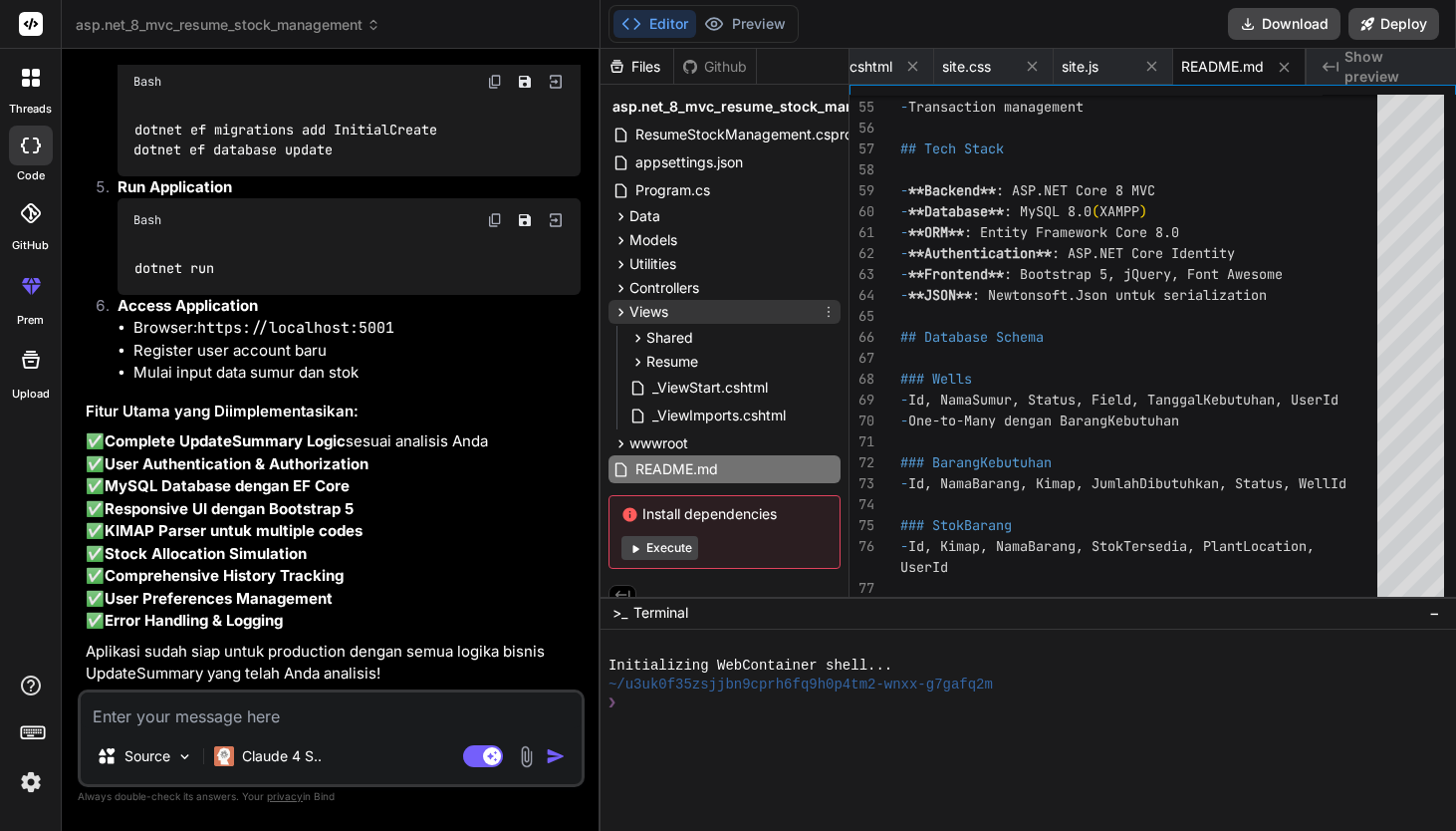click on "Views" at bounding box center (648, 312) 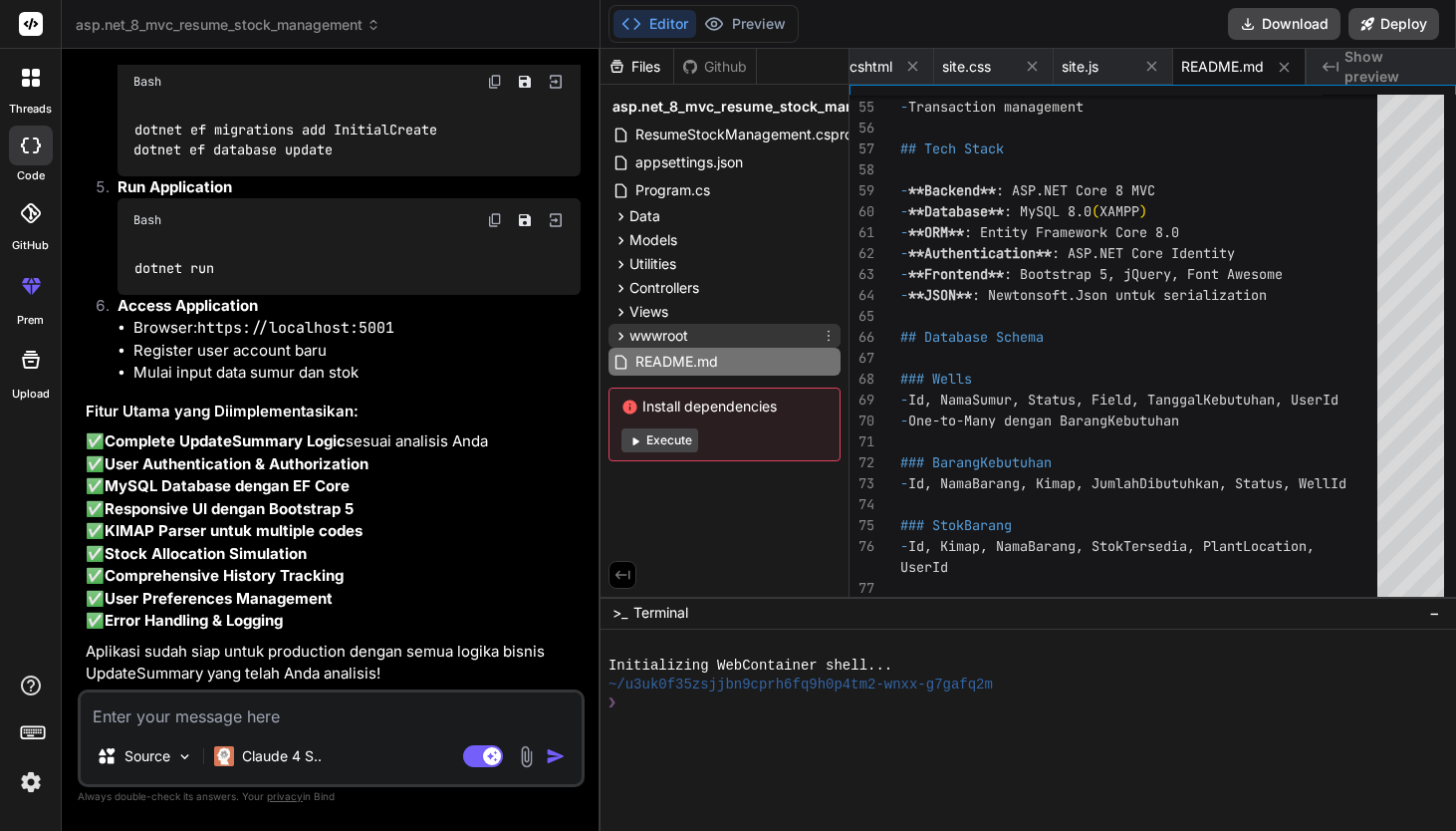 click on "wwwroot" at bounding box center [658, 336] 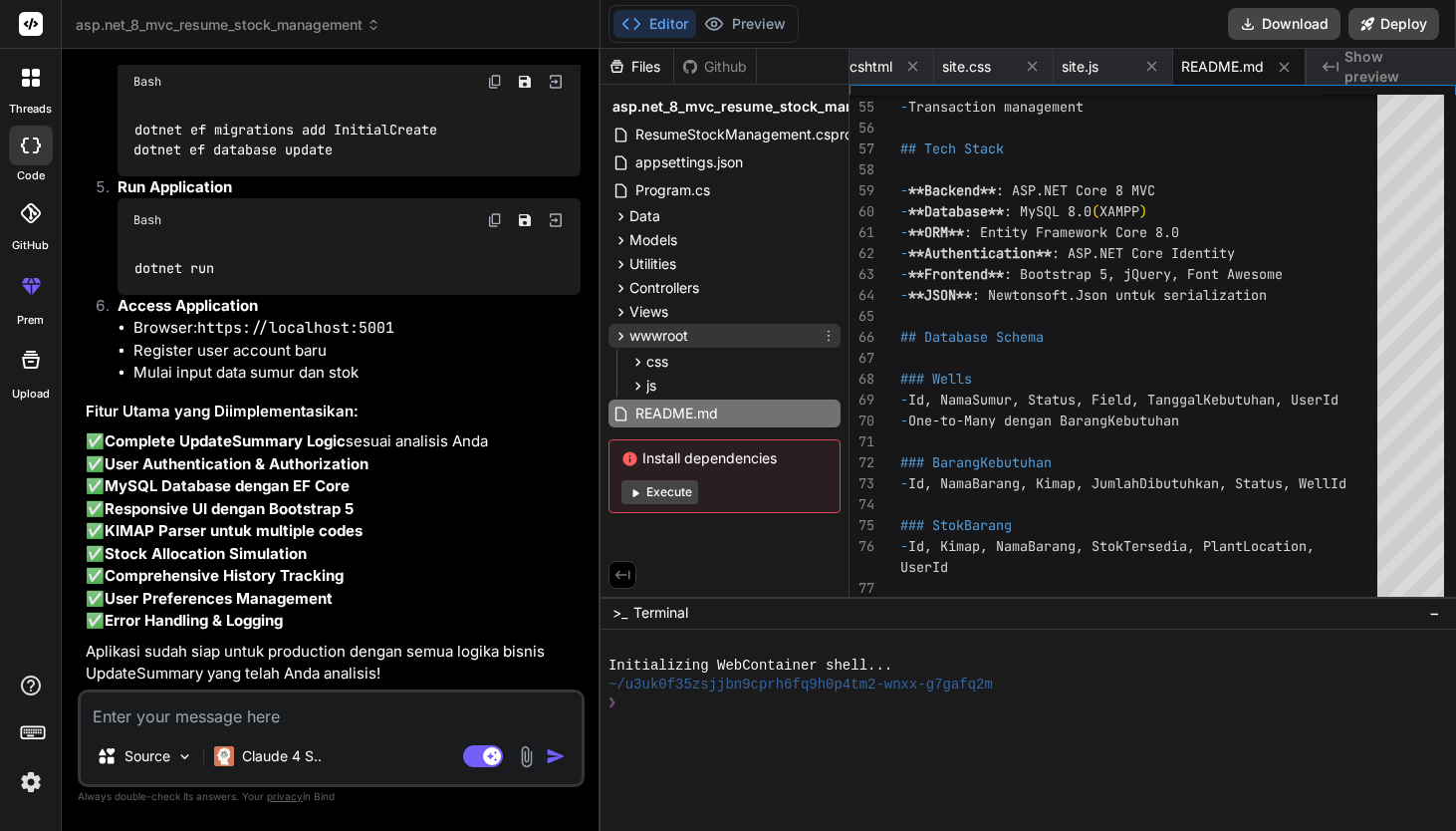 click on "wwwroot" at bounding box center [658, 336] 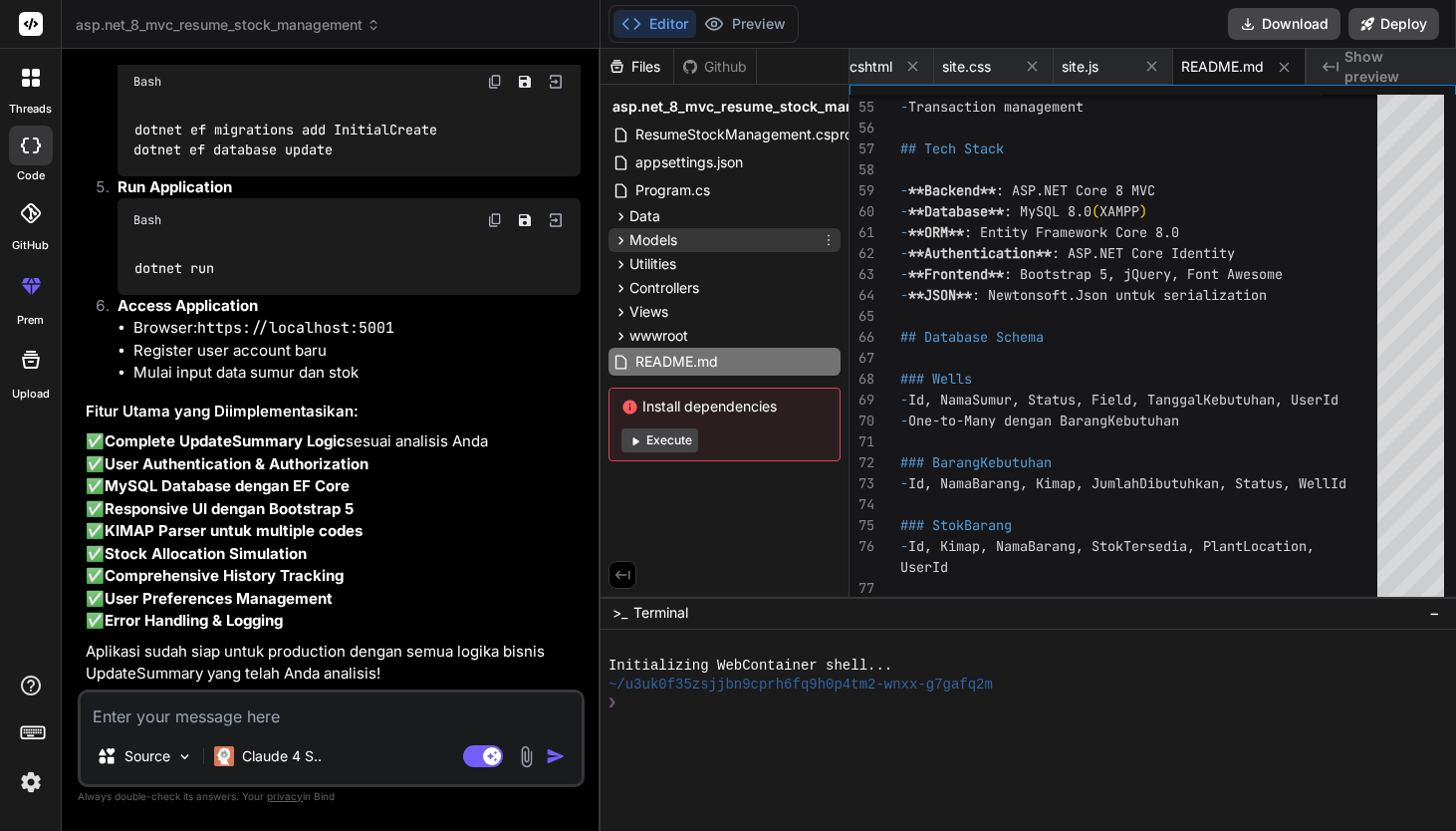 click on "Models" at bounding box center (653, 240) 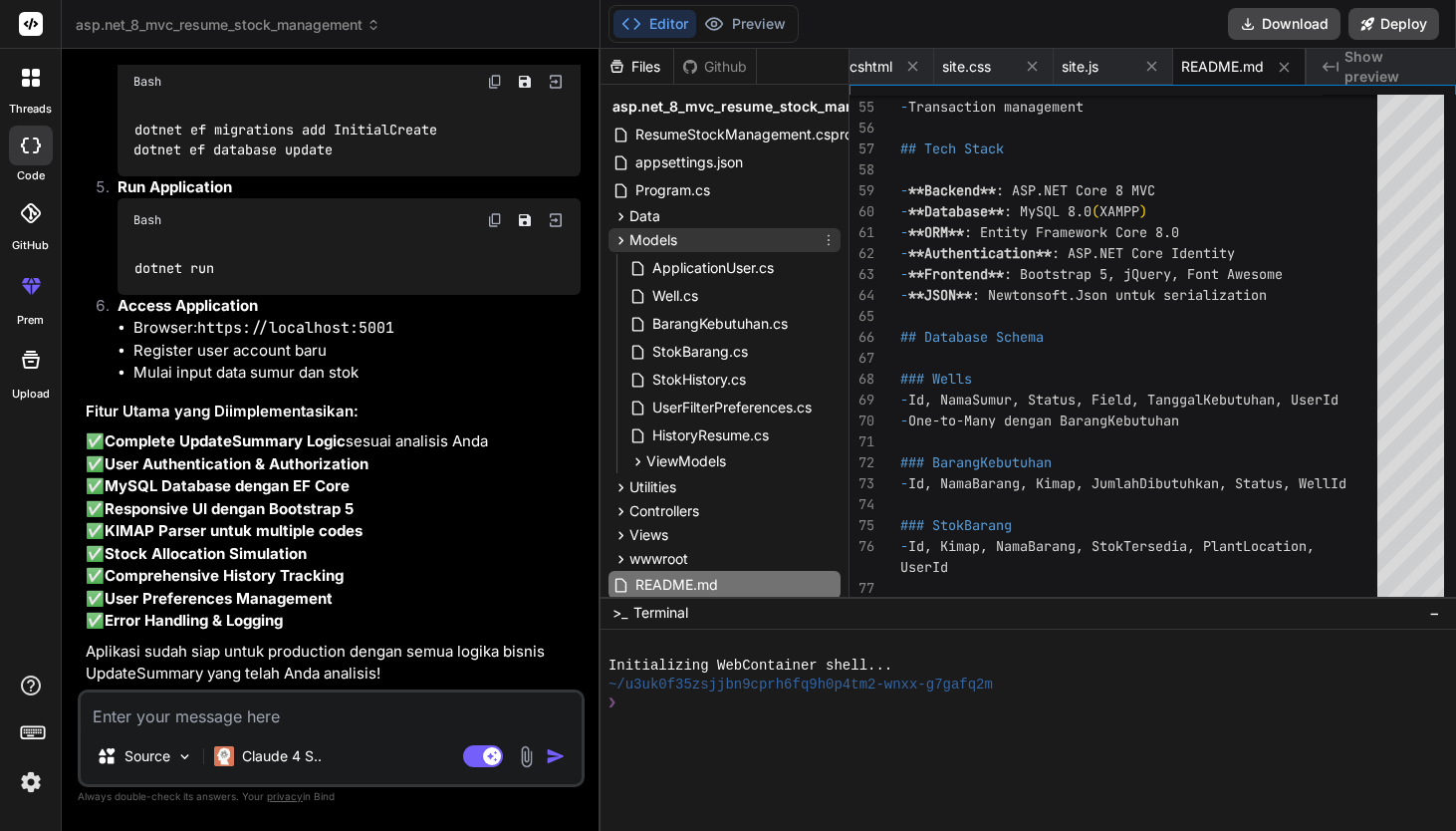 click on "Models" at bounding box center [653, 240] 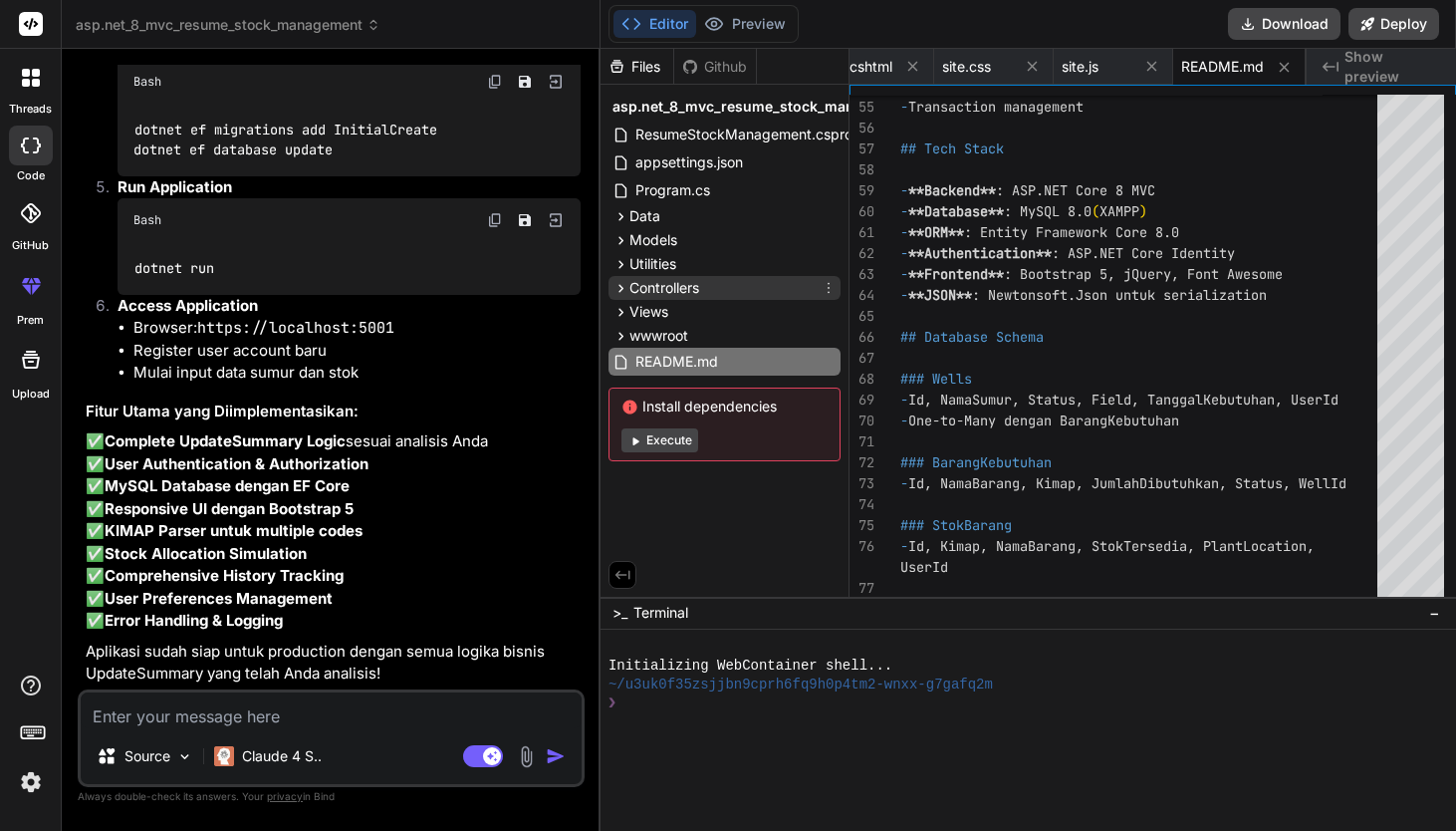 click on "Controllers" at bounding box center [664, 288] 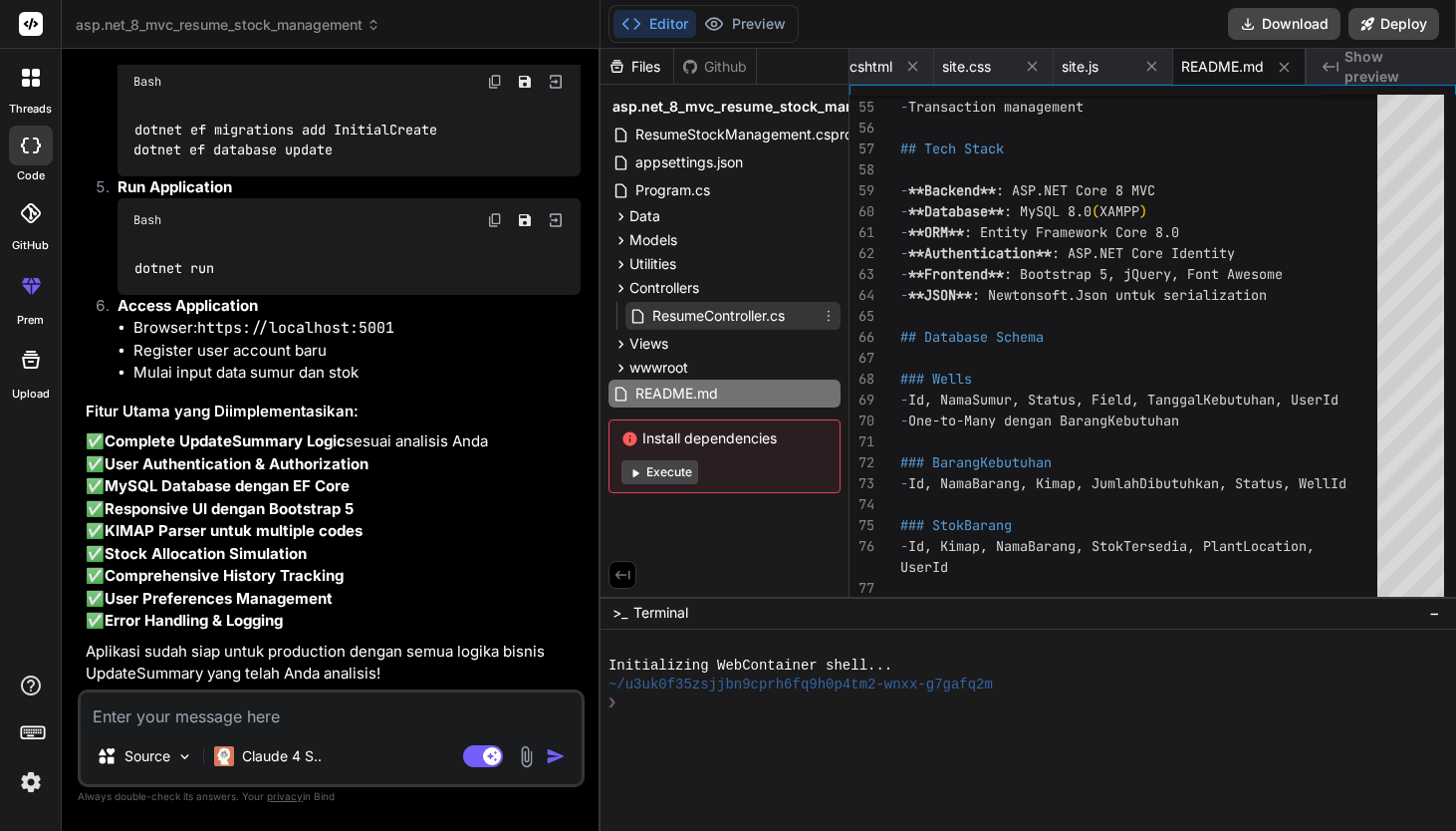 click on "ResumeController.cs" at bounding box center (718, 316) 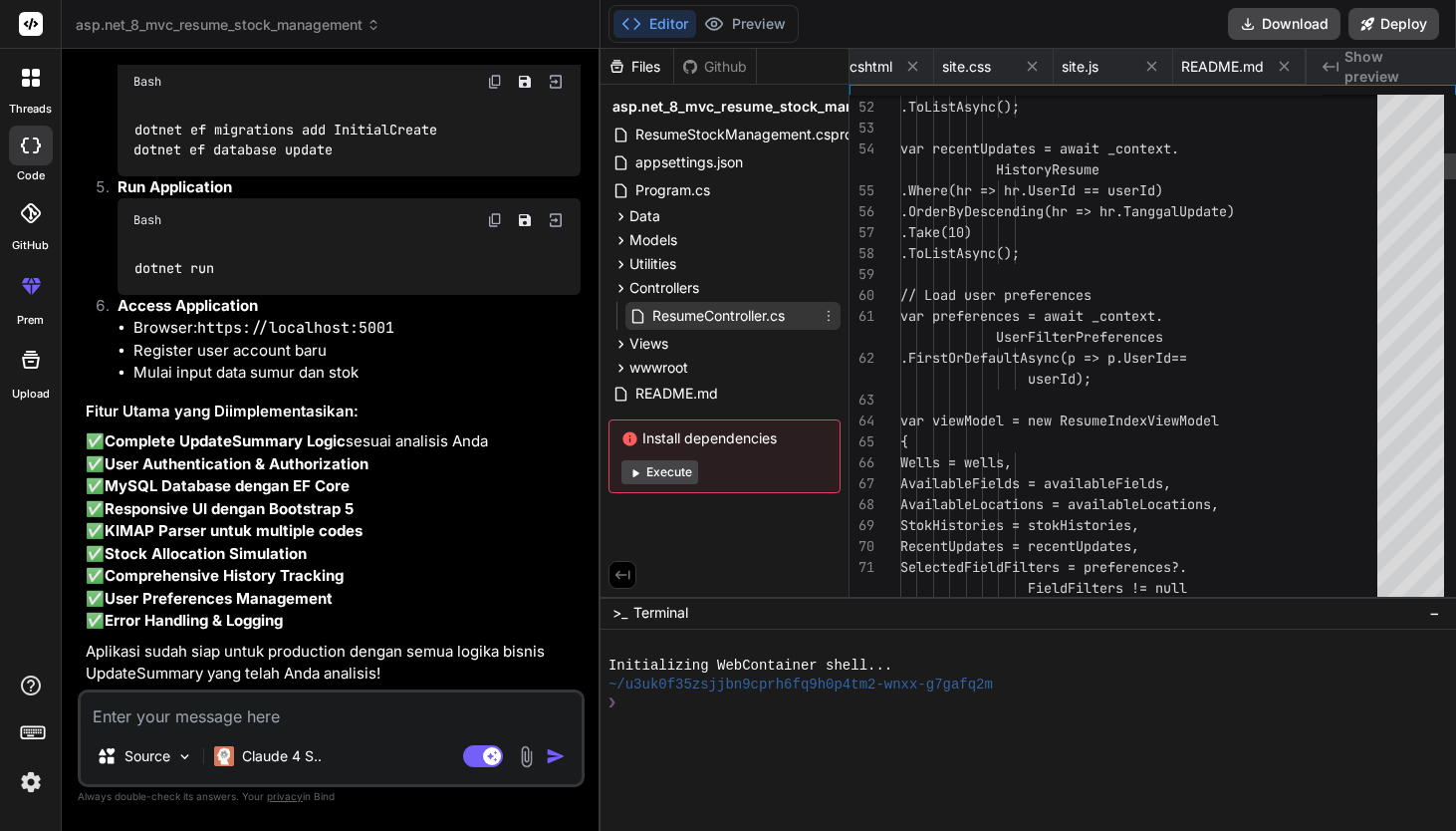 scroll, scrollTop: 0, scrollLeft: 2172, axis: horizontal 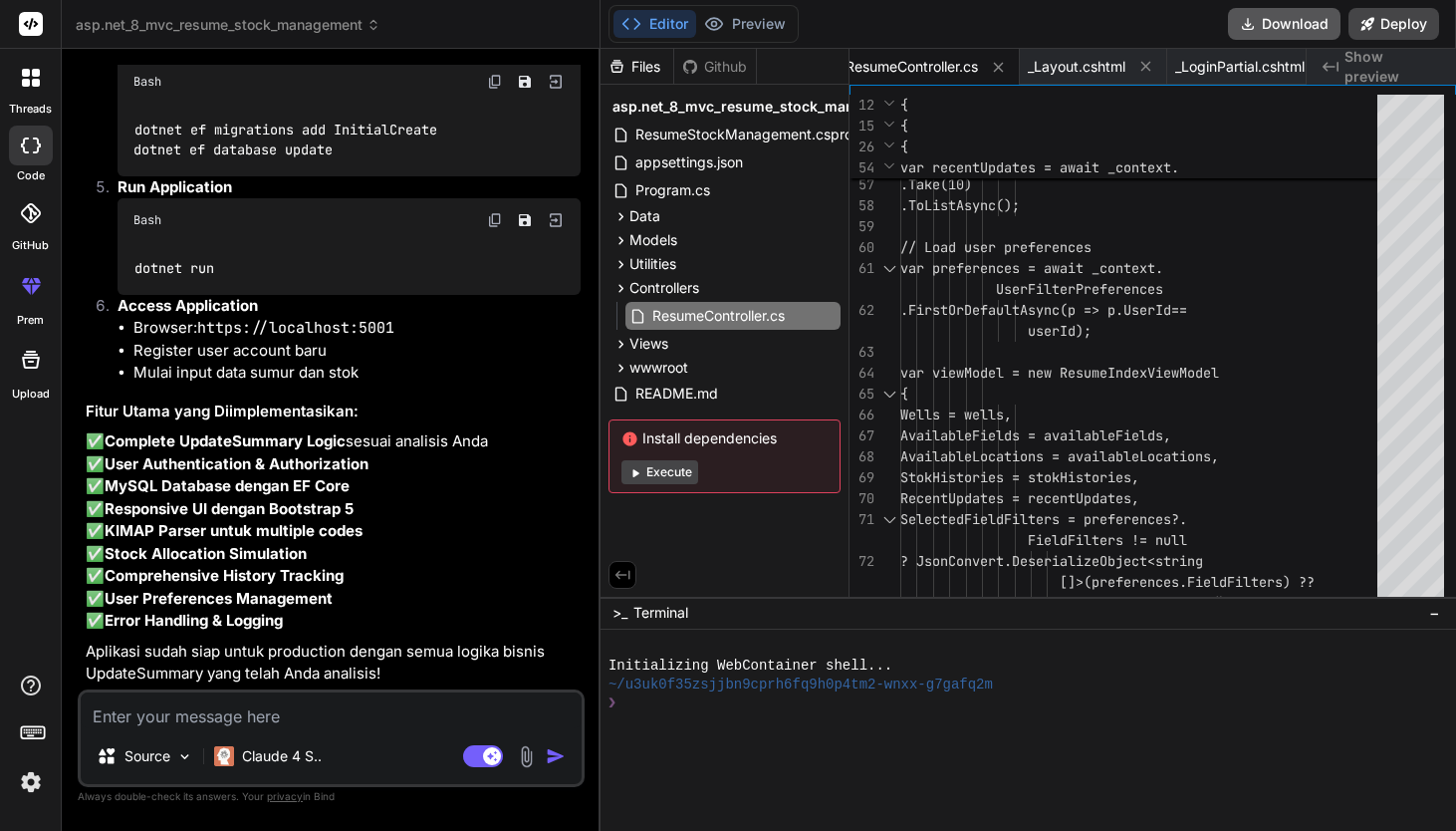 click on "Download" at bounding box center [1284, 24] 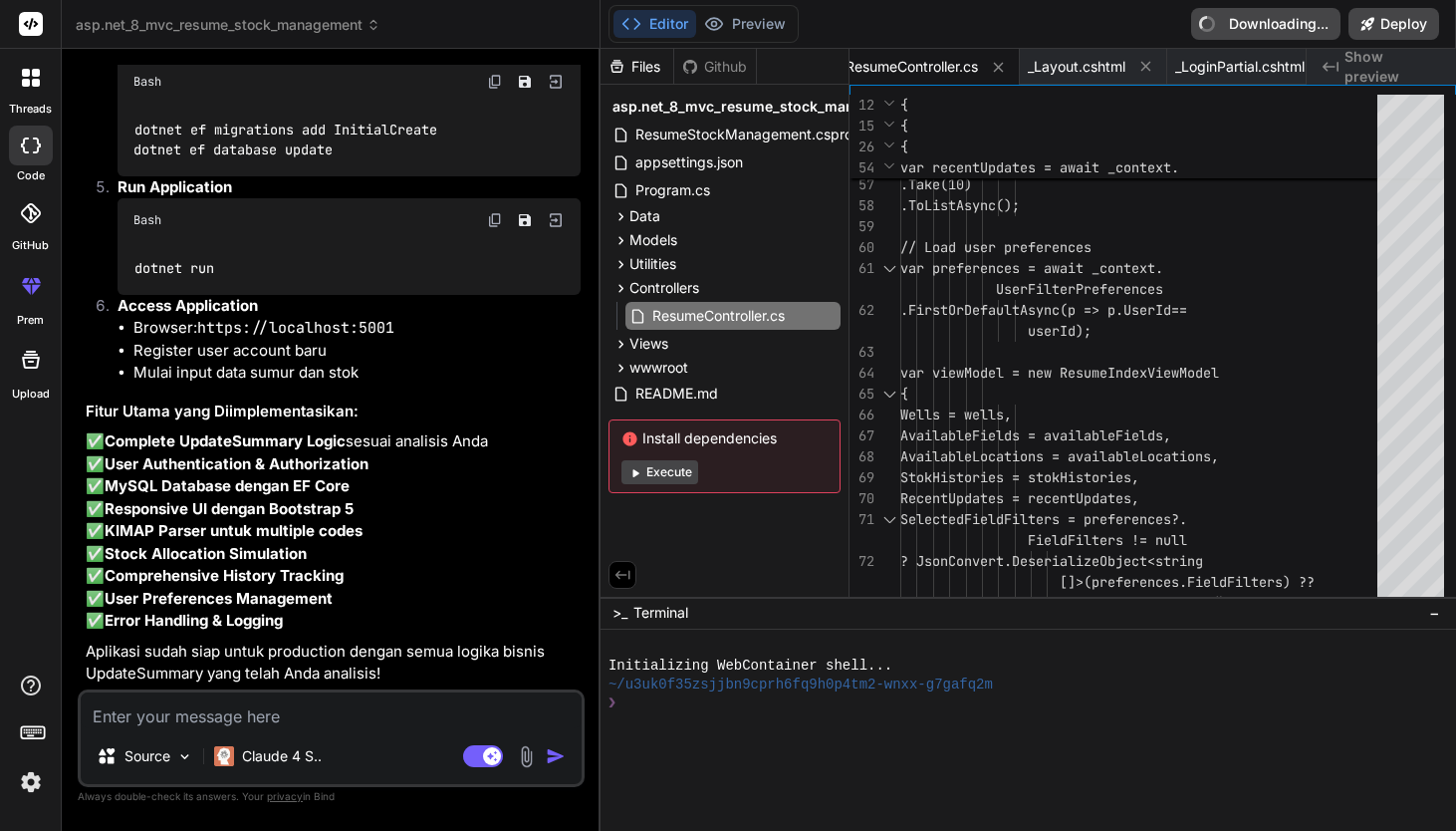 type on "x" 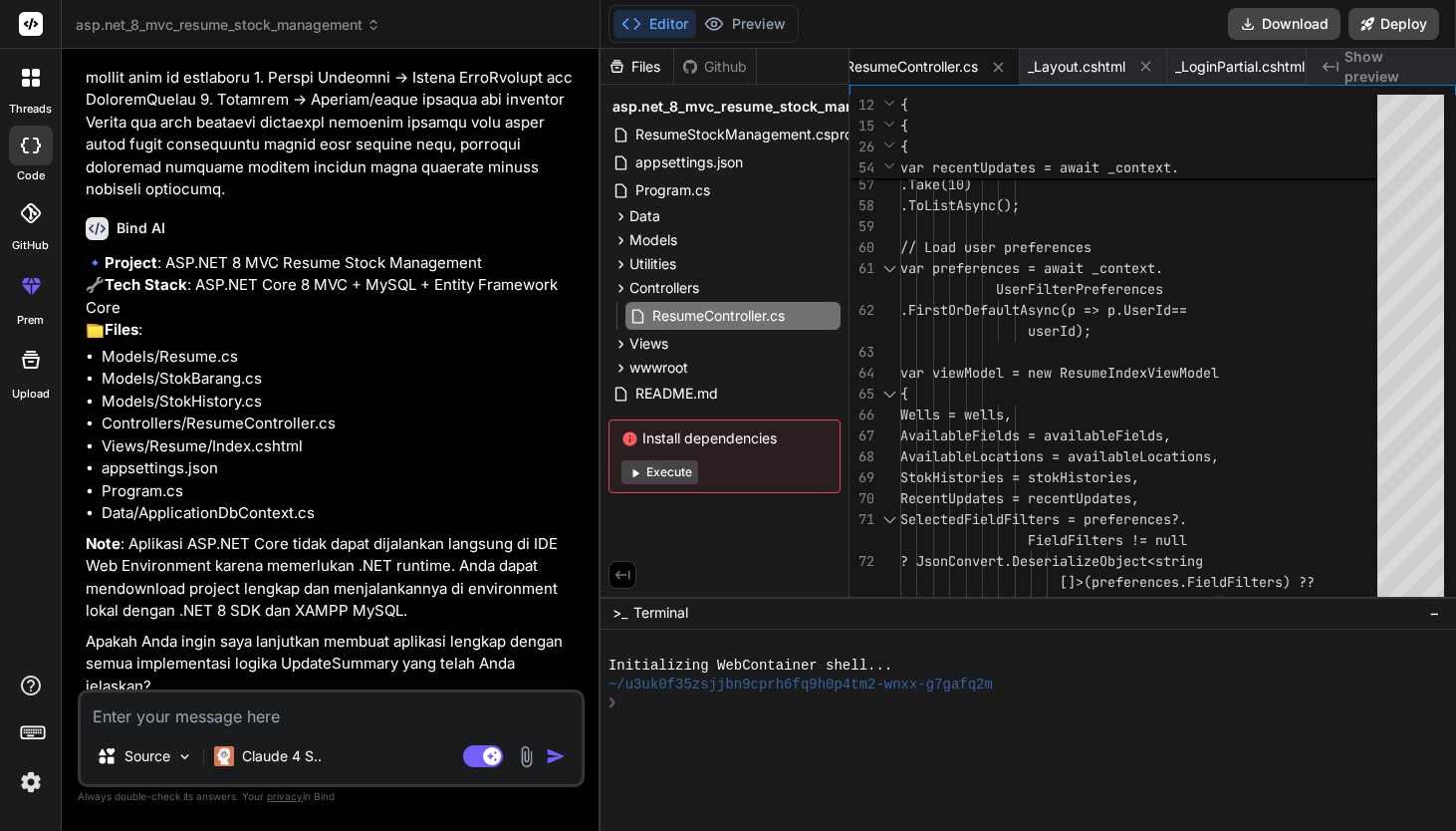 scroll, scrollTop: 0, scrollLeft: 0, axis: both 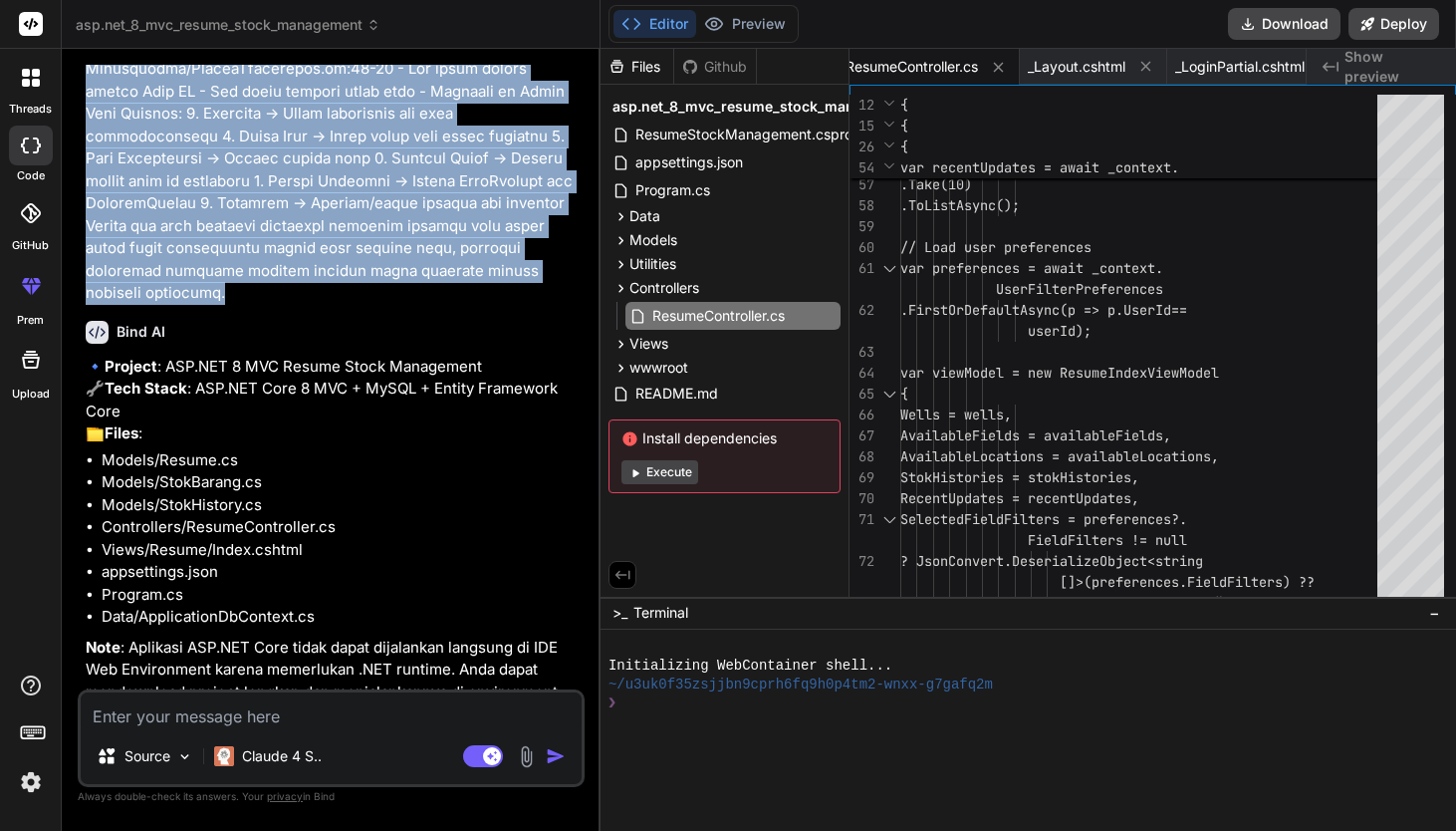 drag, startPoint x: 512, startPoint y: 117, endPoint x: 507, endPoint y: 198, distance: 81.1542 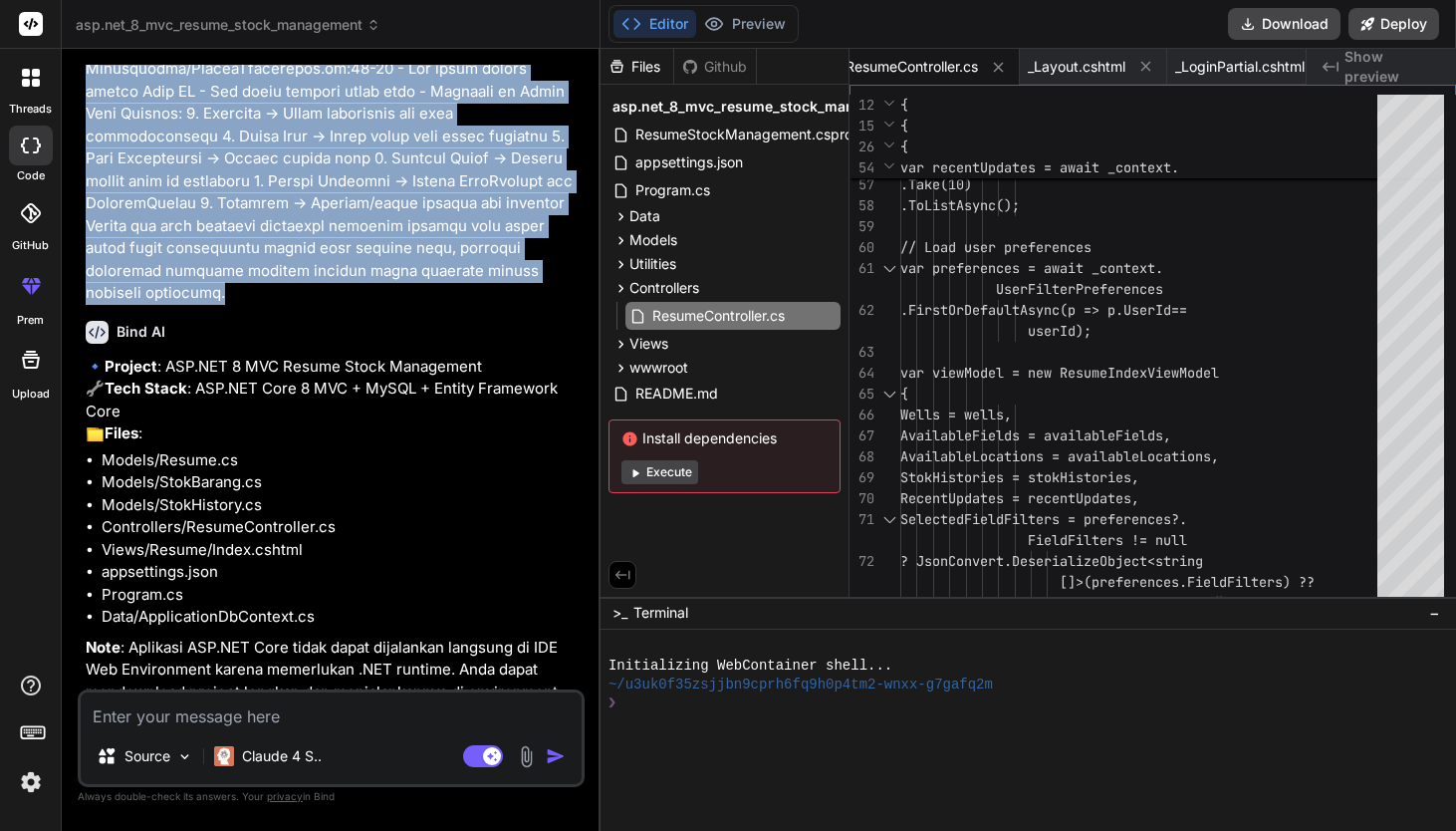 click at bounding box center (333, -604) 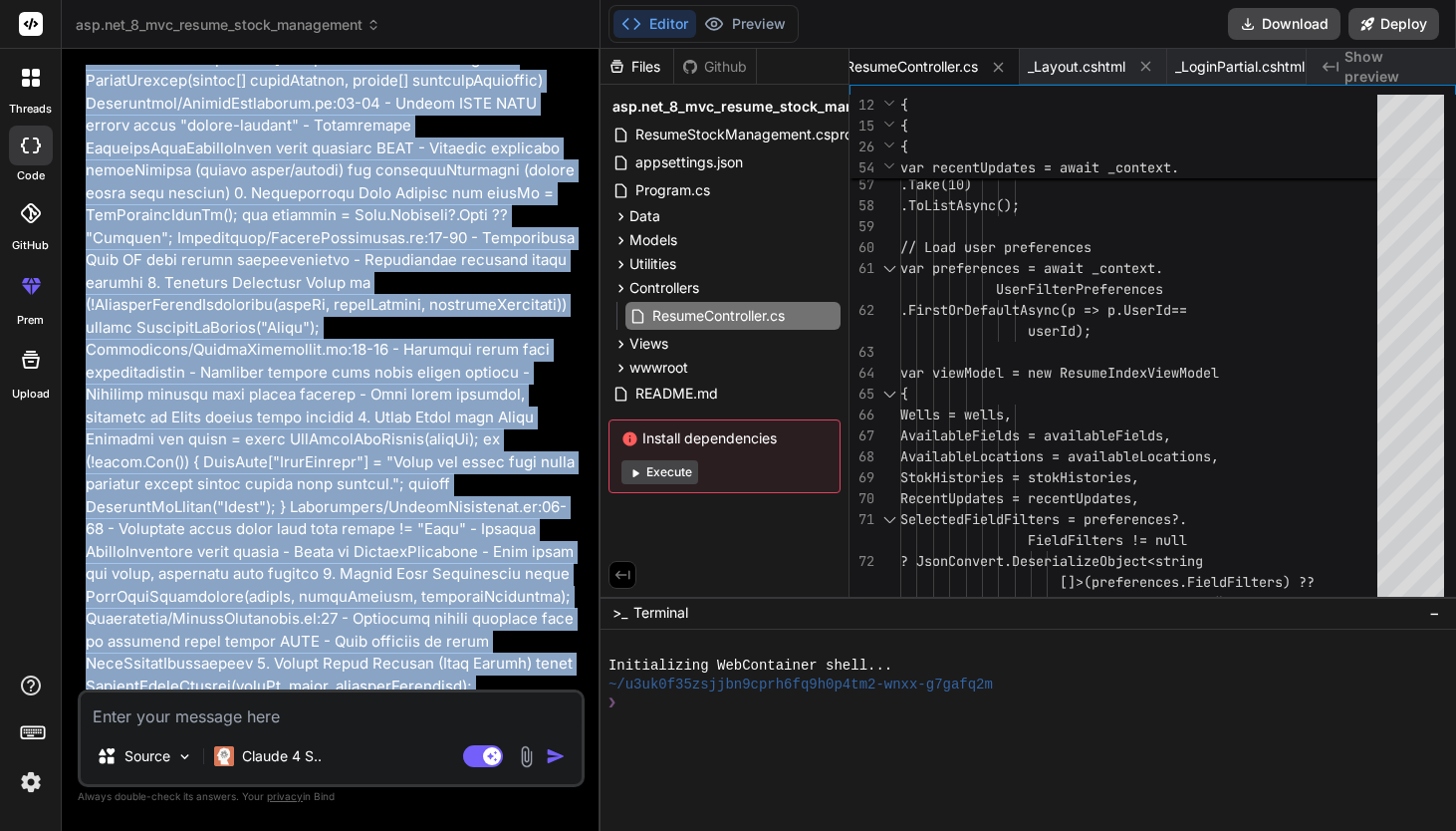 scroll, scrollTop: 0, scrollLeft: 0, axis: both 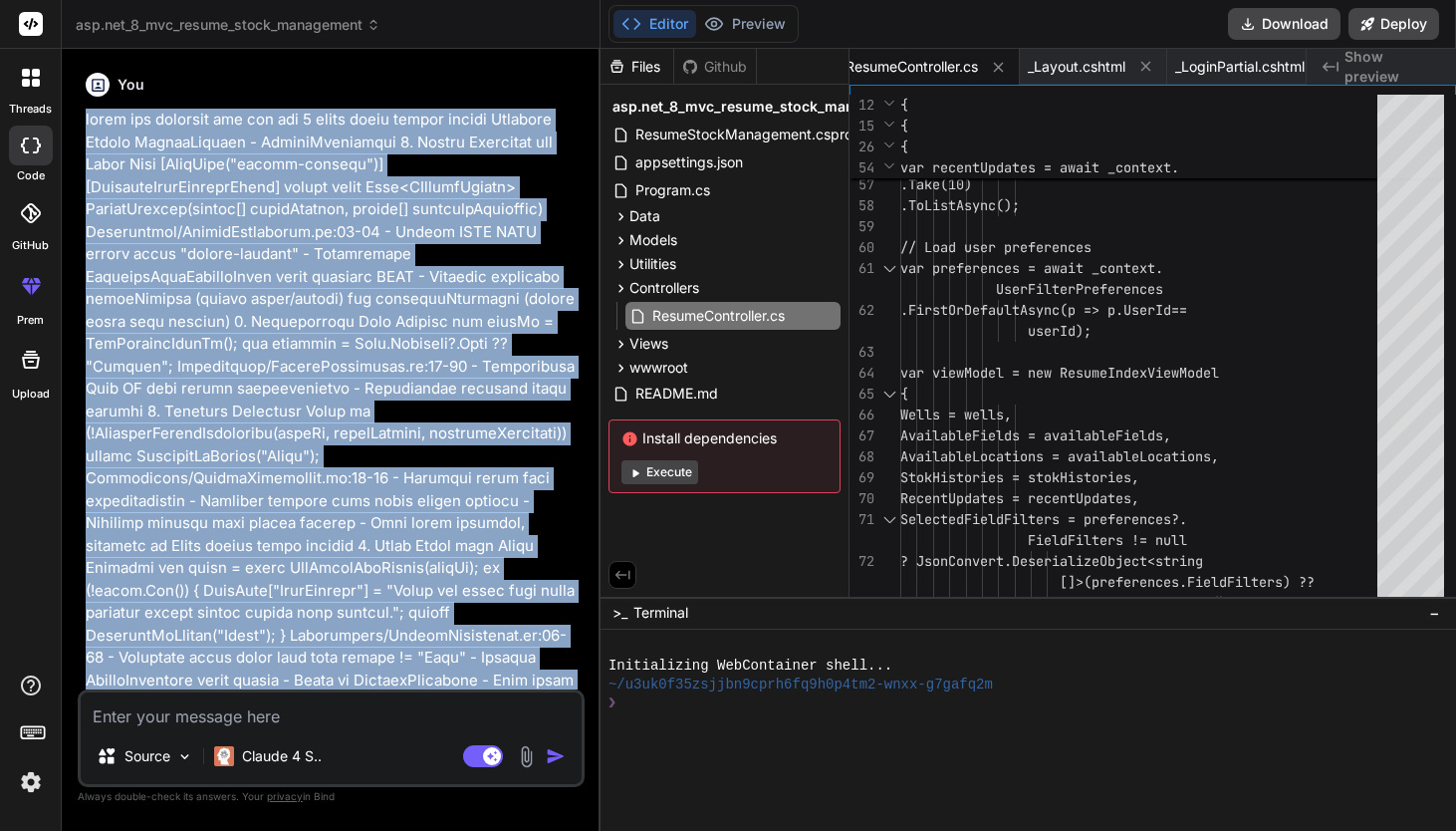 click at bounding box center [333, 1016] 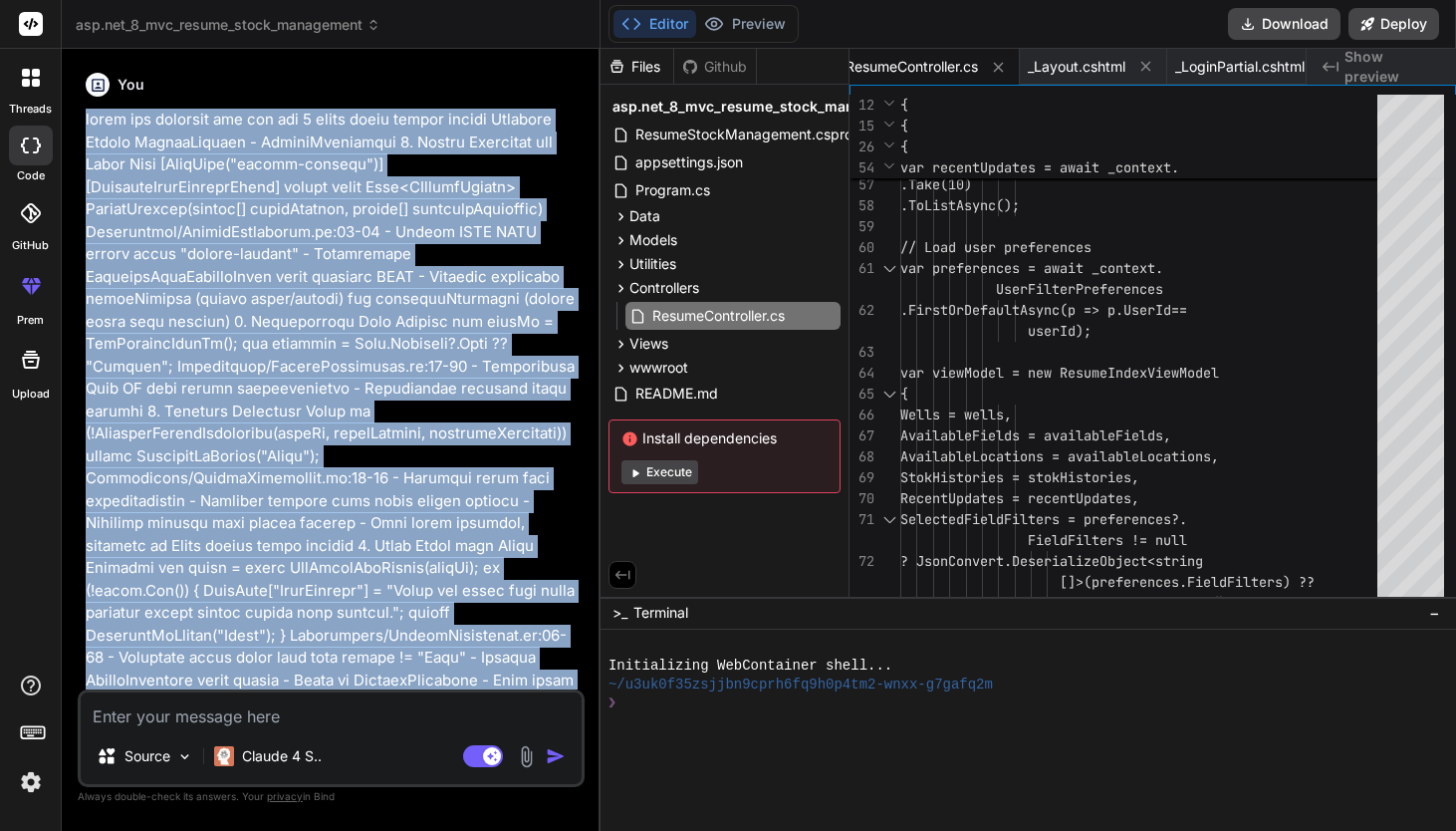 copy on "bikin lah aplikasi mvc asp net 8 mysql xampp dengan logika Analisis Logika UpdateSummary - ResumeController
1. Method Signature dan Setup Awal
[HttpPost("update-summary")]
[ValidateAntiForgeryToken]
public async Task<IActionResult> UpdateSummary(string[] fieldFilters, string[] selectedLocations)
Controllers/ResumeController.cs:62-66
- Method HTTP POST dengan route "update-summary"
- Menggunakan ValidateAntiForgeryToken untuk keamanan CSRF
- Menerima parameter fieldFilters (filter field/lokasi) dan selectedLocations (lokasi plant yang dipilih)
2. Inisialisasi User Context
var userId = GetCurrentUserId();
var username = User.Identity?.Name ?? "Unknown";
Controllers/ResumeController.cs:67-68
- Mendapatkan User ID dari claims authentication
- Mendapatkan username untuk logging
3. Validasi Parameter Input
if (!ValidateUpdateParameters(userId, fieldFilters, s..." 